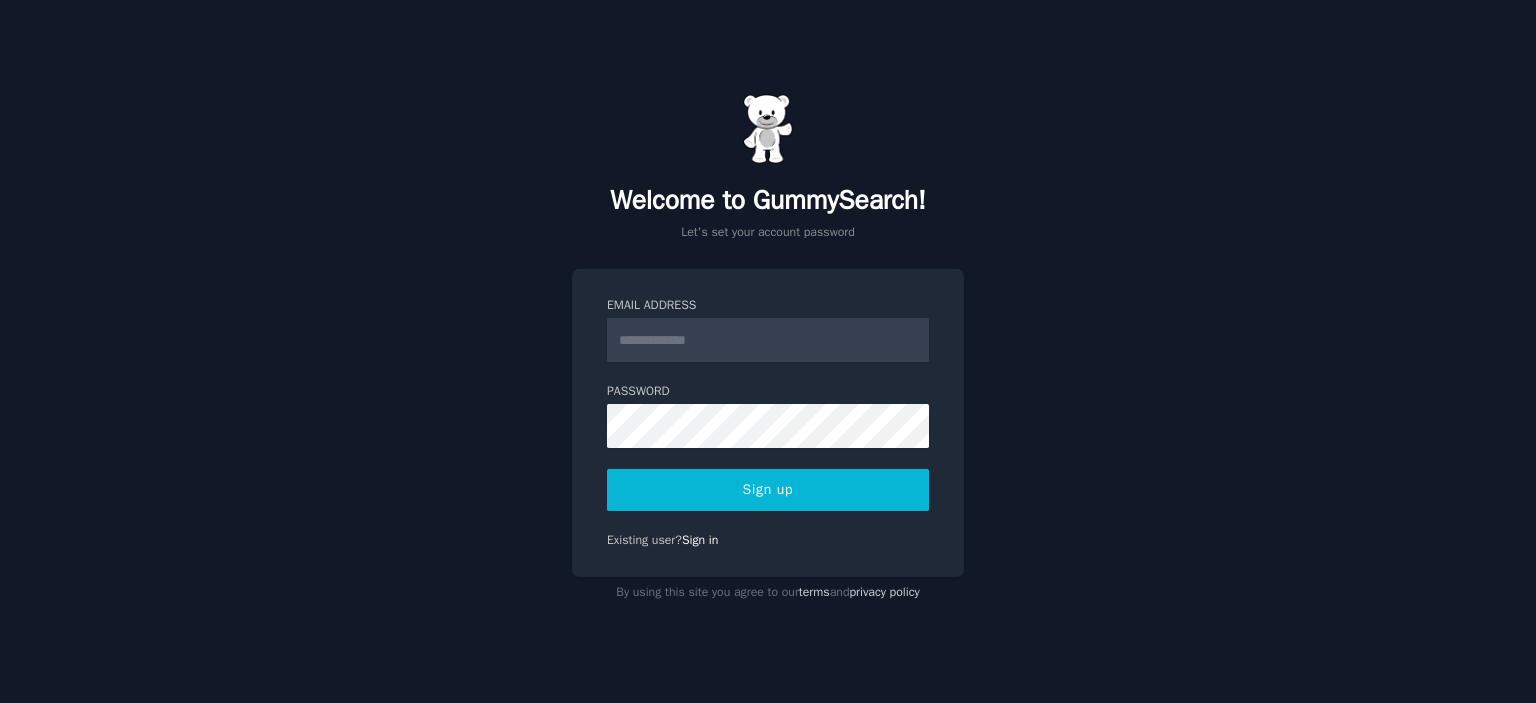 scroll, scrollTop: 0, scrollLeft: 0, axis: both 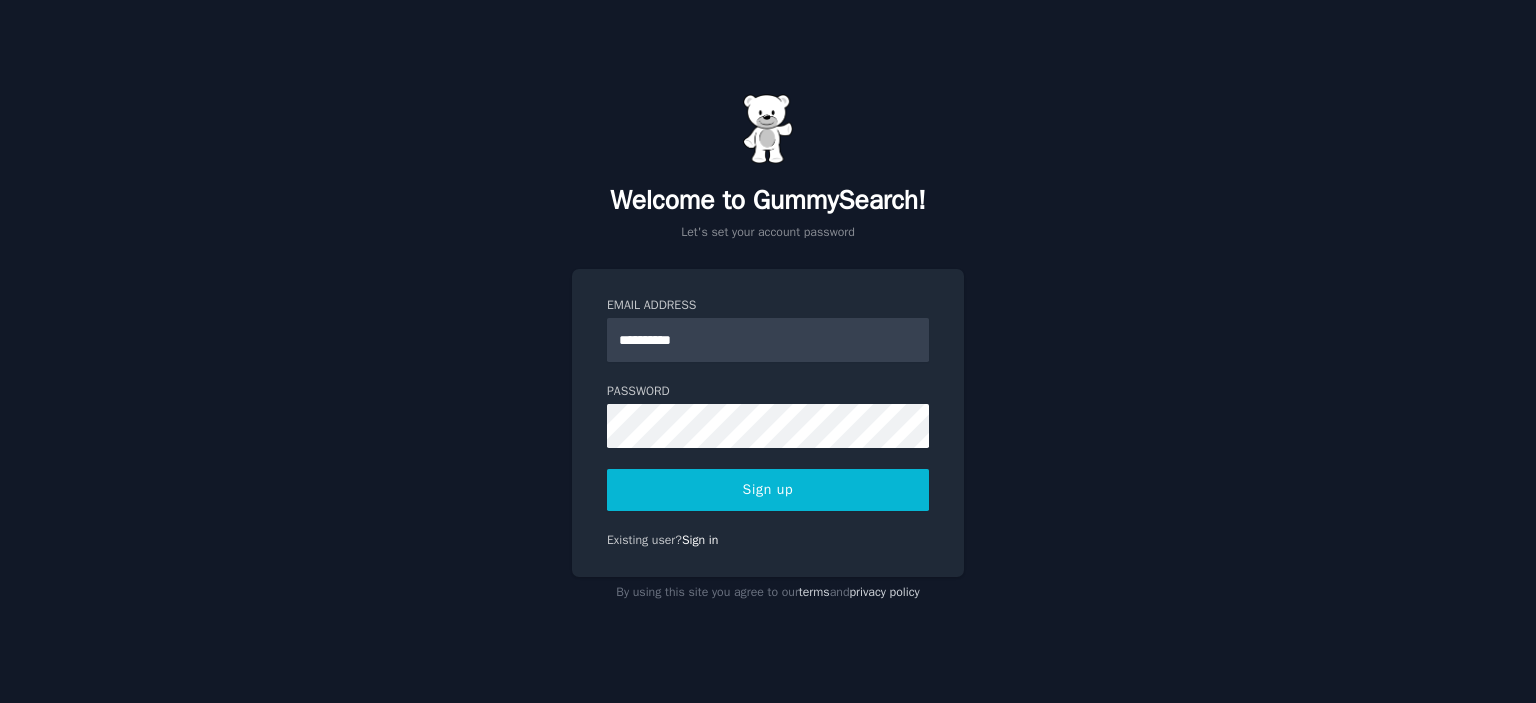 type on "**********" 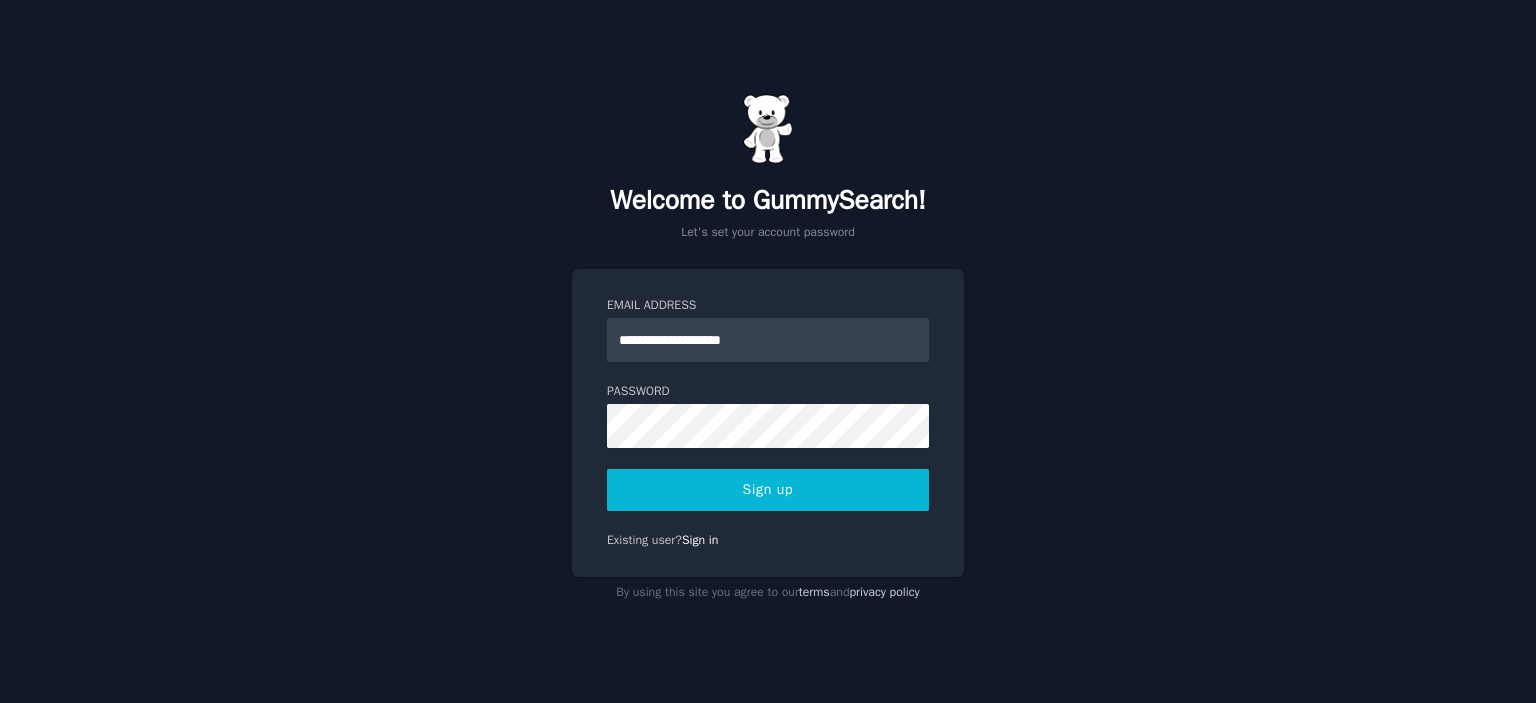 drag, startPoint x: 829, startPoint y: 485, endPoint x: 869, endPoint y: 504, distance: 44.28318 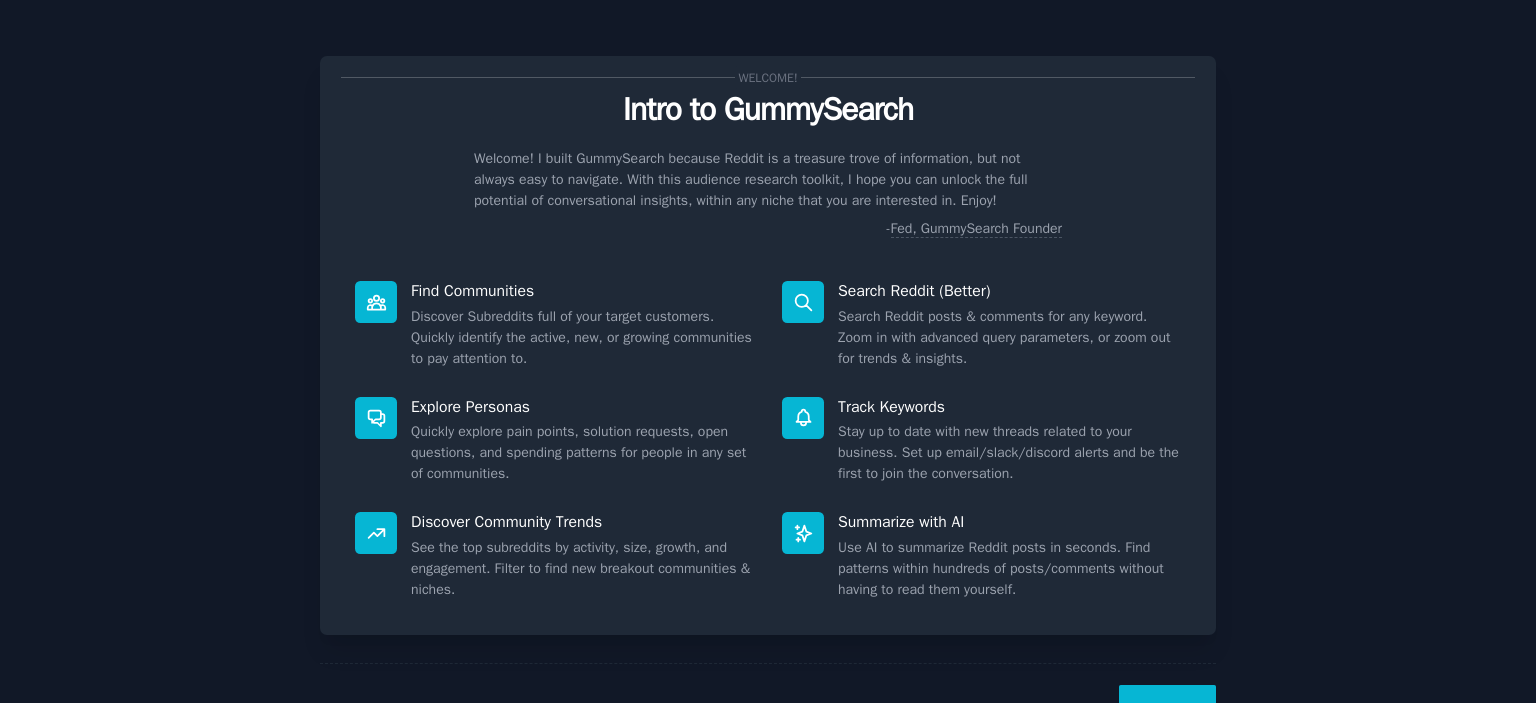 scroll, scrollTop: 0, scrollLeft: 0, axis: both 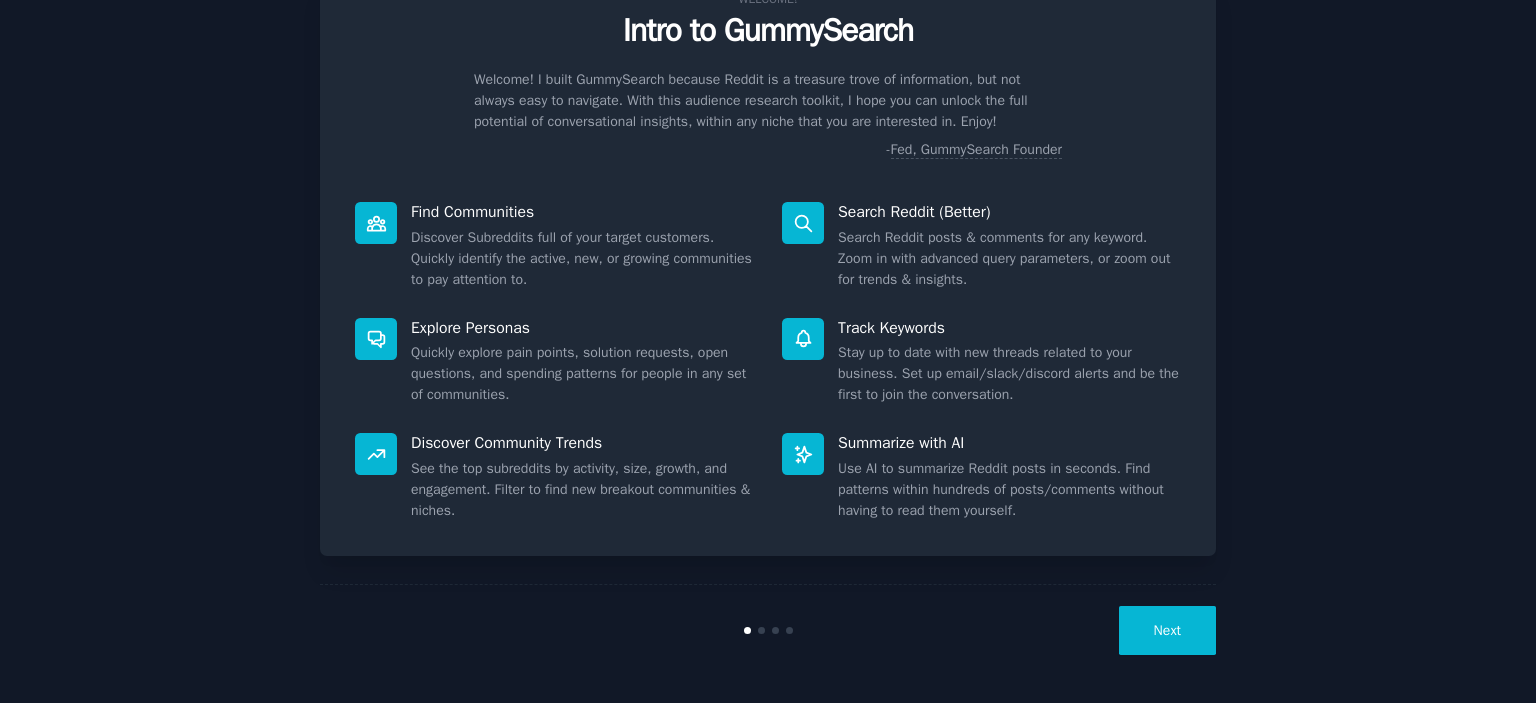 click on "Next" at bounding box center (1167, 630) 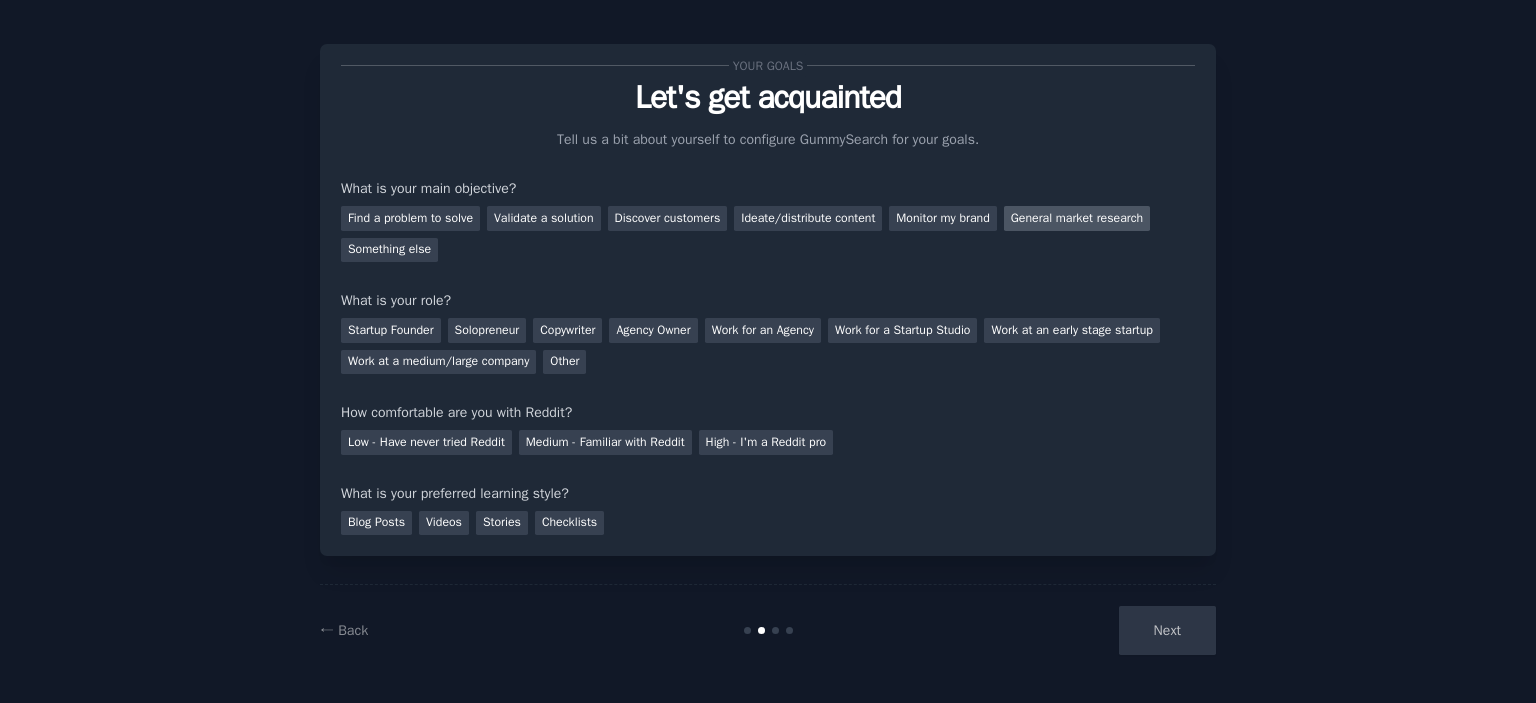 drag, startPoint x: 1109, startPoint y: 215, endPoint x: 1092, endPoint y: 220, distance: 17.720045 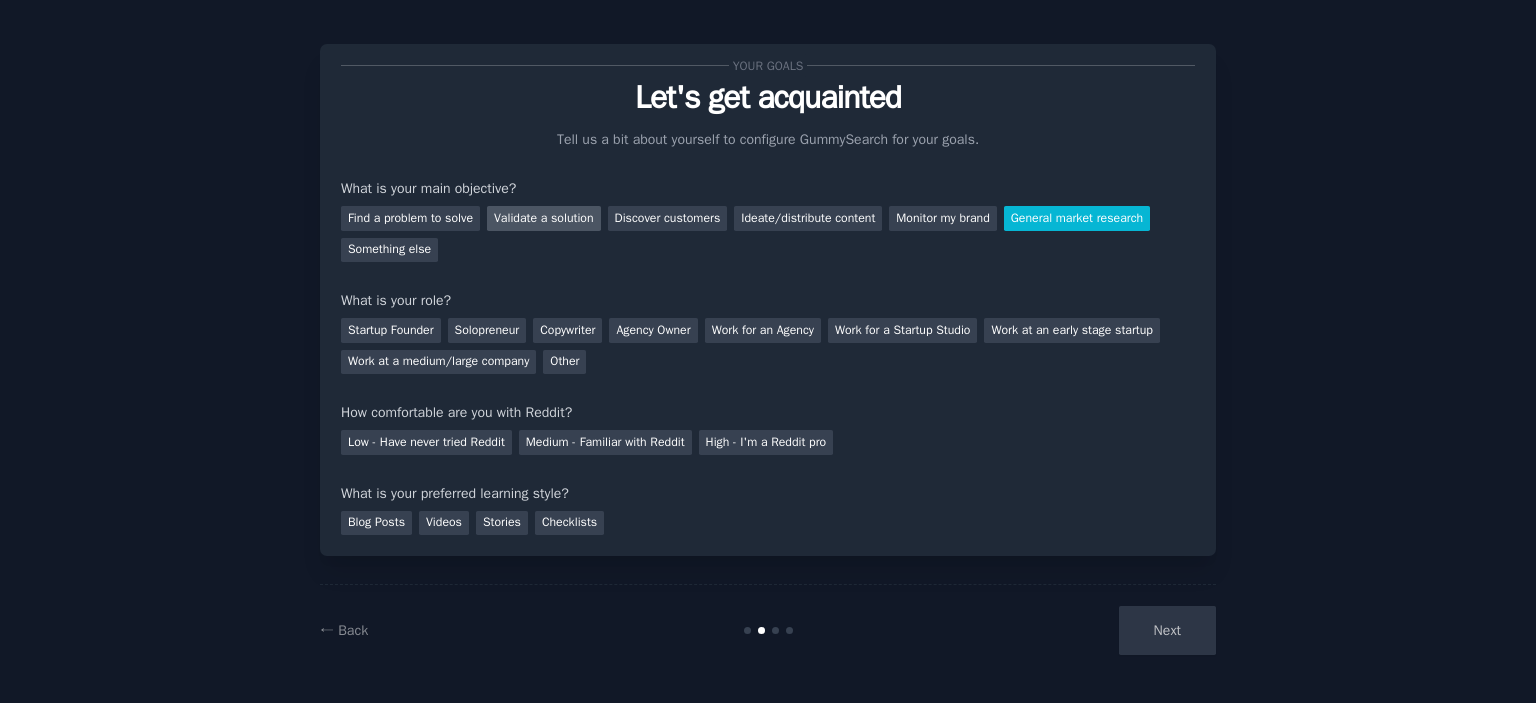 click on "Validate a solution" at bounding box center [544, 218] 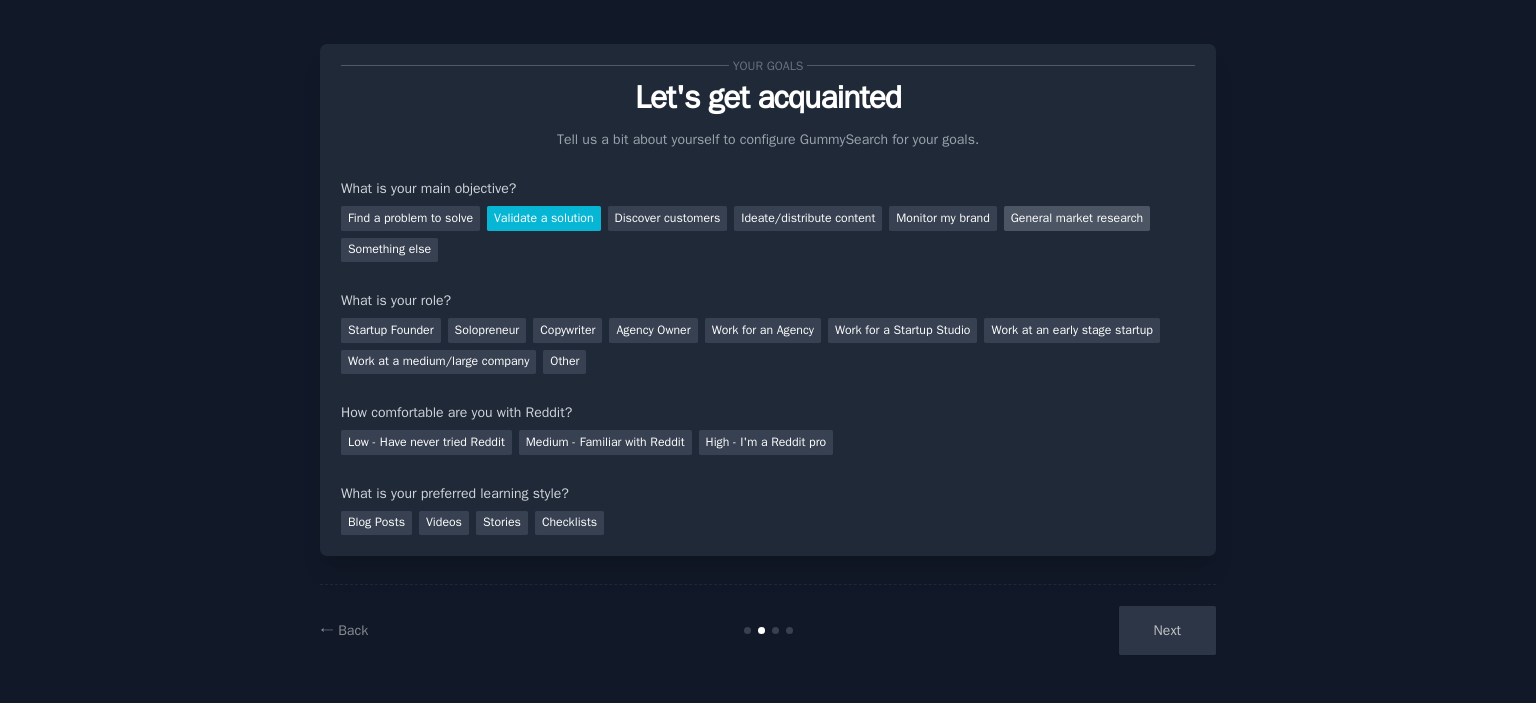 click on "General market research" at bounding box center [1077, 218] 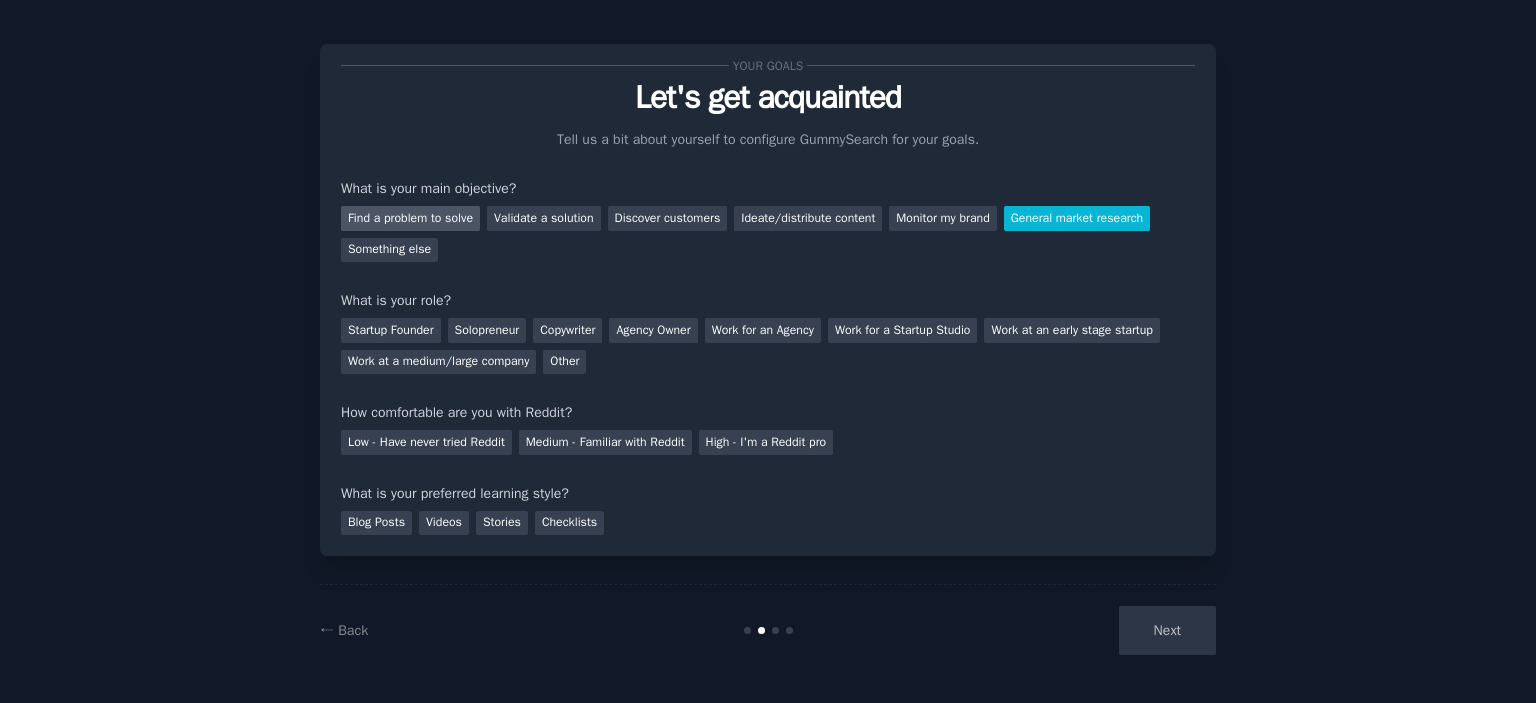 click on "Find a problem to solve" at bounding box center [410, 218] 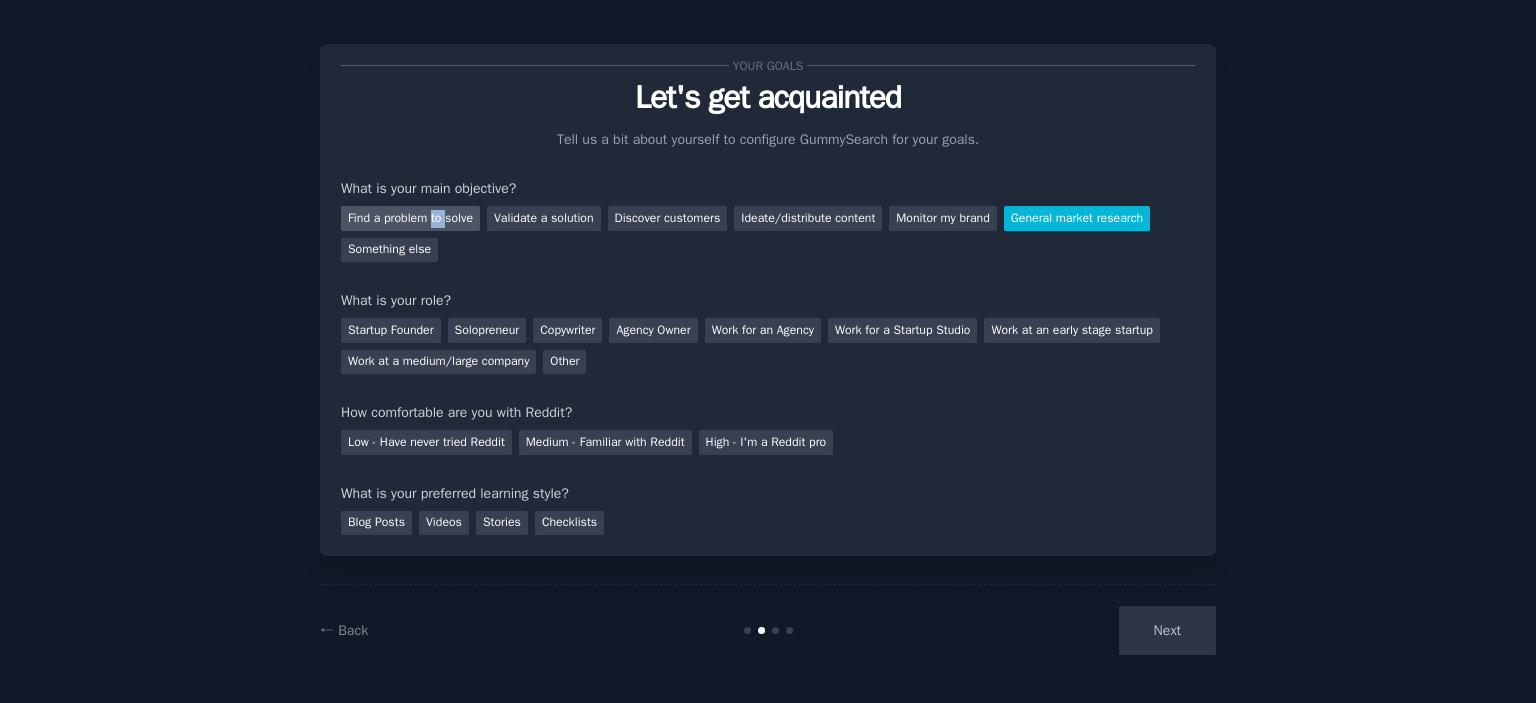 click on "Find a problem to solve" at bounding box center [410, 218] 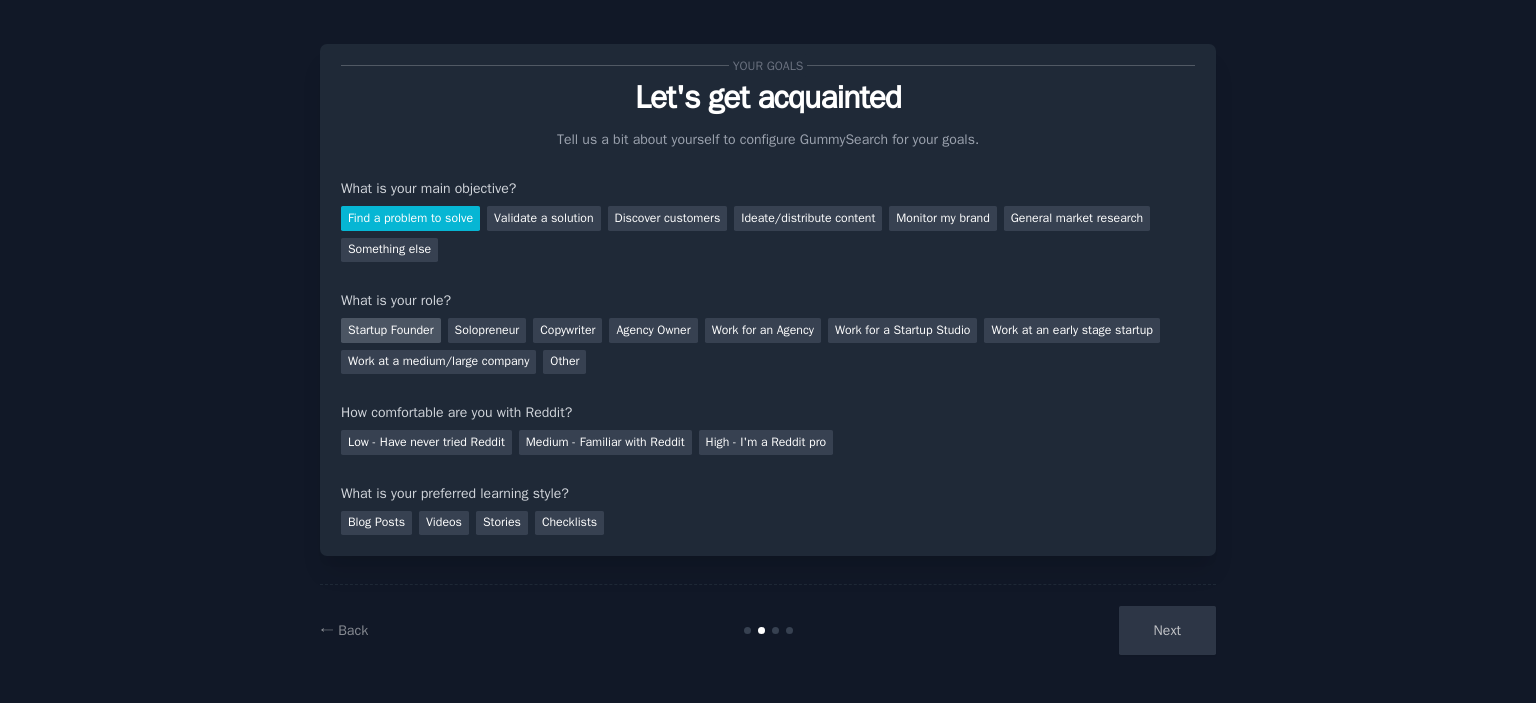 click on "Startup Founder" at bounding box center (391, 330) 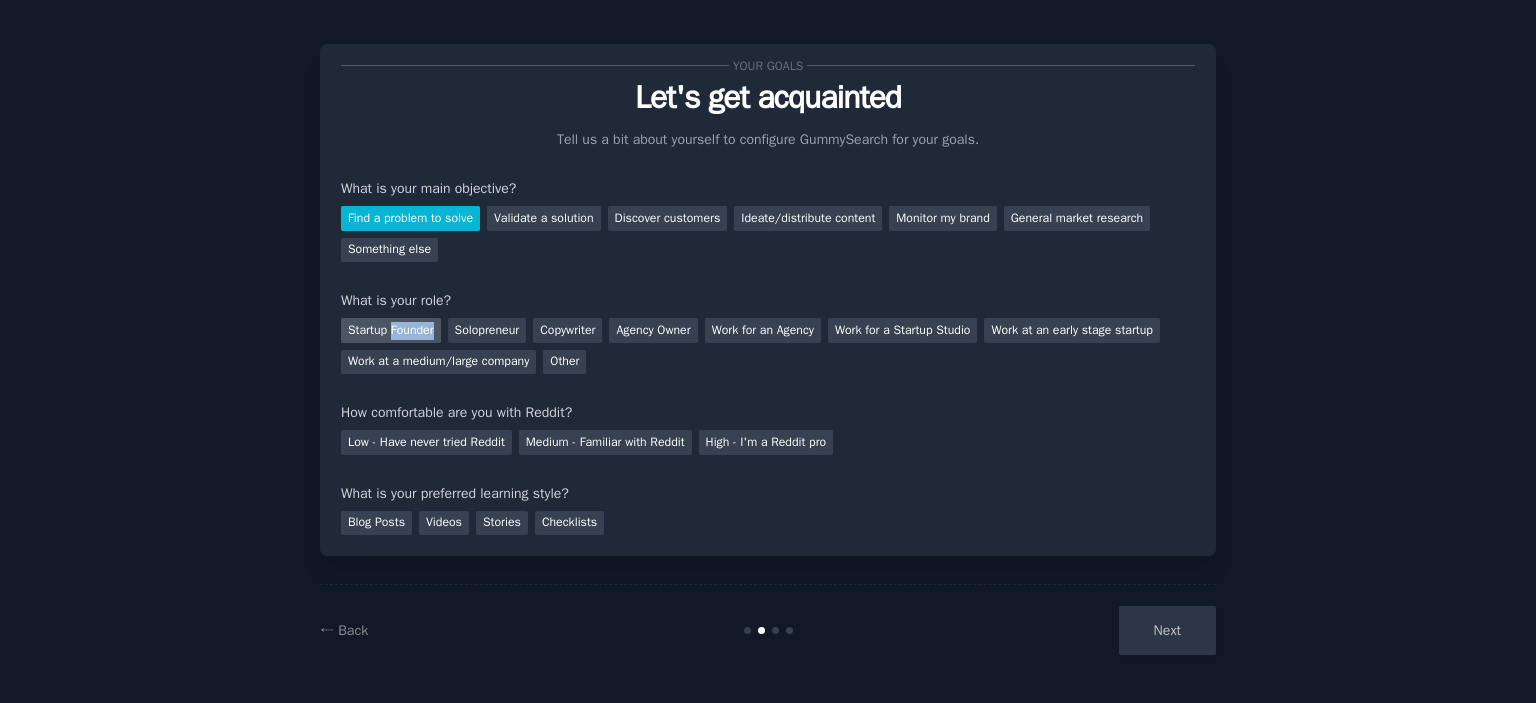 click on "Startup Founder" at bounding box center (391, 330) 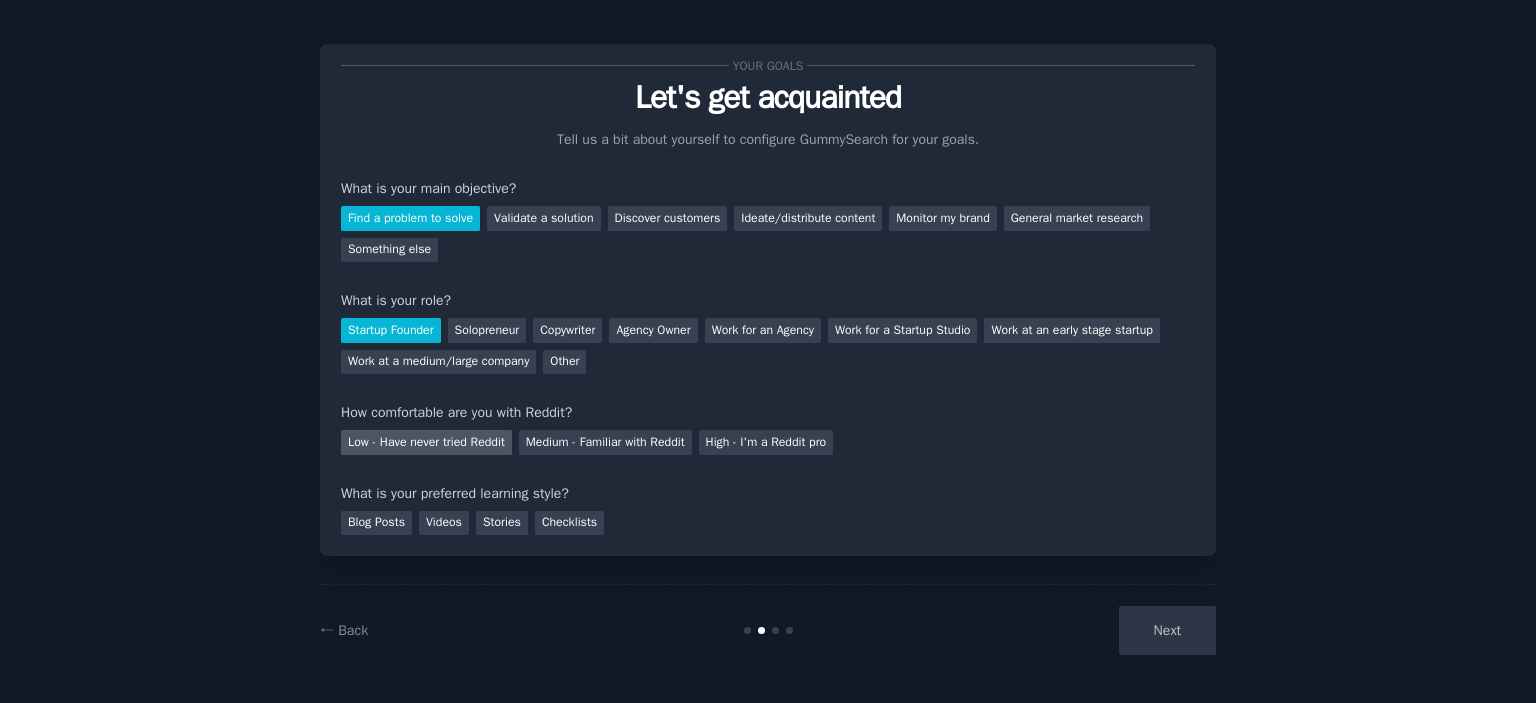 click on "Low - Have never tried Reddit" at bounding box center [426, 442] 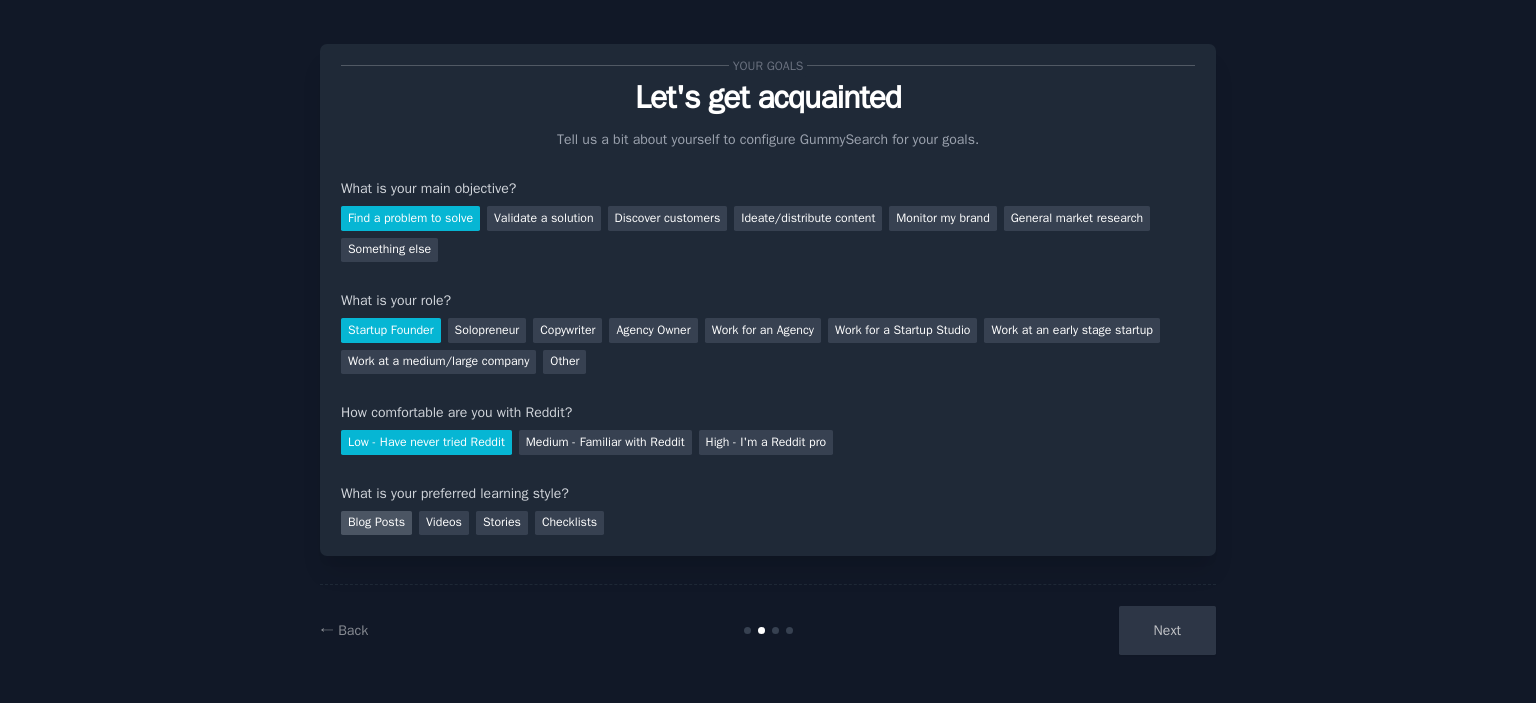 click on "Blog Posts" at bounding box center [376, 523] 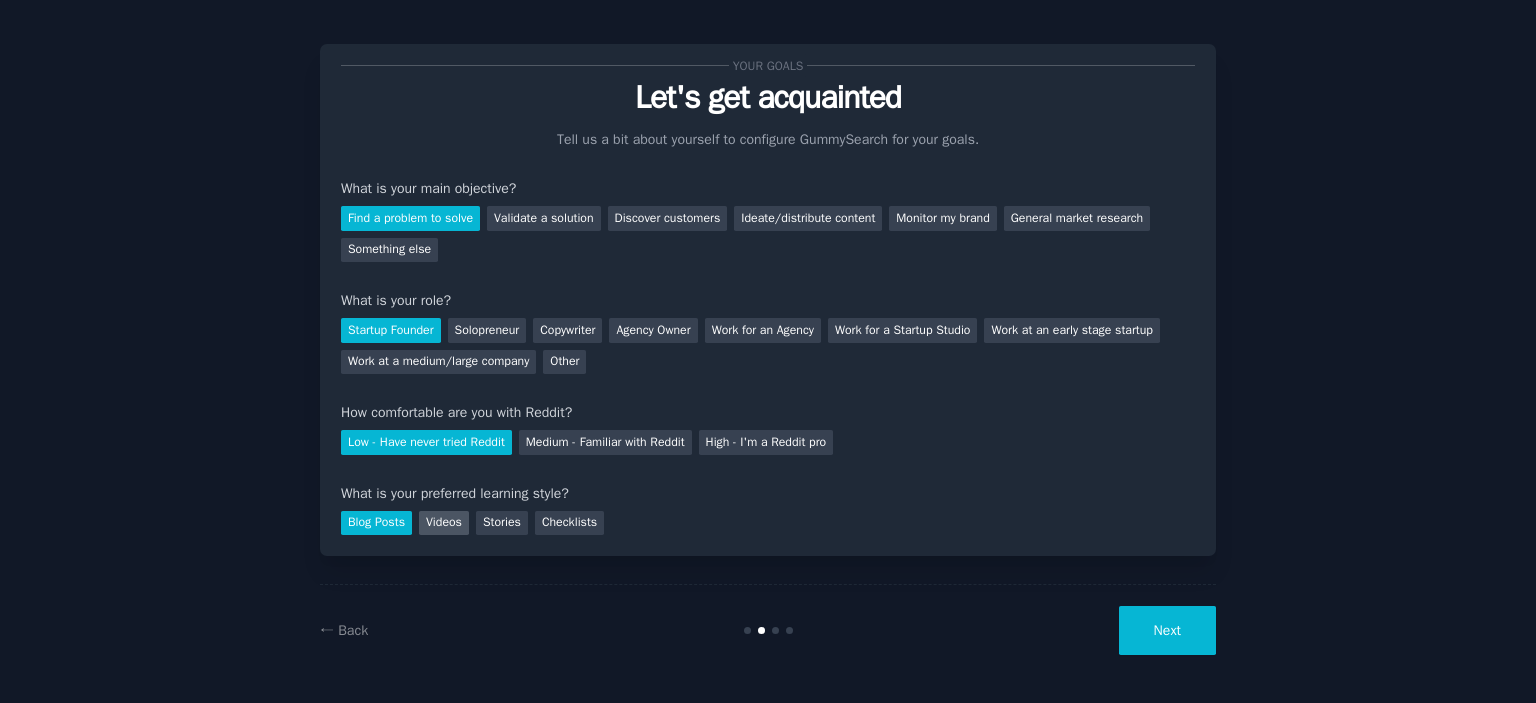 click on "Videos" at bounding box center [444, 523] 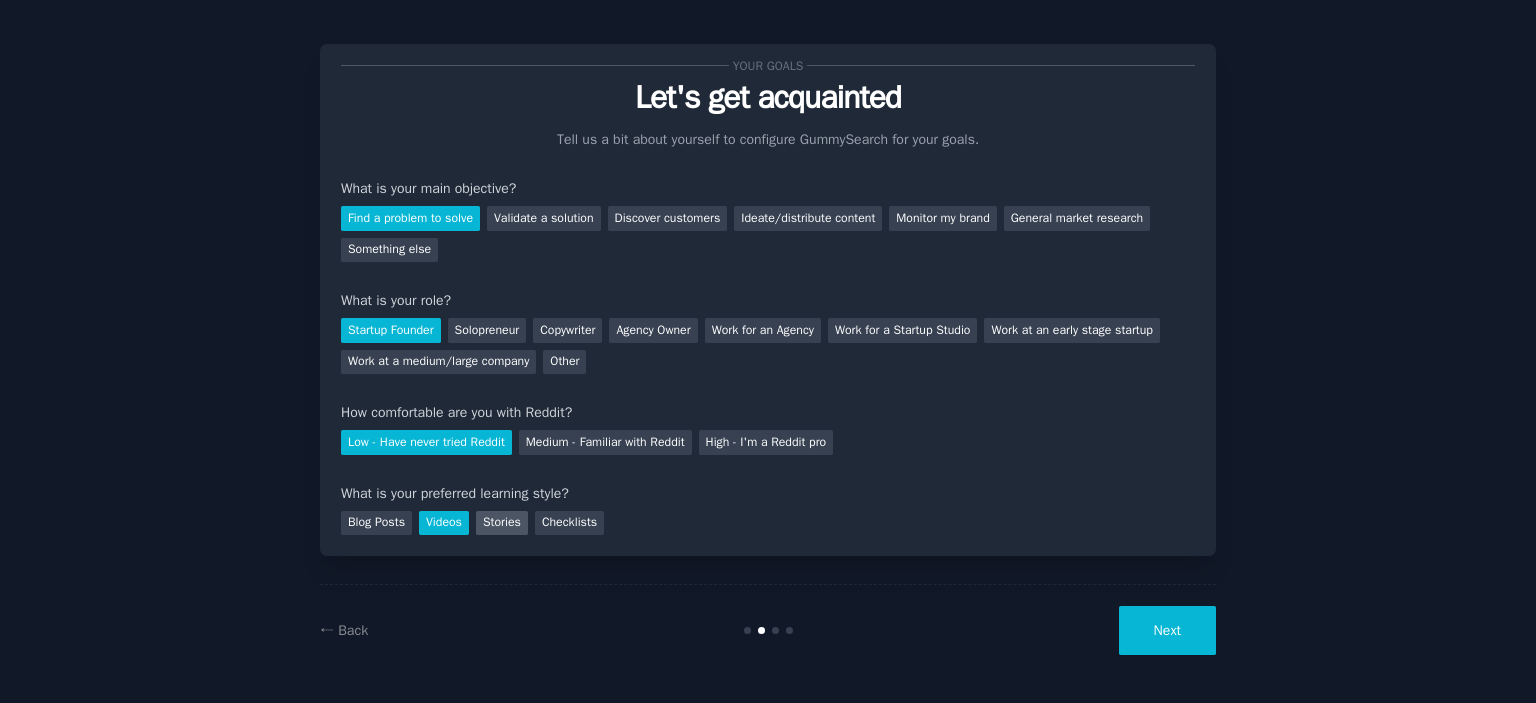 click on "Stories" at bounding box center [502, 523] 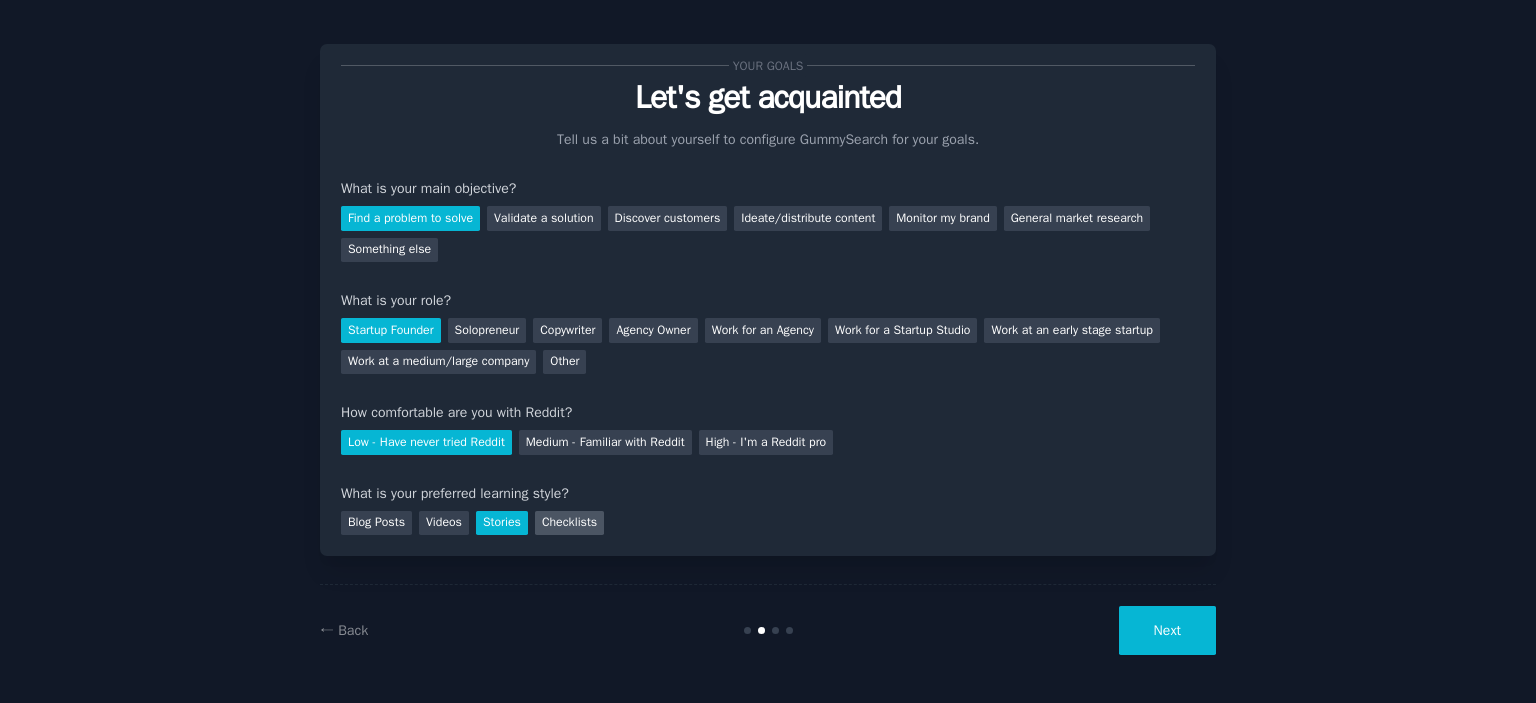 click on "Checklists" at bounding box center [569, 523] 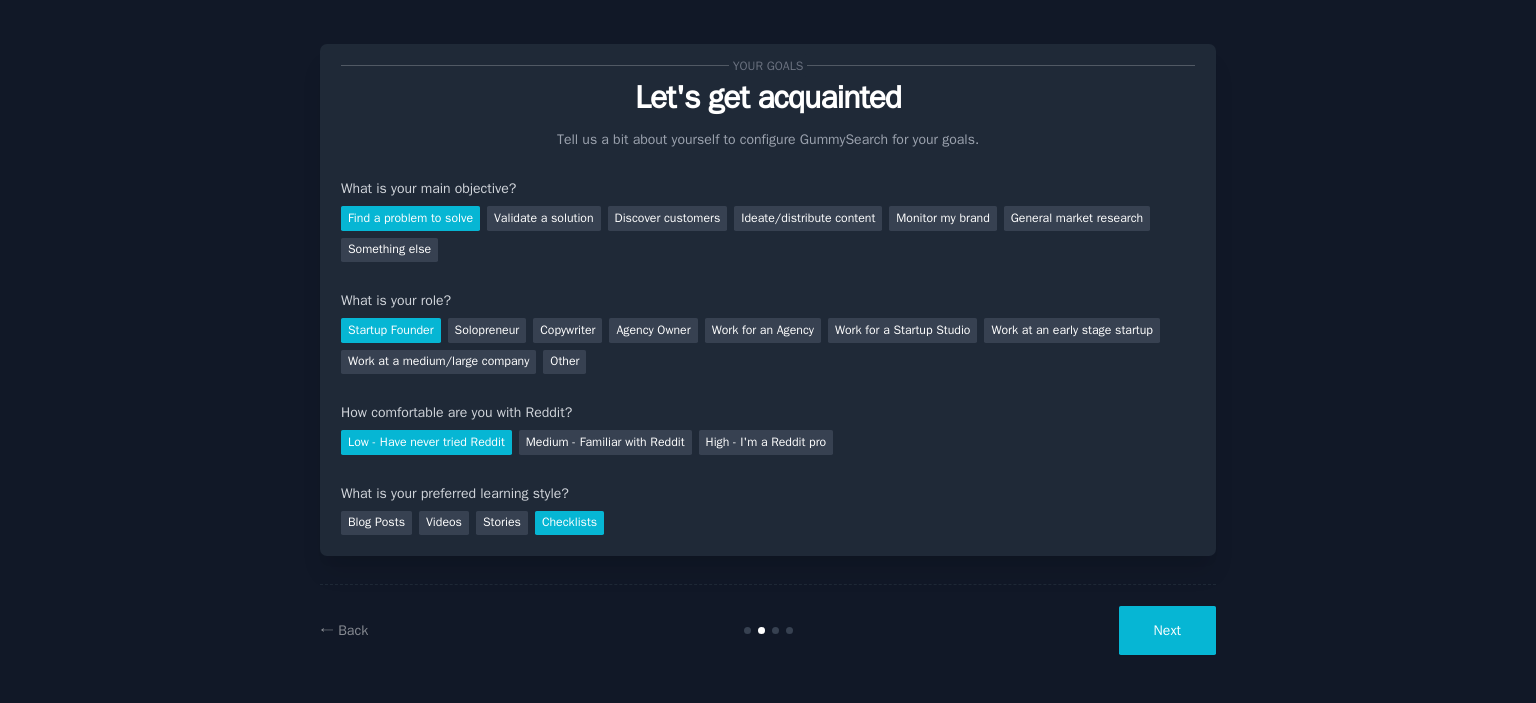 click on "Next" at bounding box center [1167, 630] 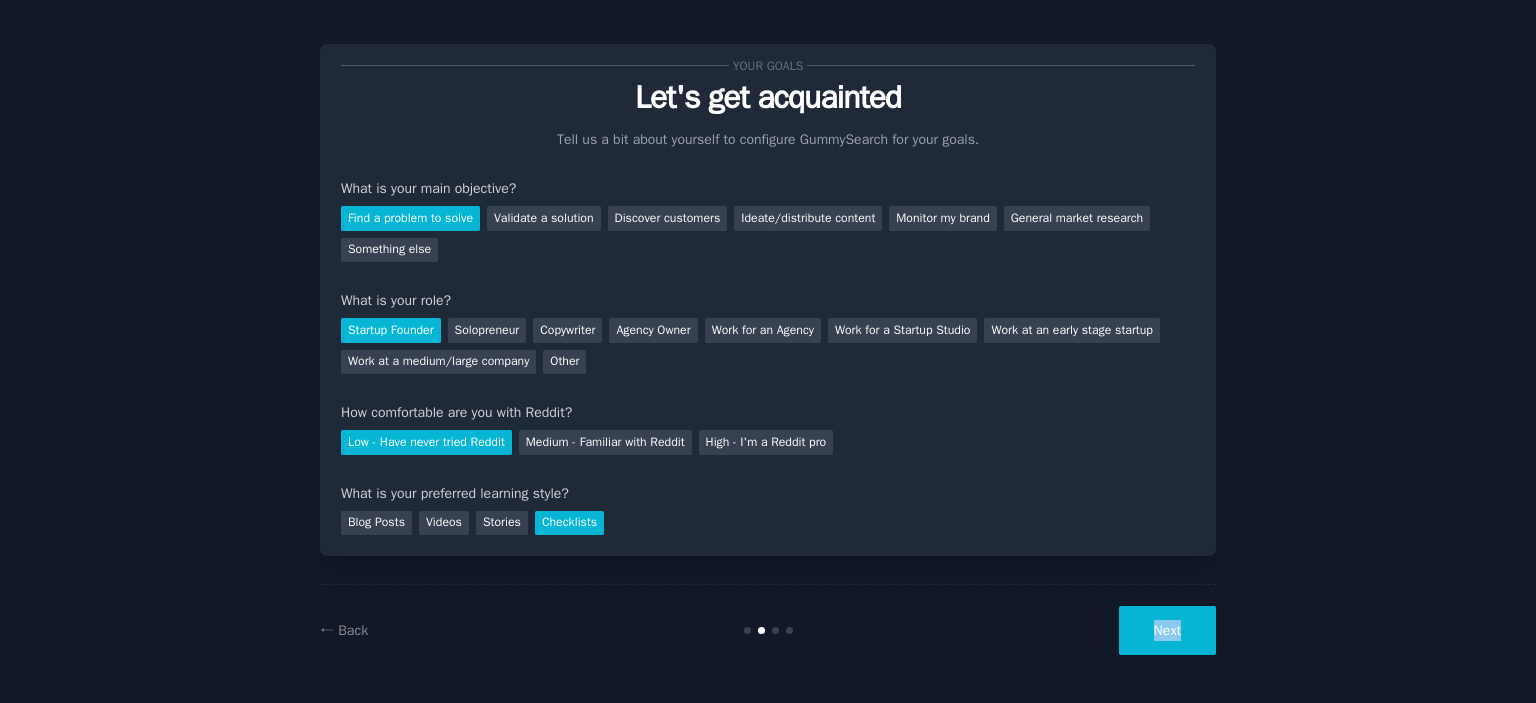 click on "Next" at bounding box center (1066, 630) 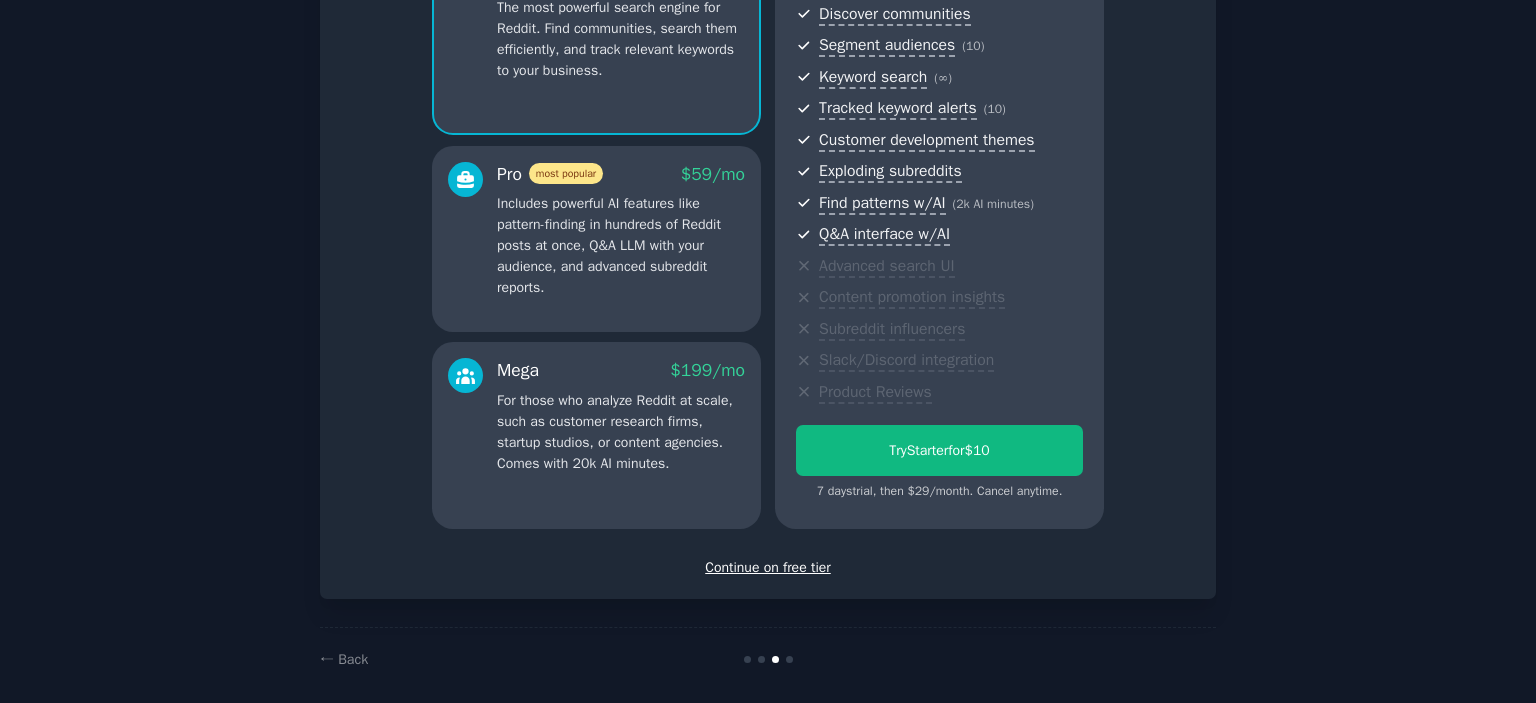 scroll, scrollTop: 244, scrollLeft: 0, axis: vertical 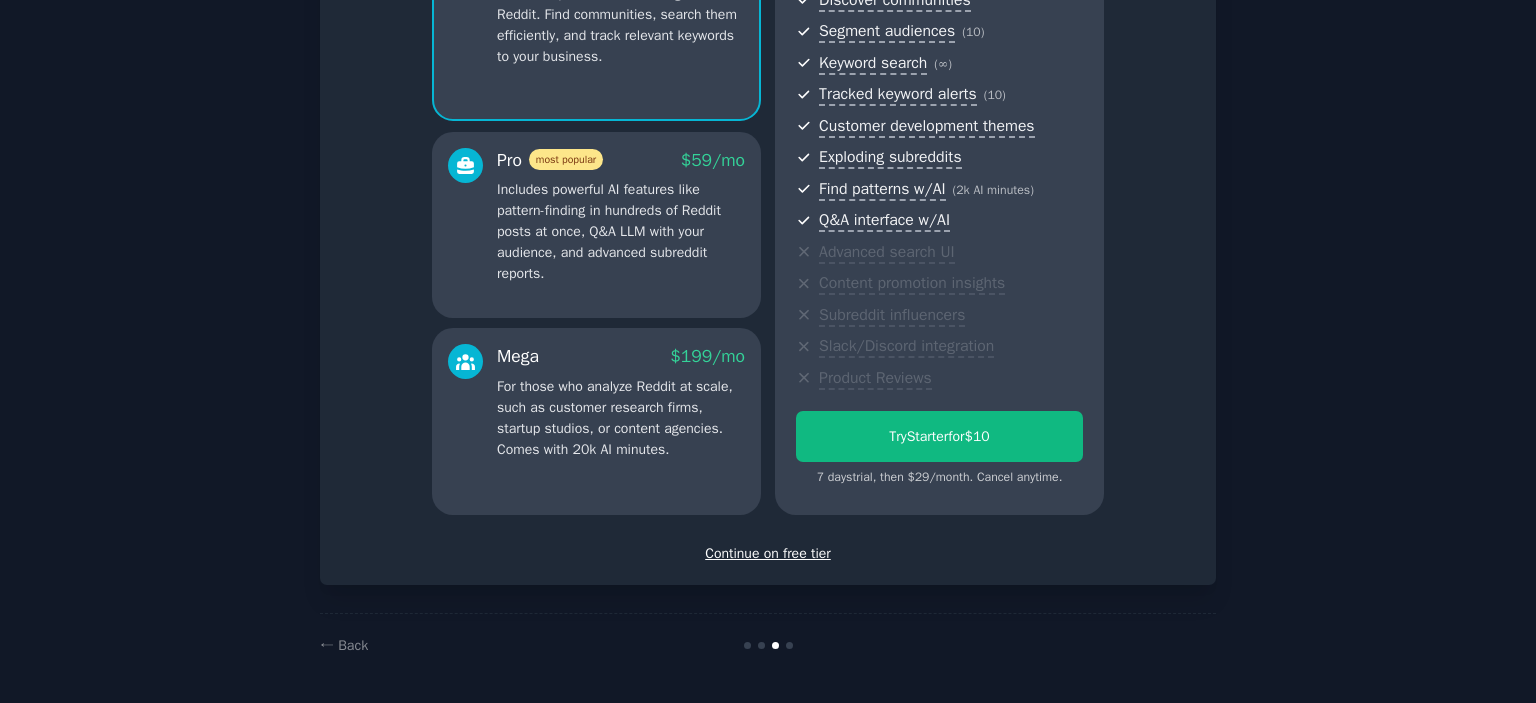 click on "Continue on free tier" at bounding box center (768, 553) 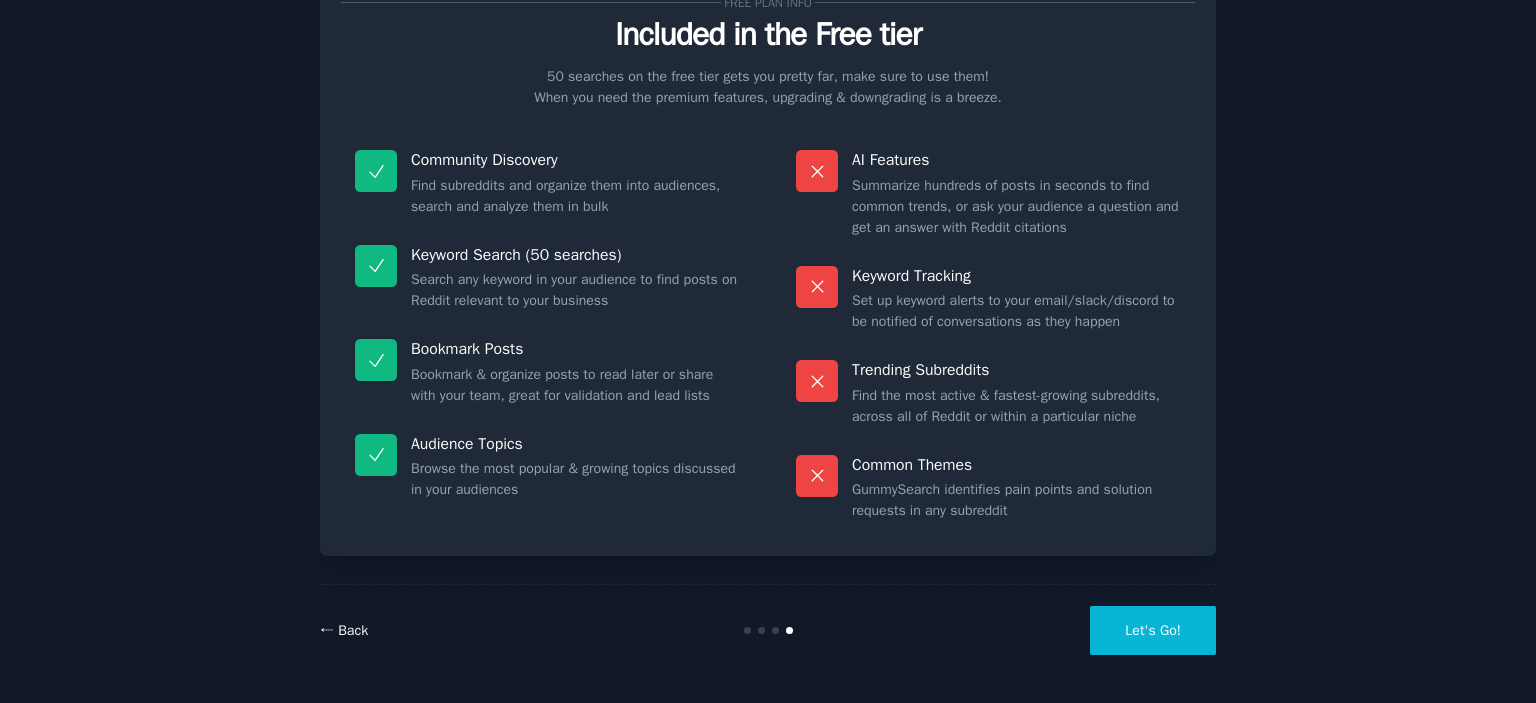 click on "← Back" at bounding box center [344, 630] 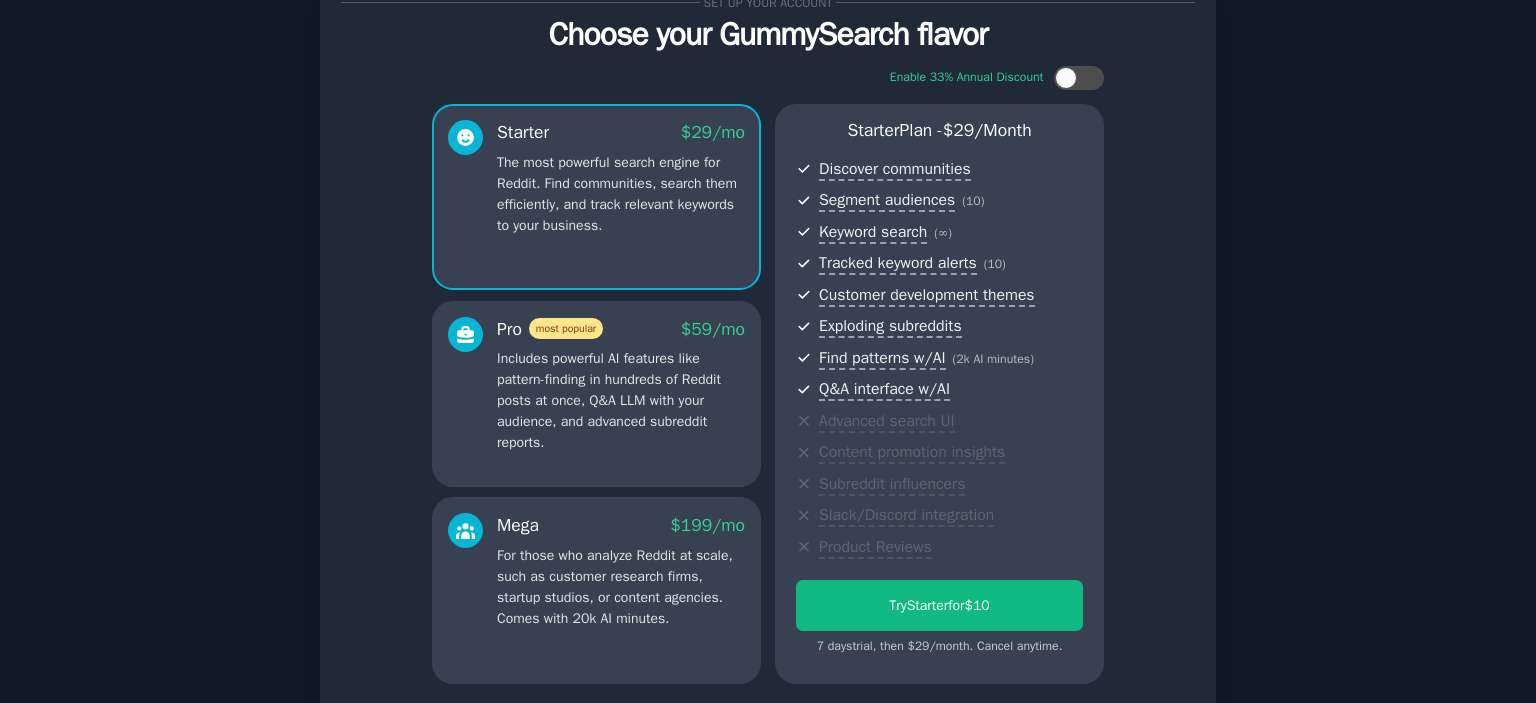 click on "Includes powerful AI features like pattern-finding in hundreds of Reddit posts at once, Q&A LLM with your audience, and advanced subreddit reports." at bounding box center [621, 400] 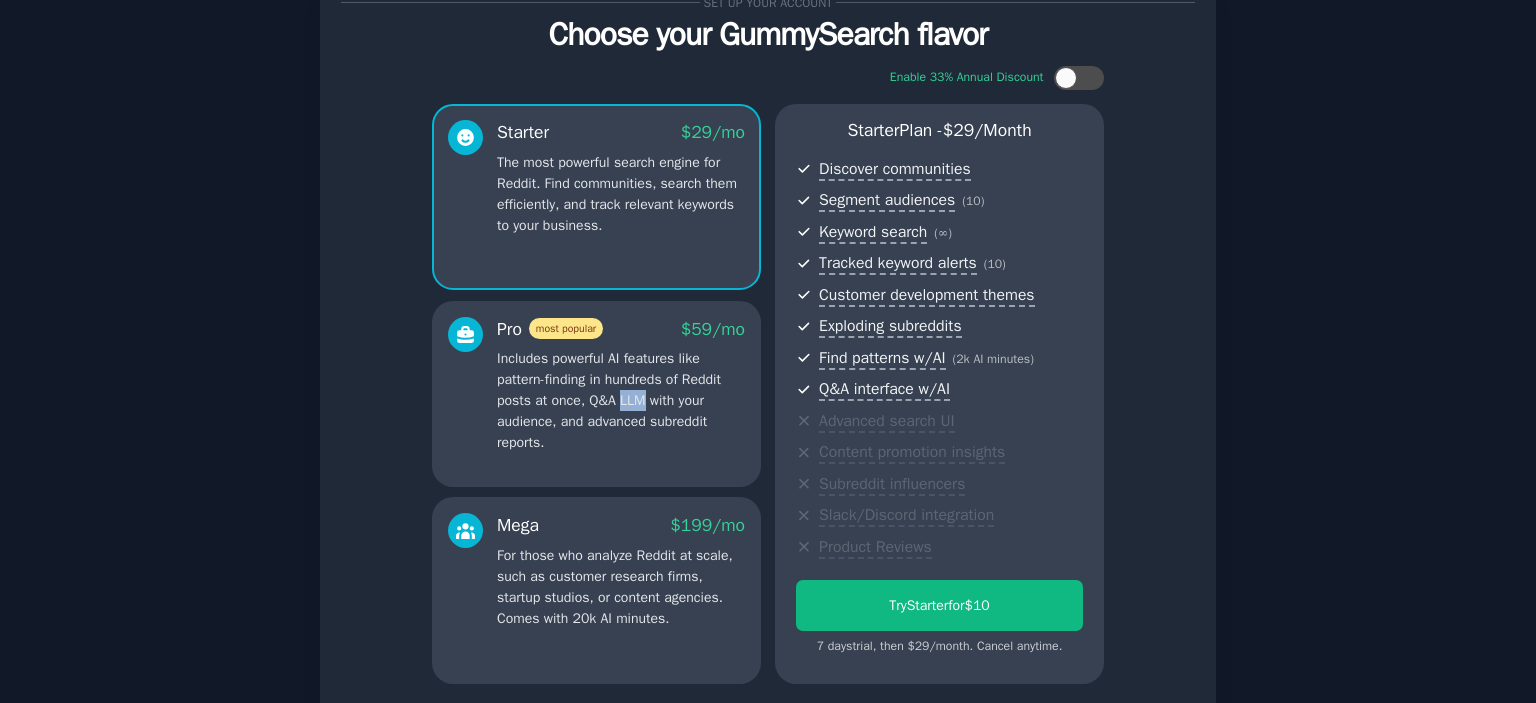 click on "Includes powerful AI features like pattern-finding in hundreds of Reddit posts at once, Q&A LLM with your audience, and advanced subreddit reports." at bounding box center [621, 400] 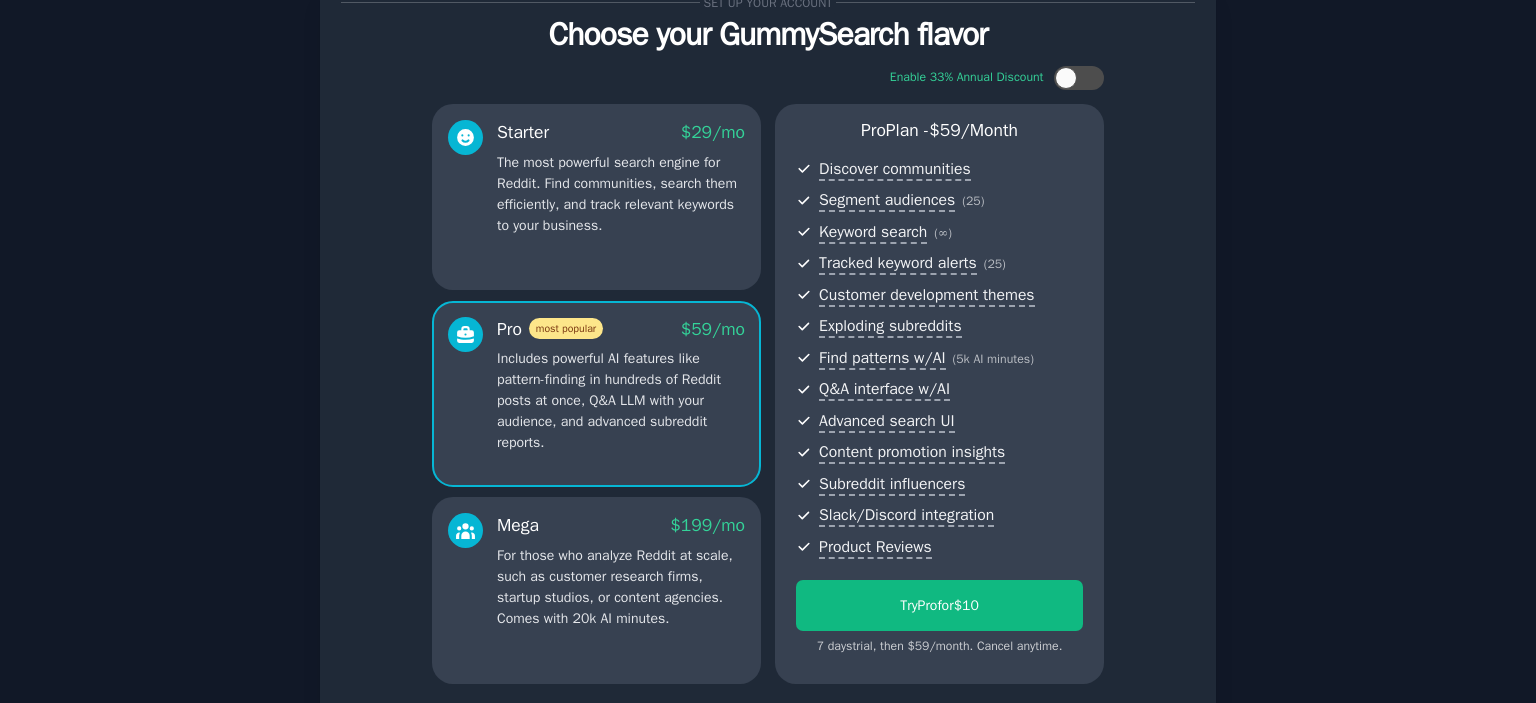 click on "Mega $ 199 /mo For those who analyze Reddit at scale, such as customer research firms, startup studios, or content agencies. Comes with 20k AI minutes." at bounding box center (621, 571) 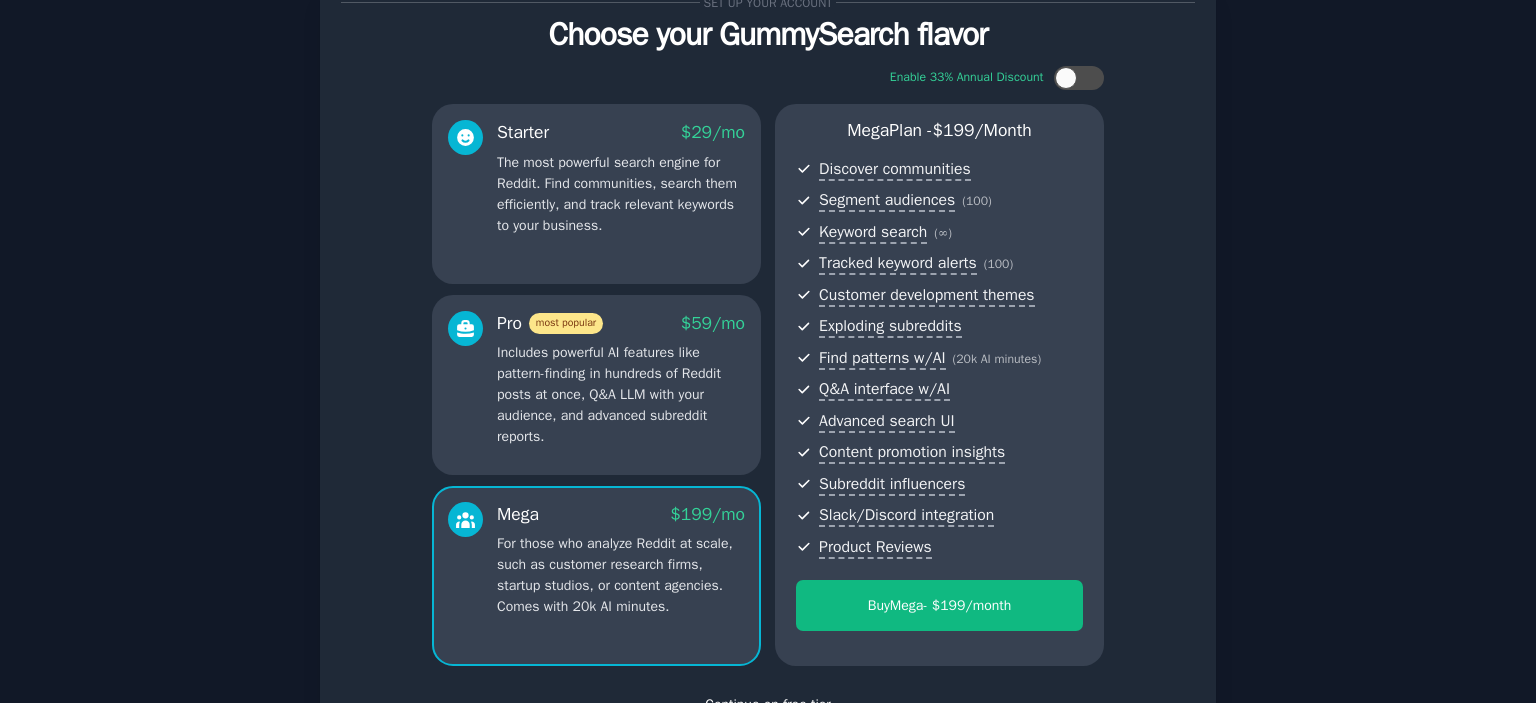 click on "The most powerful search engine for Reddit. Find communities, search them efficiently, and track relevant keywords to your business." at bounding box center (621, 194) 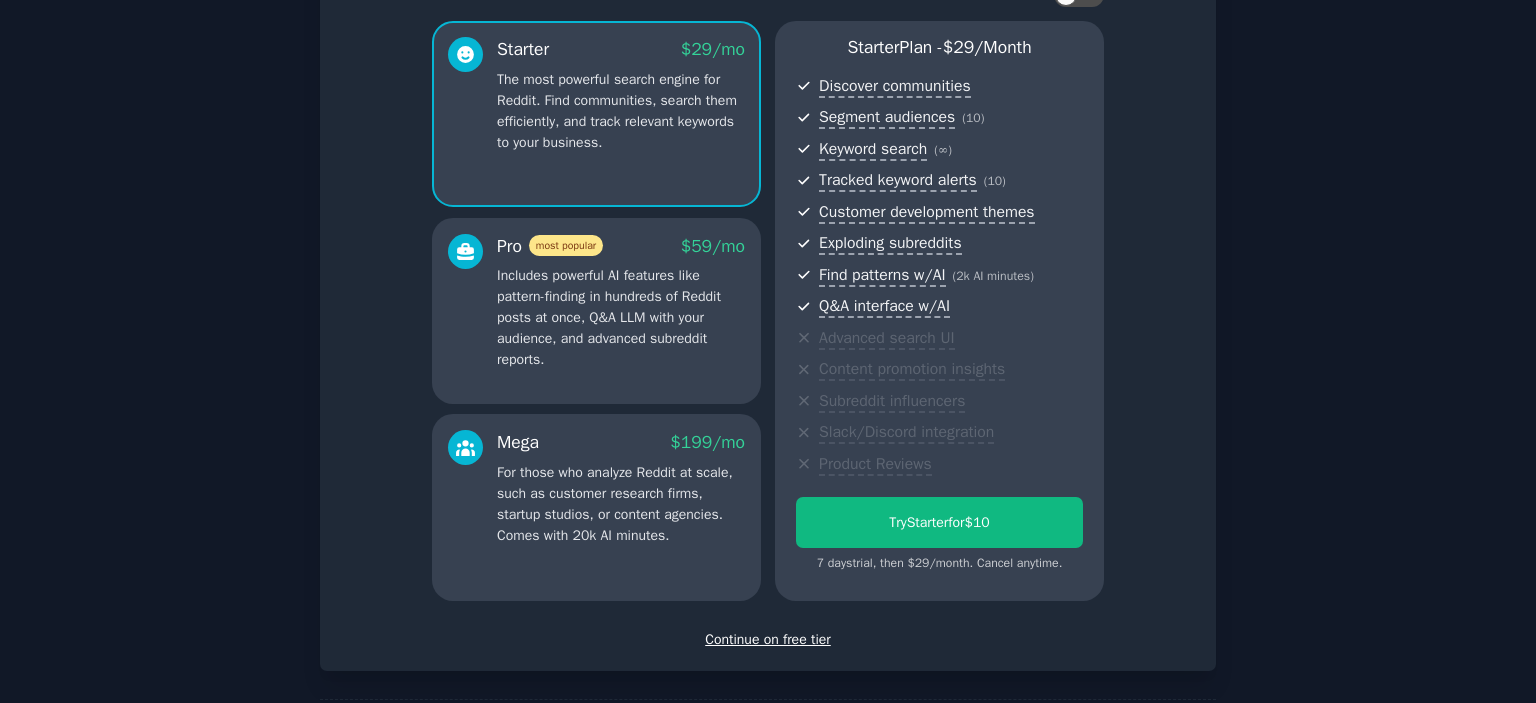 scroll, scrollTop: 244, scrollLeft: 0, axis: vertical 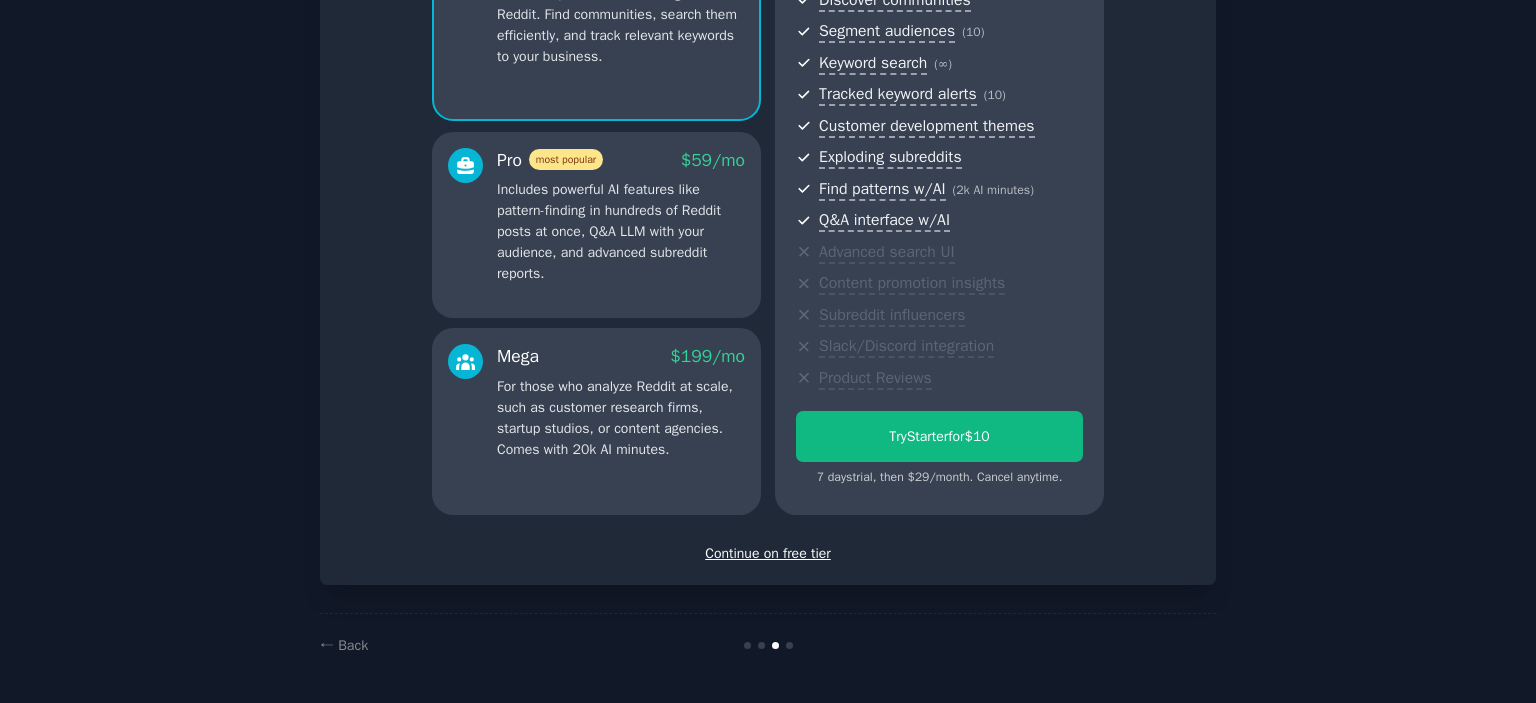 click on "Continue on free tier" at bounding box center (768, 553) 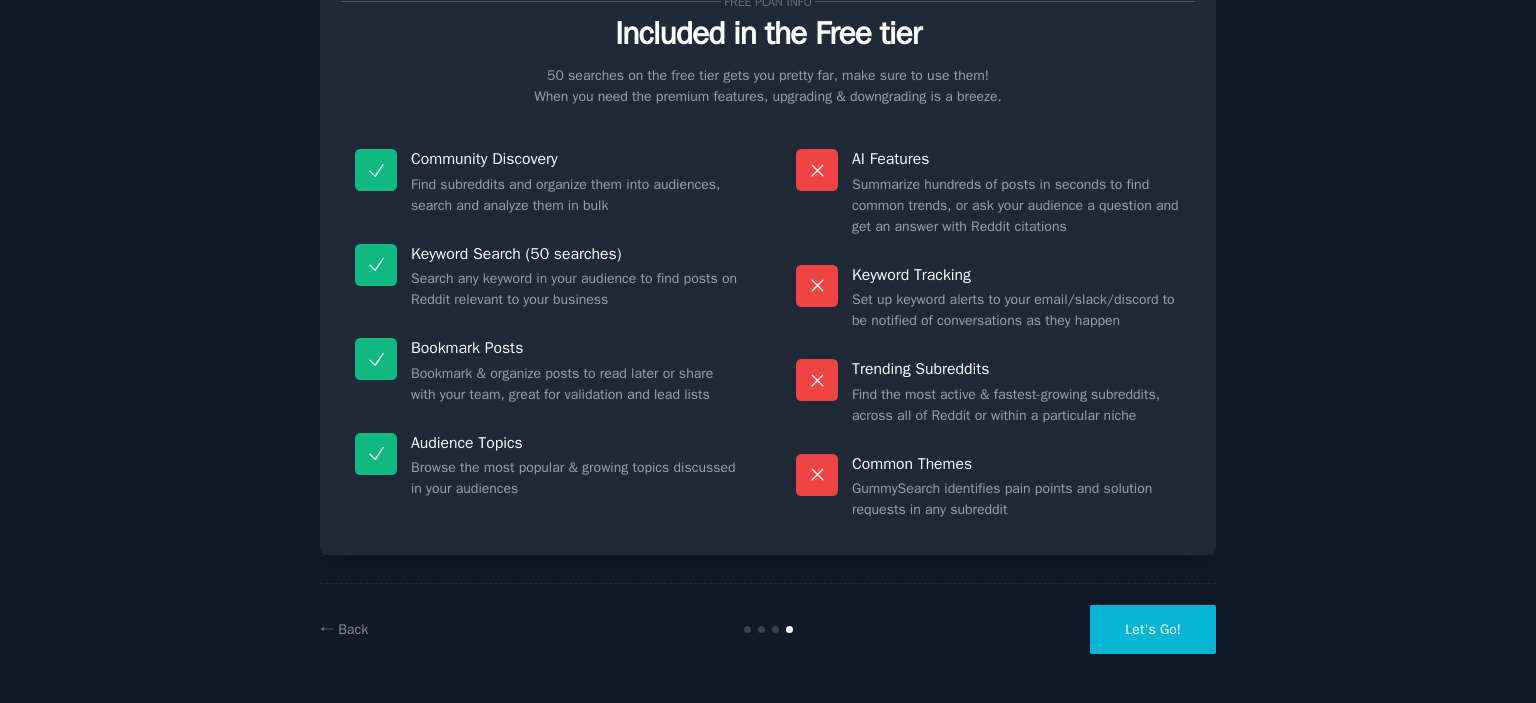 scroll, scrollTop: 75, scrollLeft: 0, axis: vertical 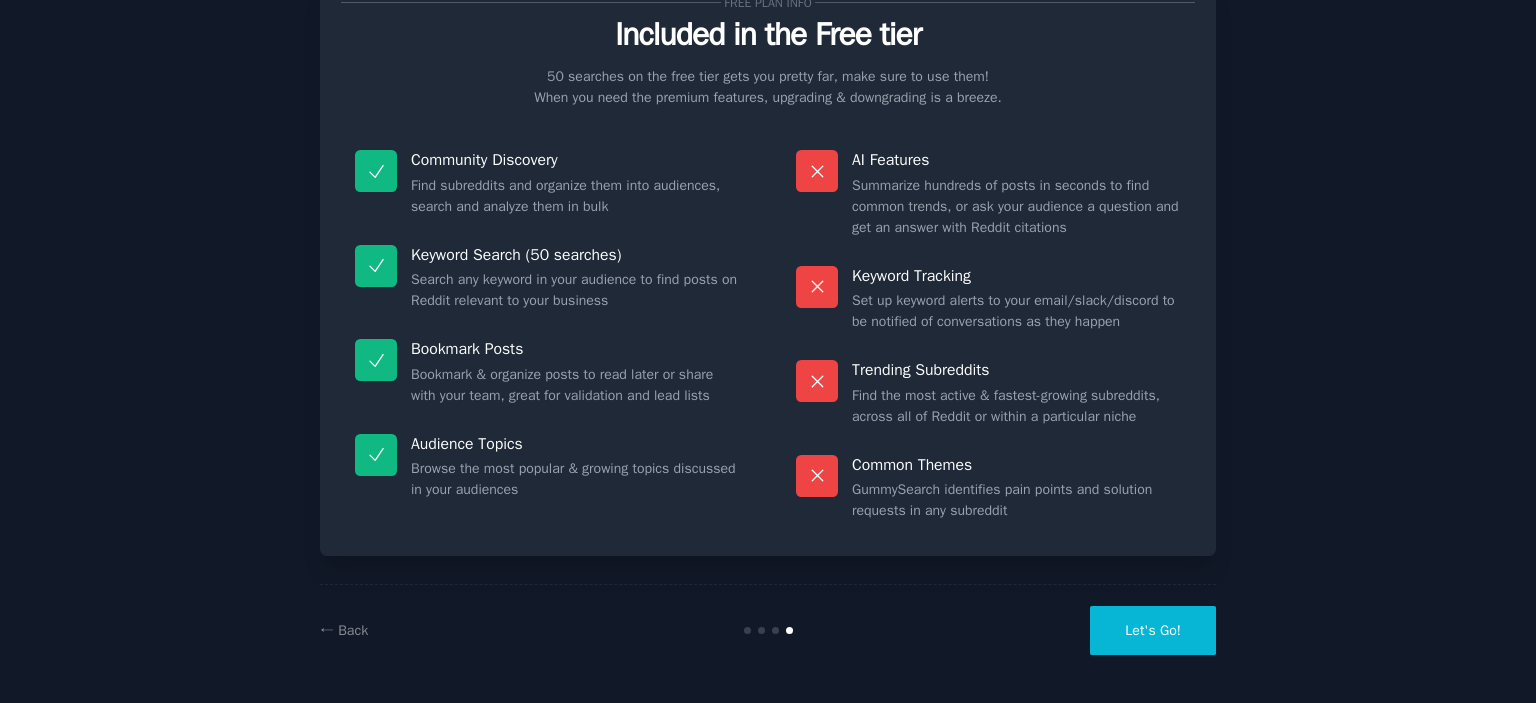 click on "Let's Go!" at bounding box center (1153, 630) 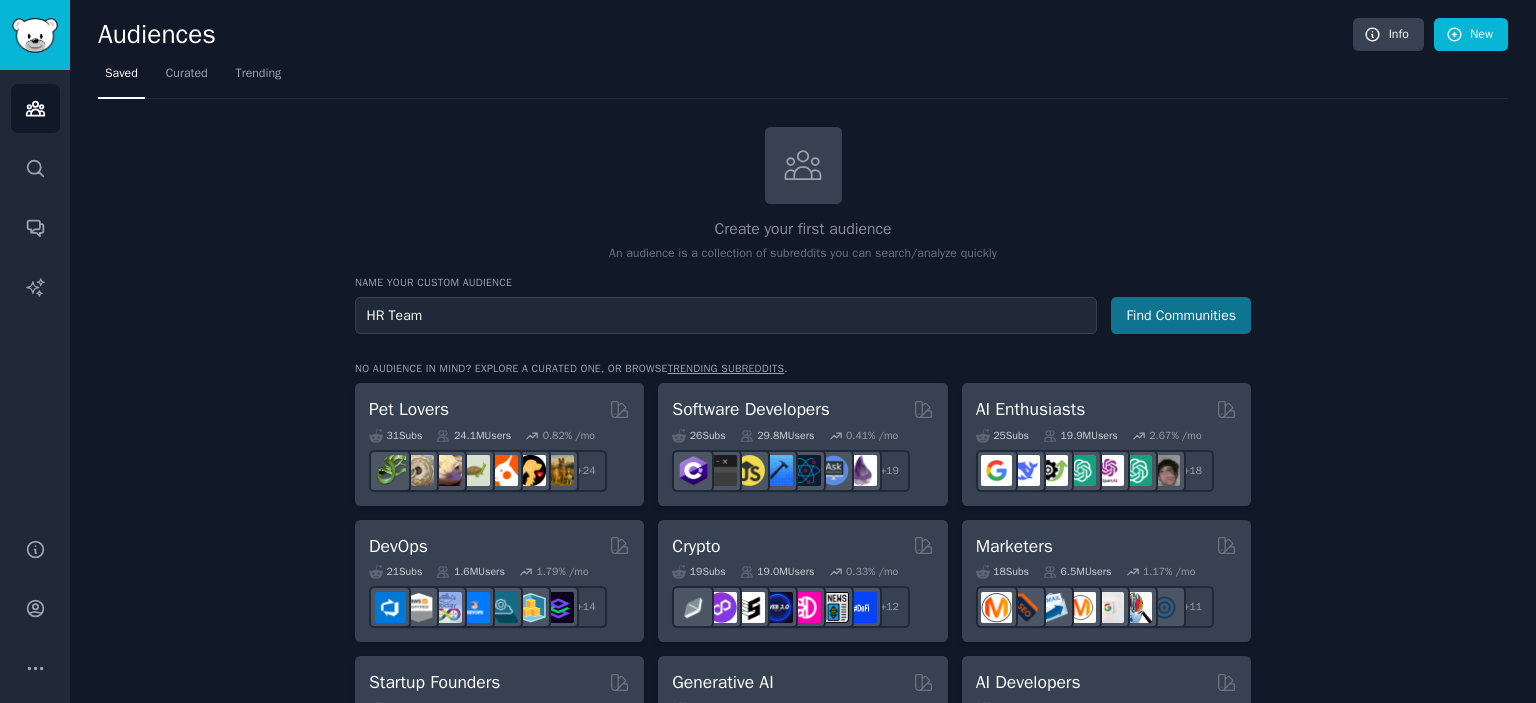 type on "HR Team" 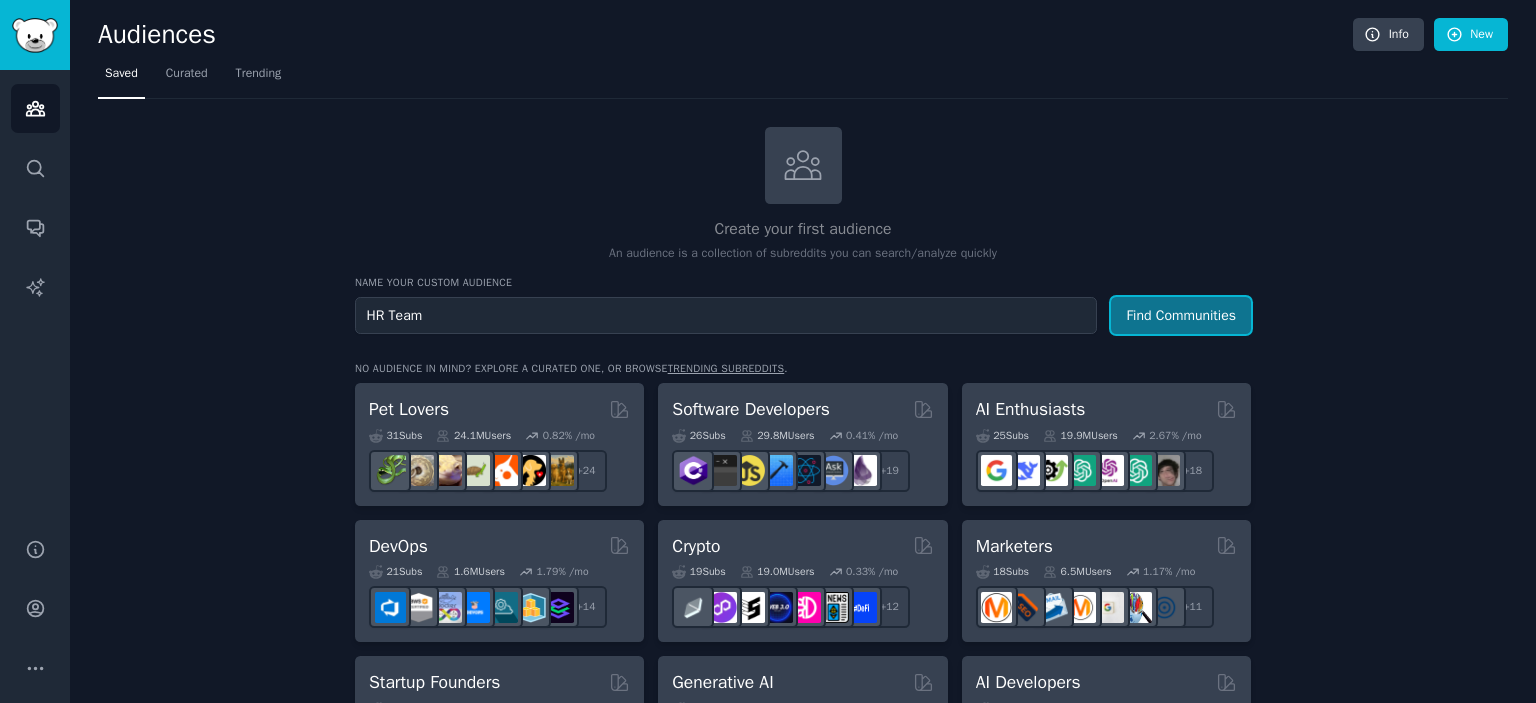 click on "Find Communities" at bounding box center (1181, 315) 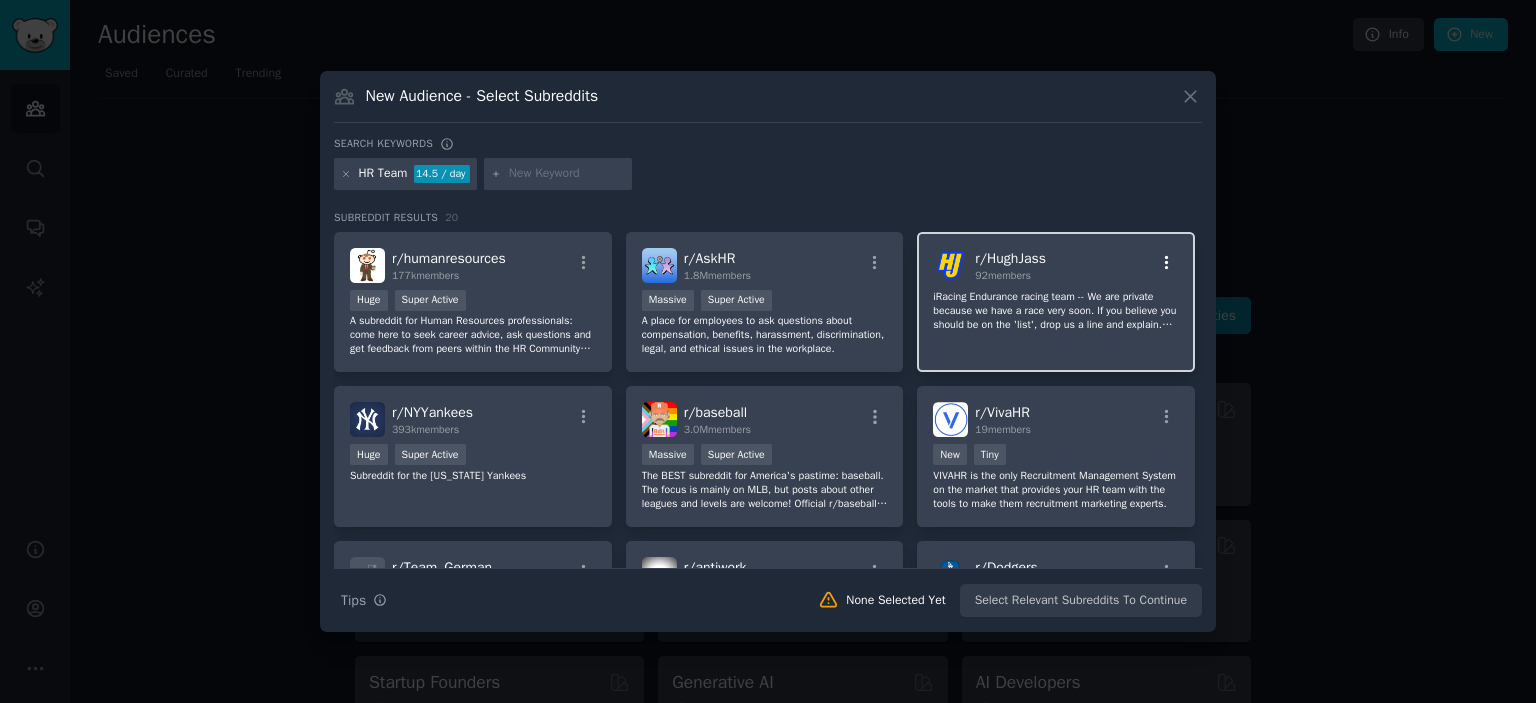 click 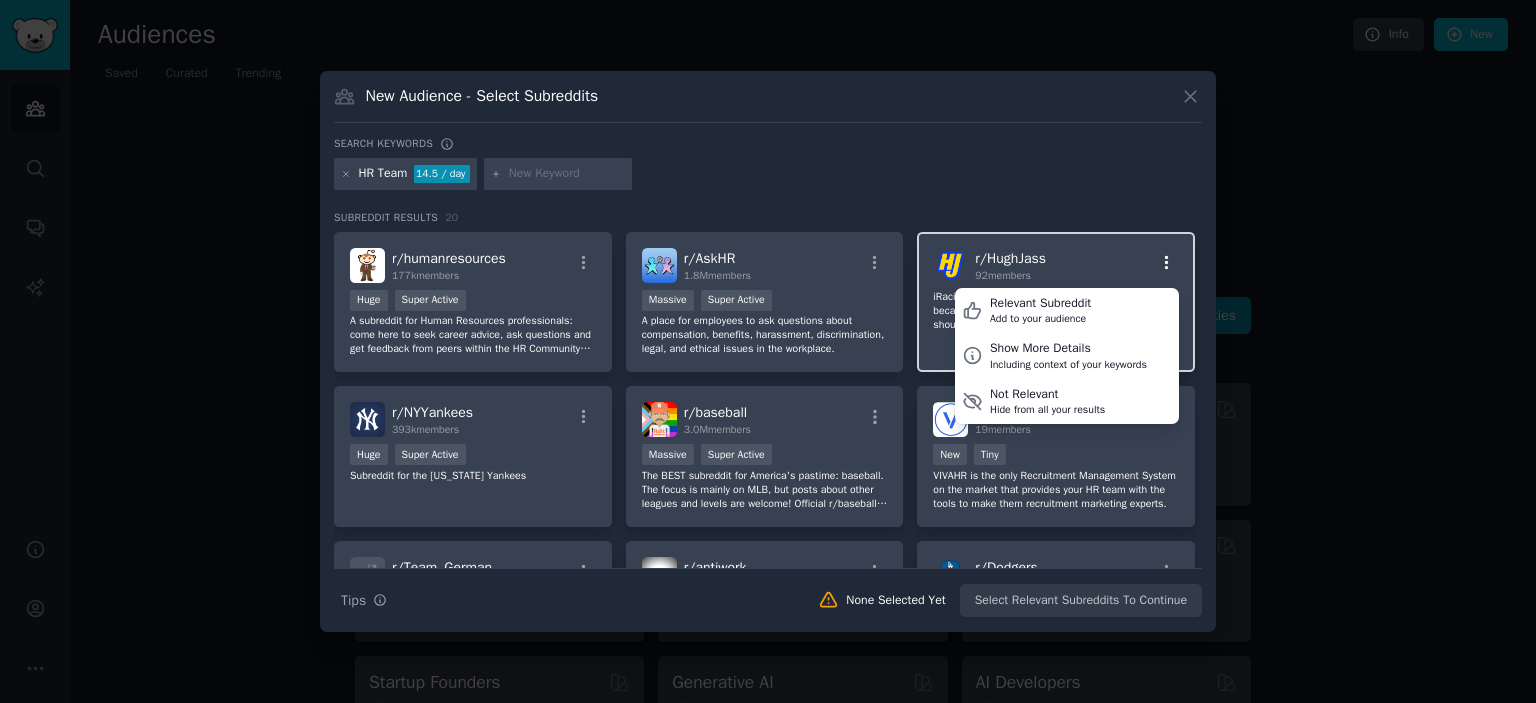 click 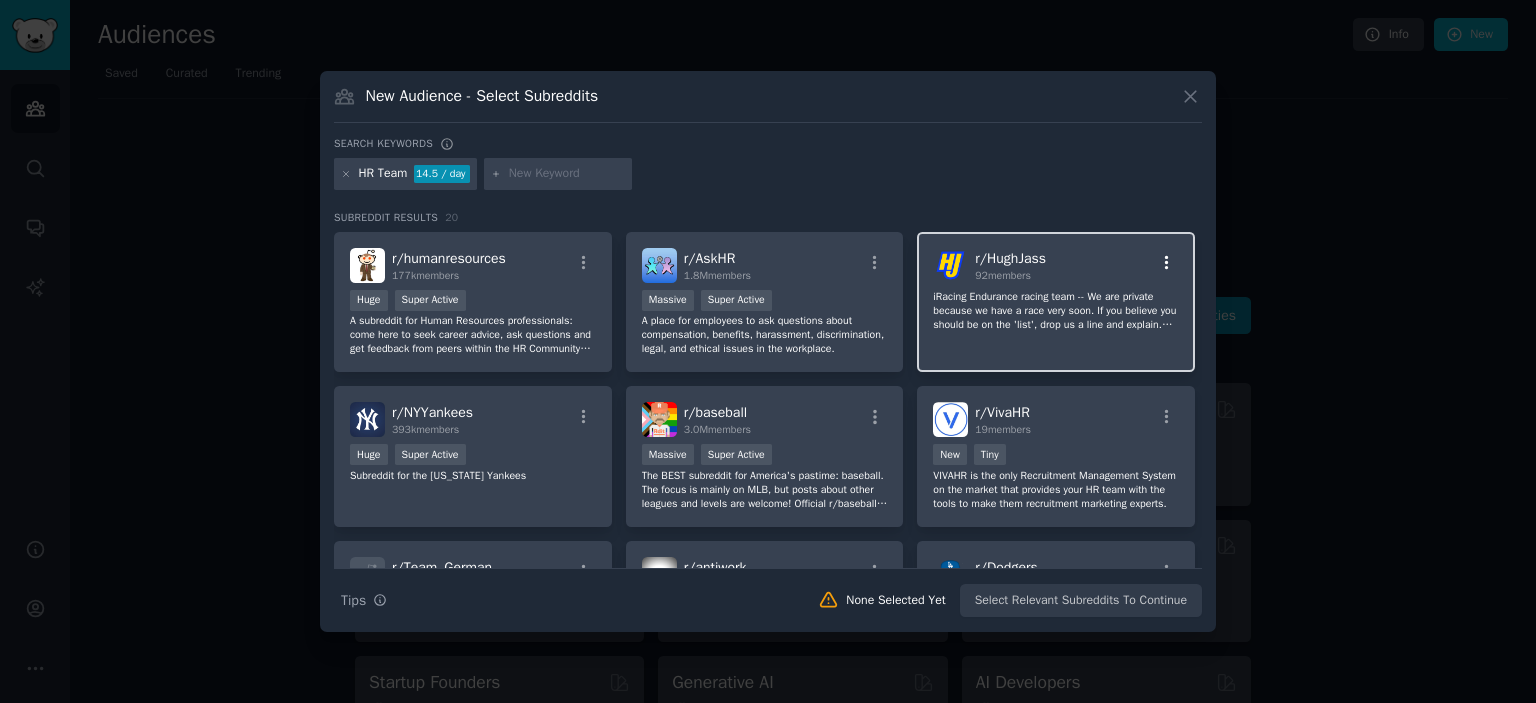 click 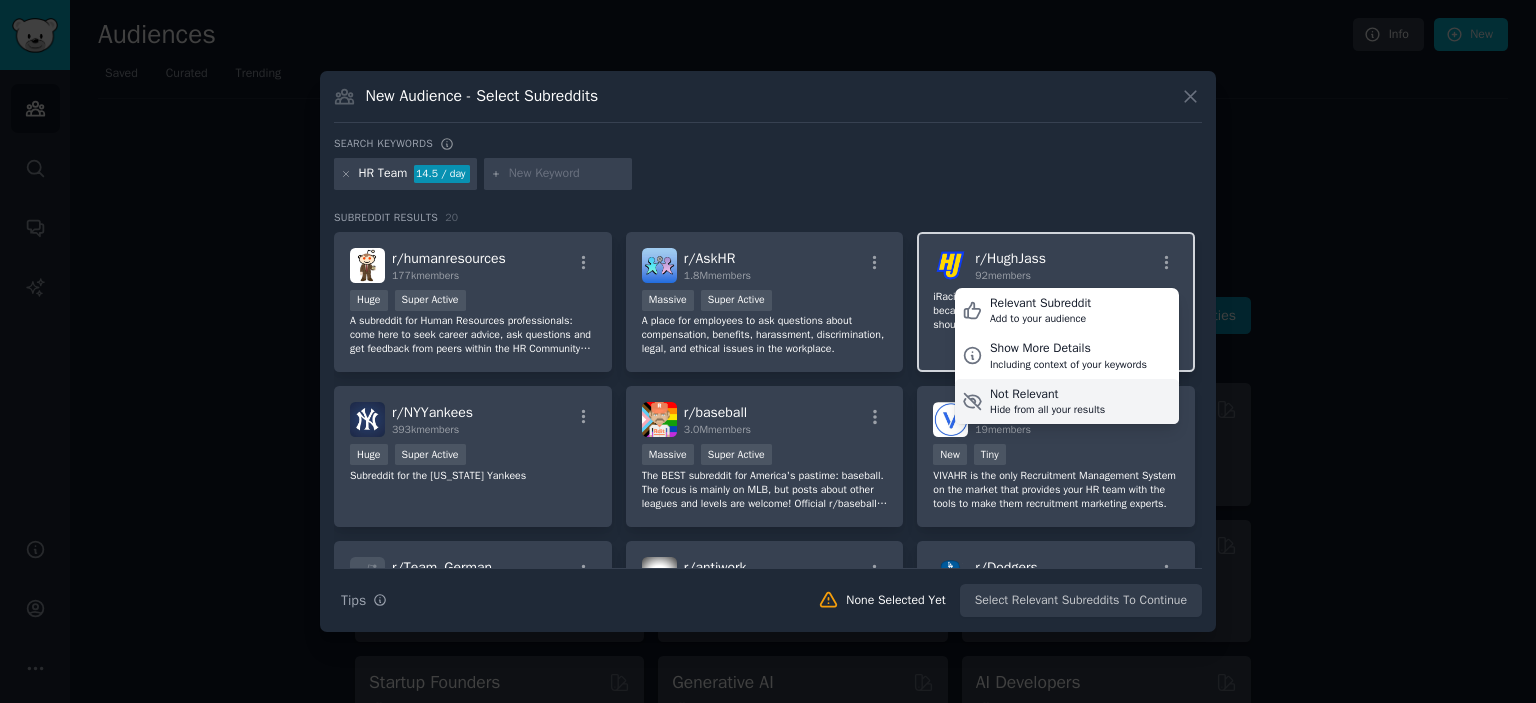 click on "Hide from all your results" at bounding box center [1047, 410] 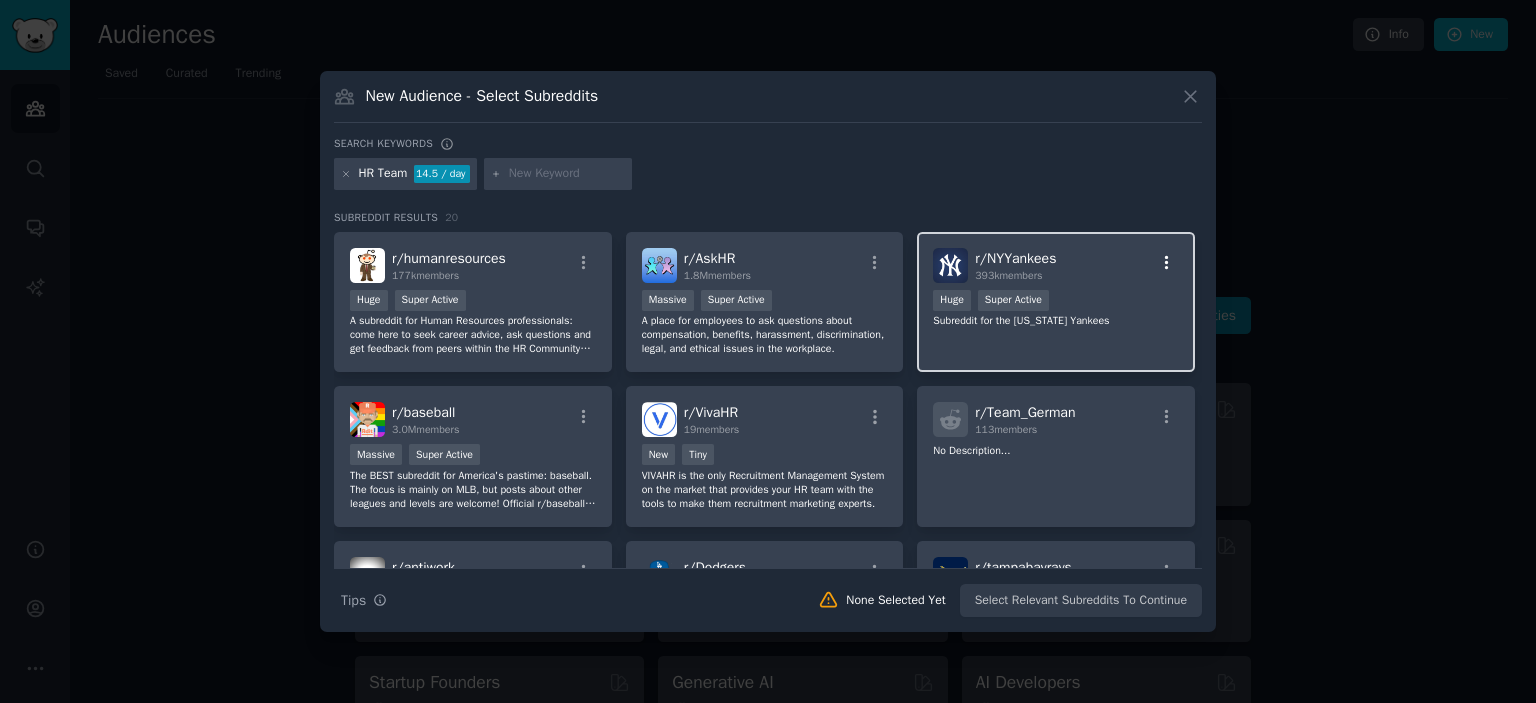 click 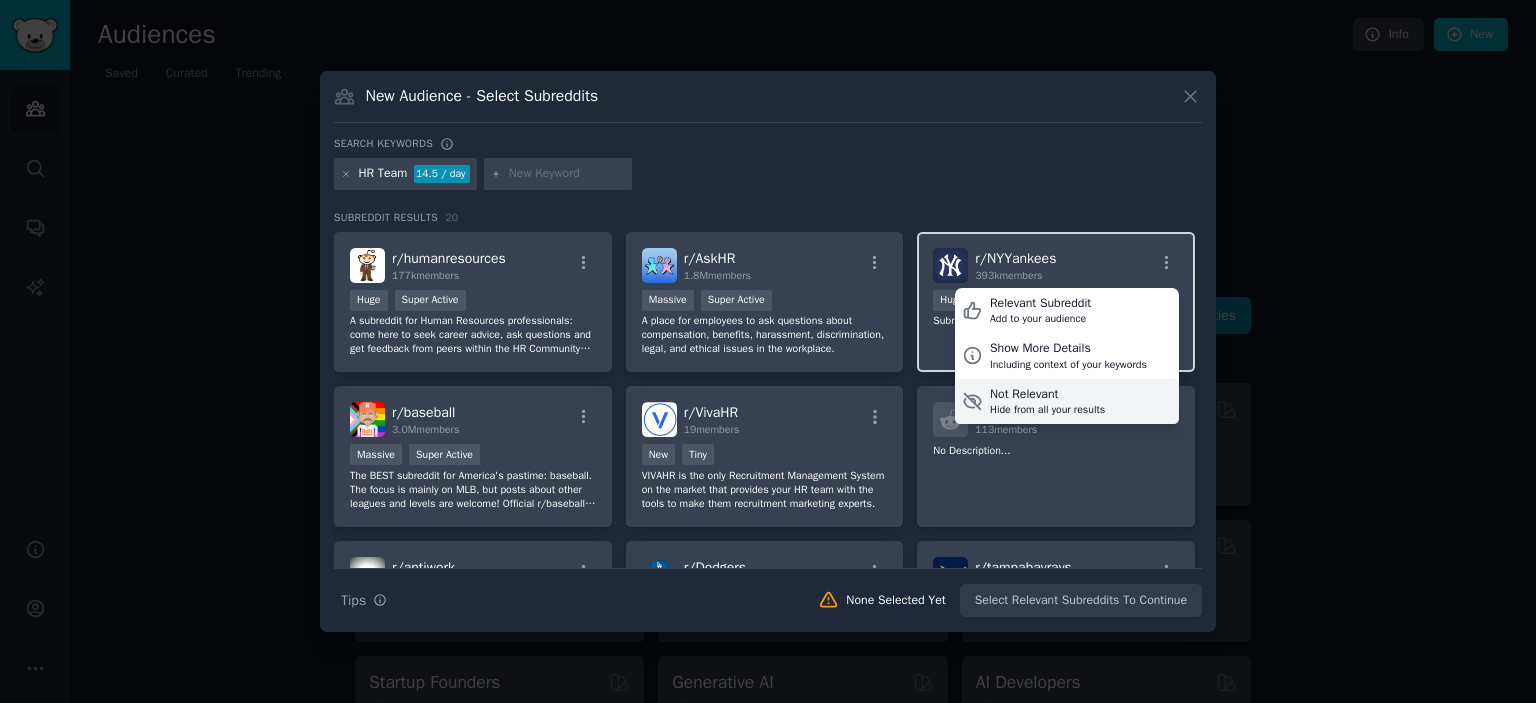 click on "Not Relevant" at bounding box center [1047, 395] 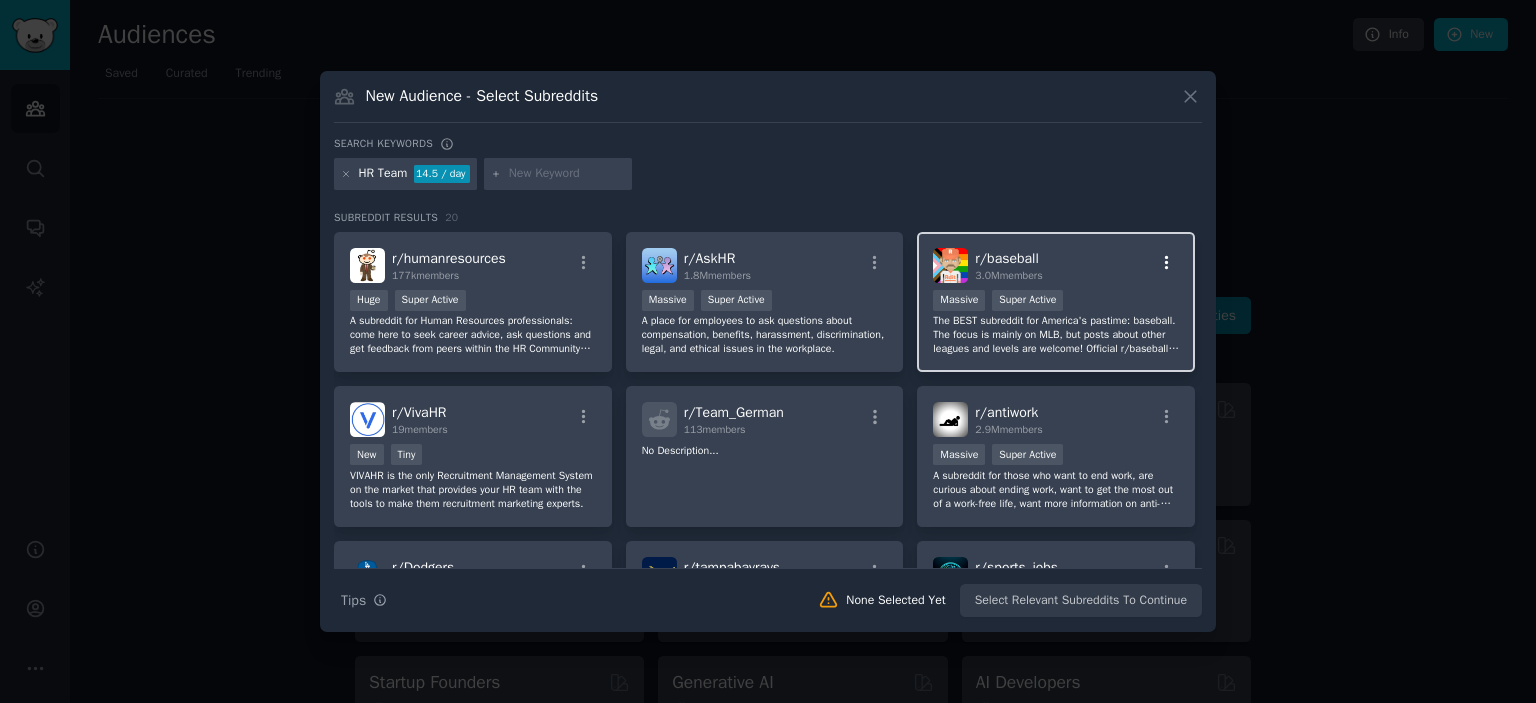 click at bounding box center (1166, 263) 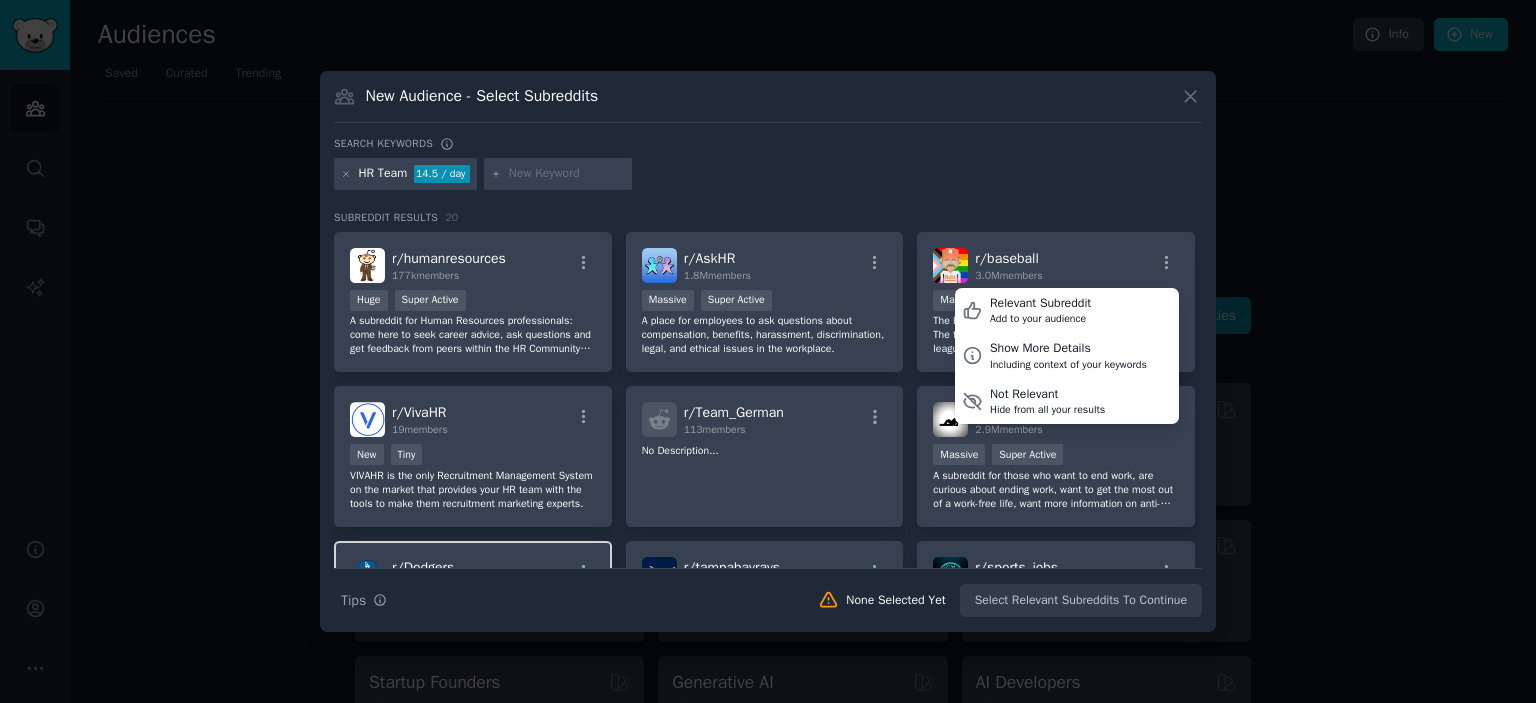 click on "Hide from all your results" at bounding box center (1047, 410) 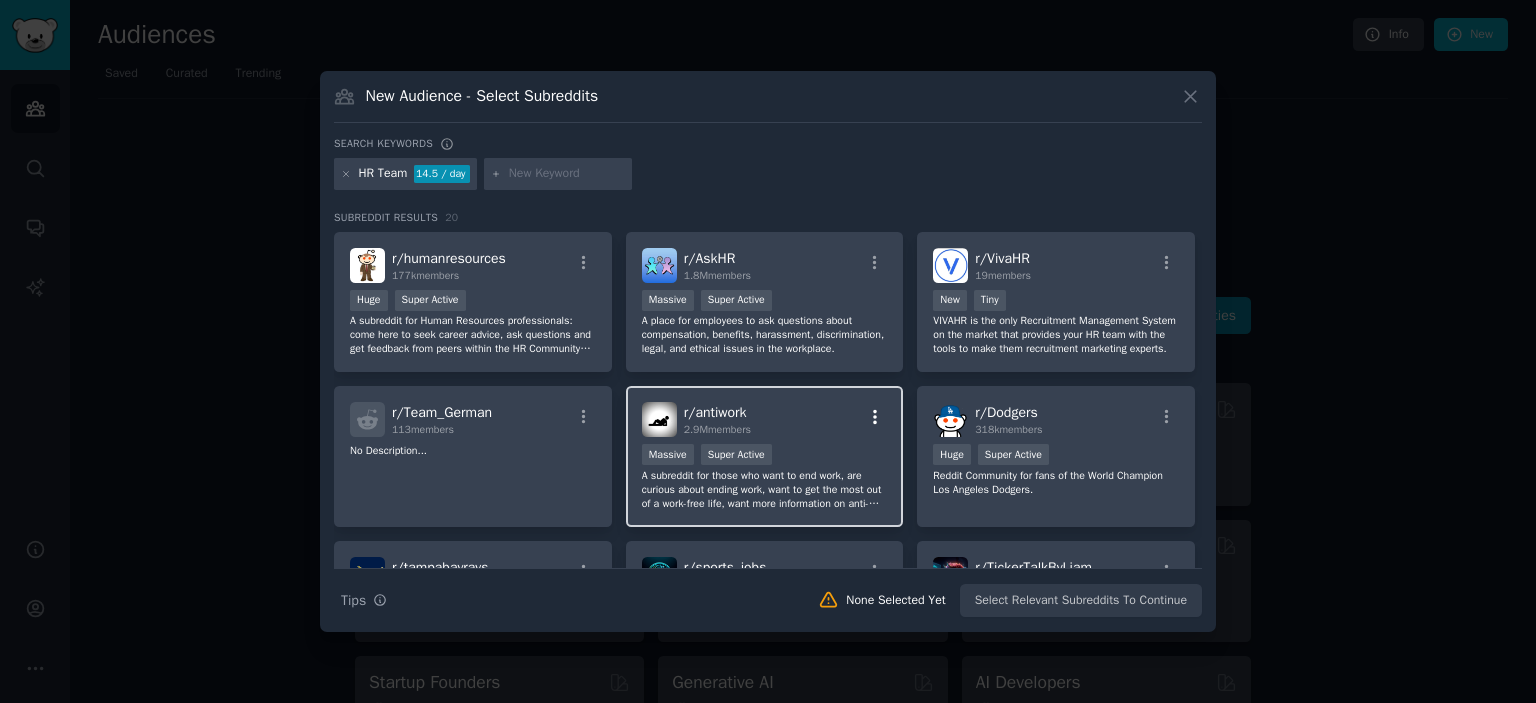 click 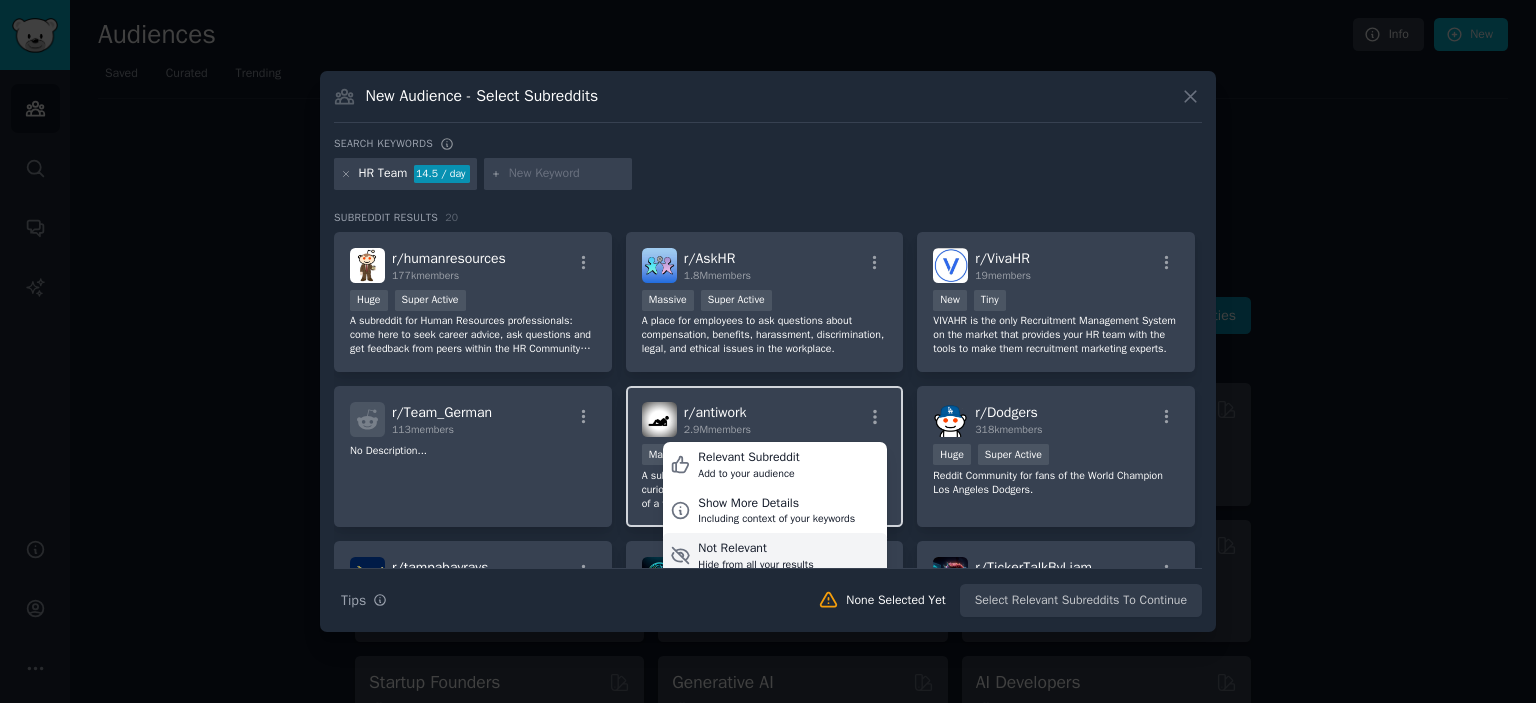 click on "Not Relevant" at bounding box center (755, 549) 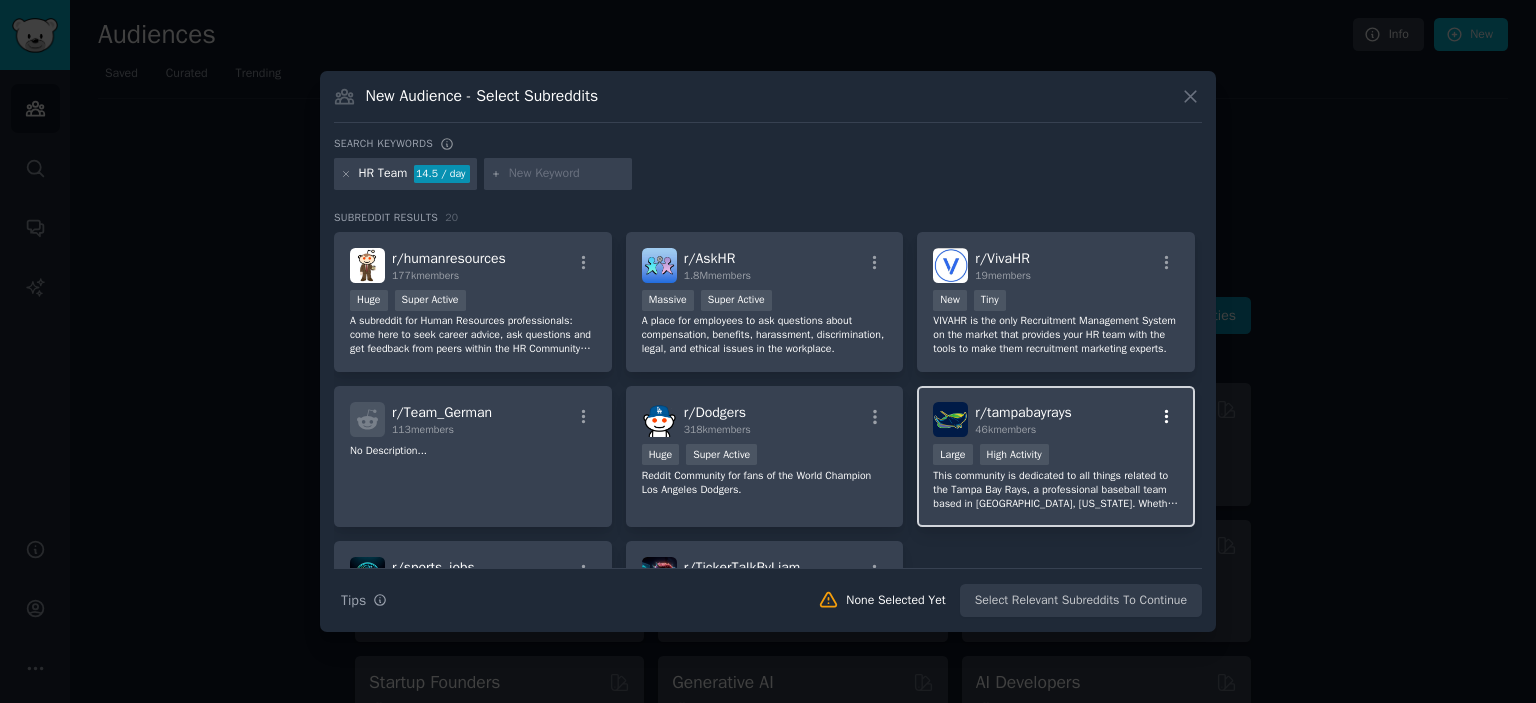 click at bounding box center (1166, 417) 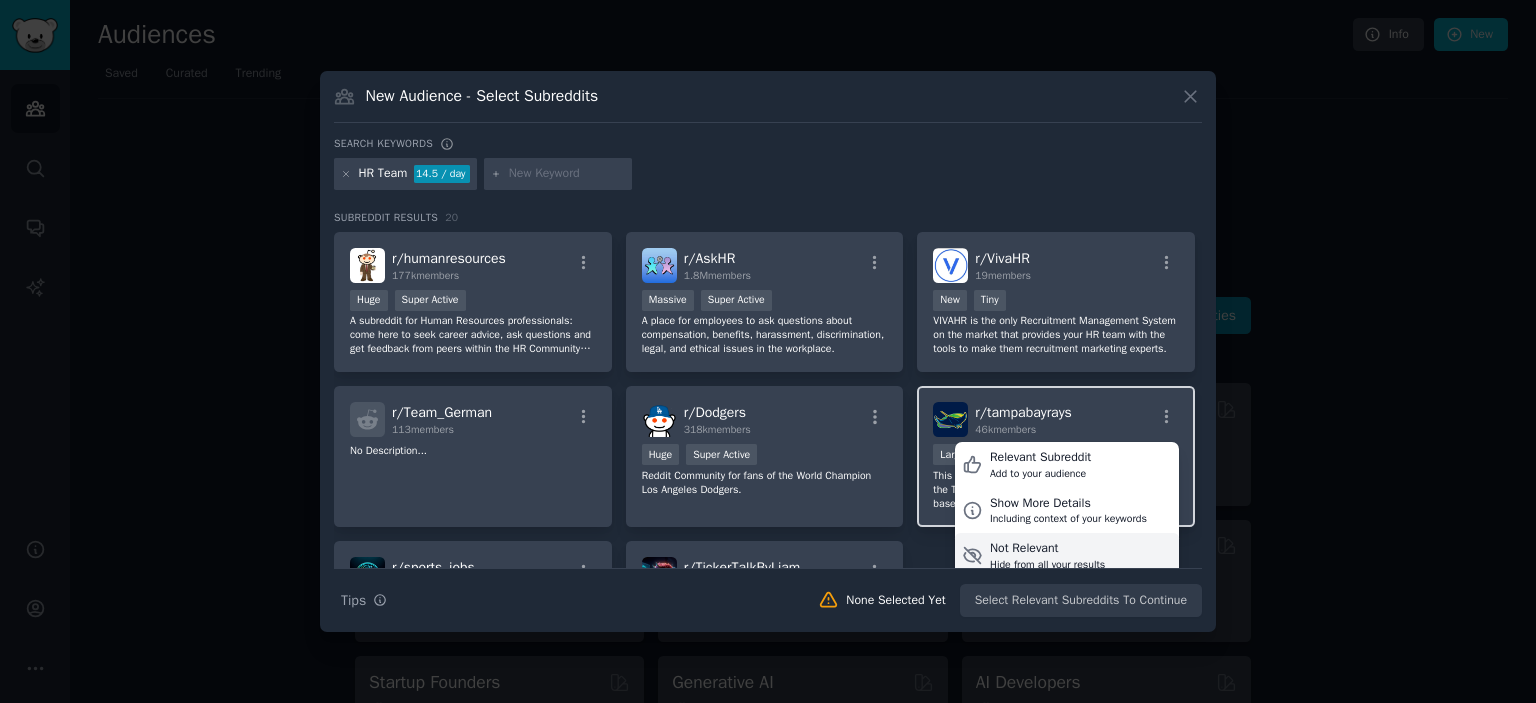 click on "Not Relevant" at bounding box center [1047, 549] 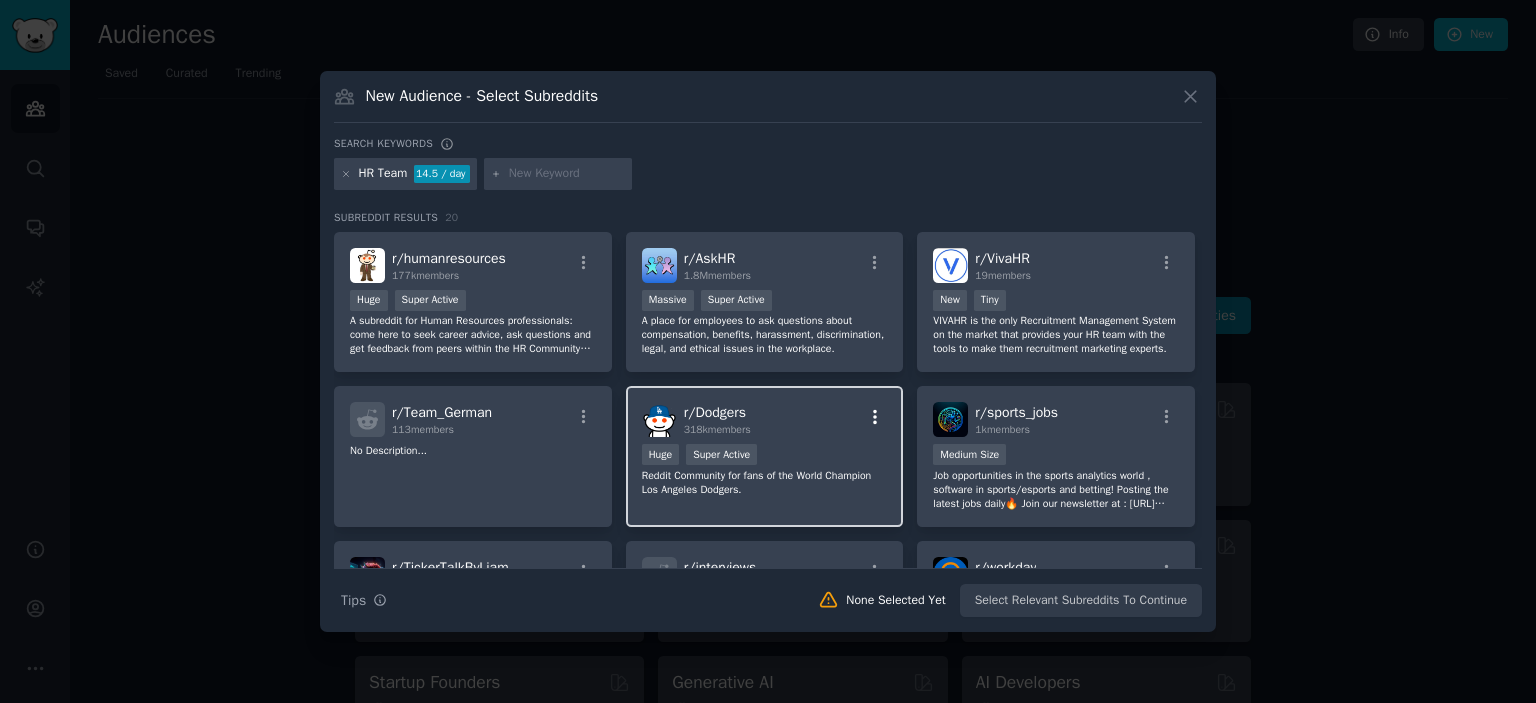 click 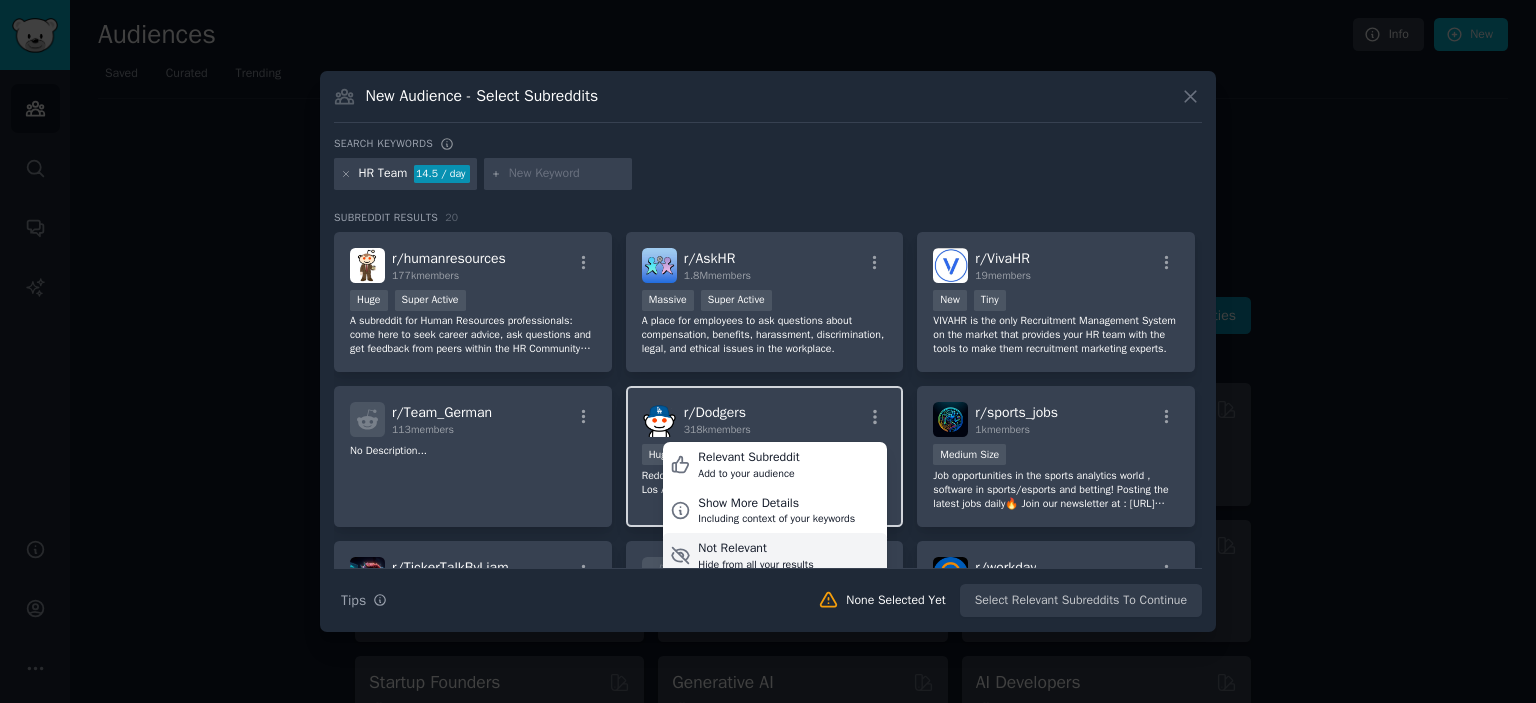 click on "Not Relevant" at bounding box center [755, 549] 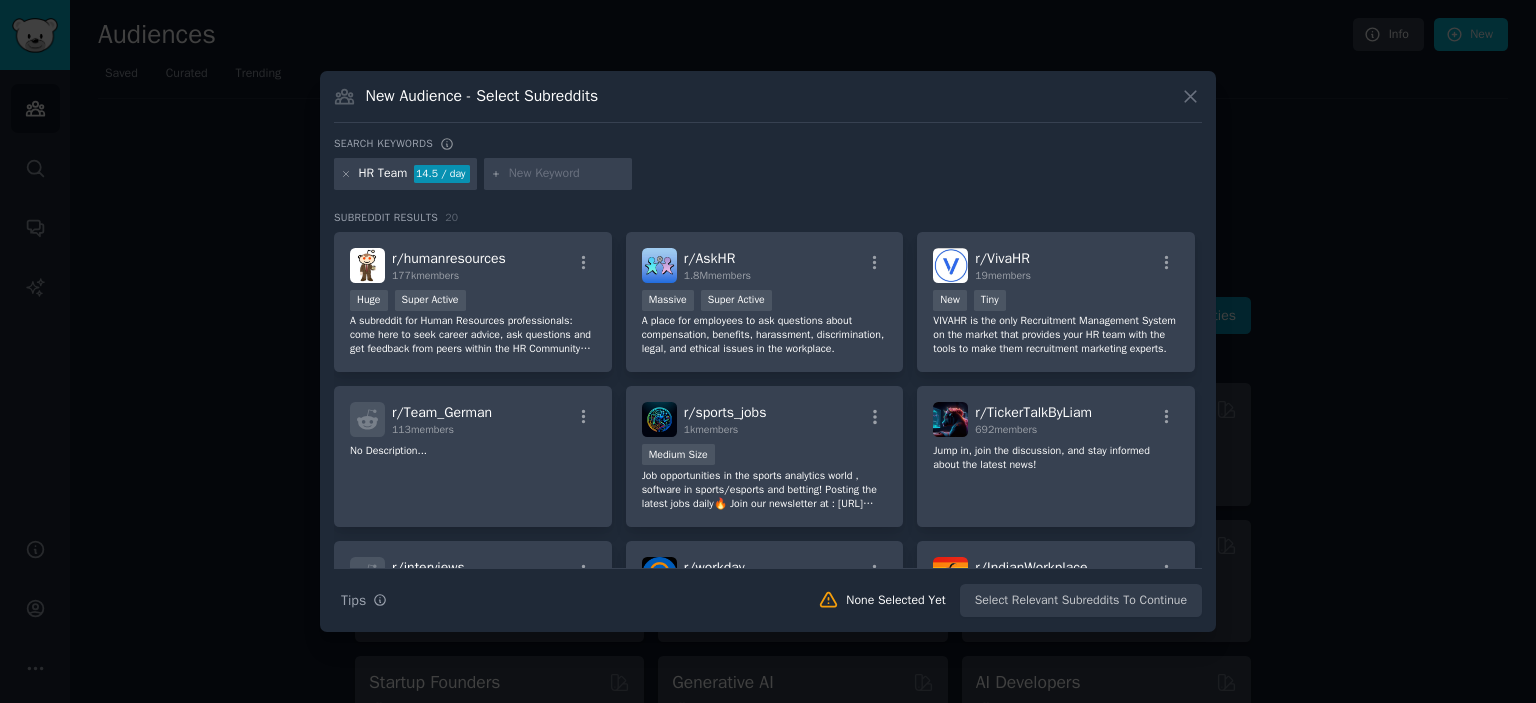 click at bounding box center [567, 174] 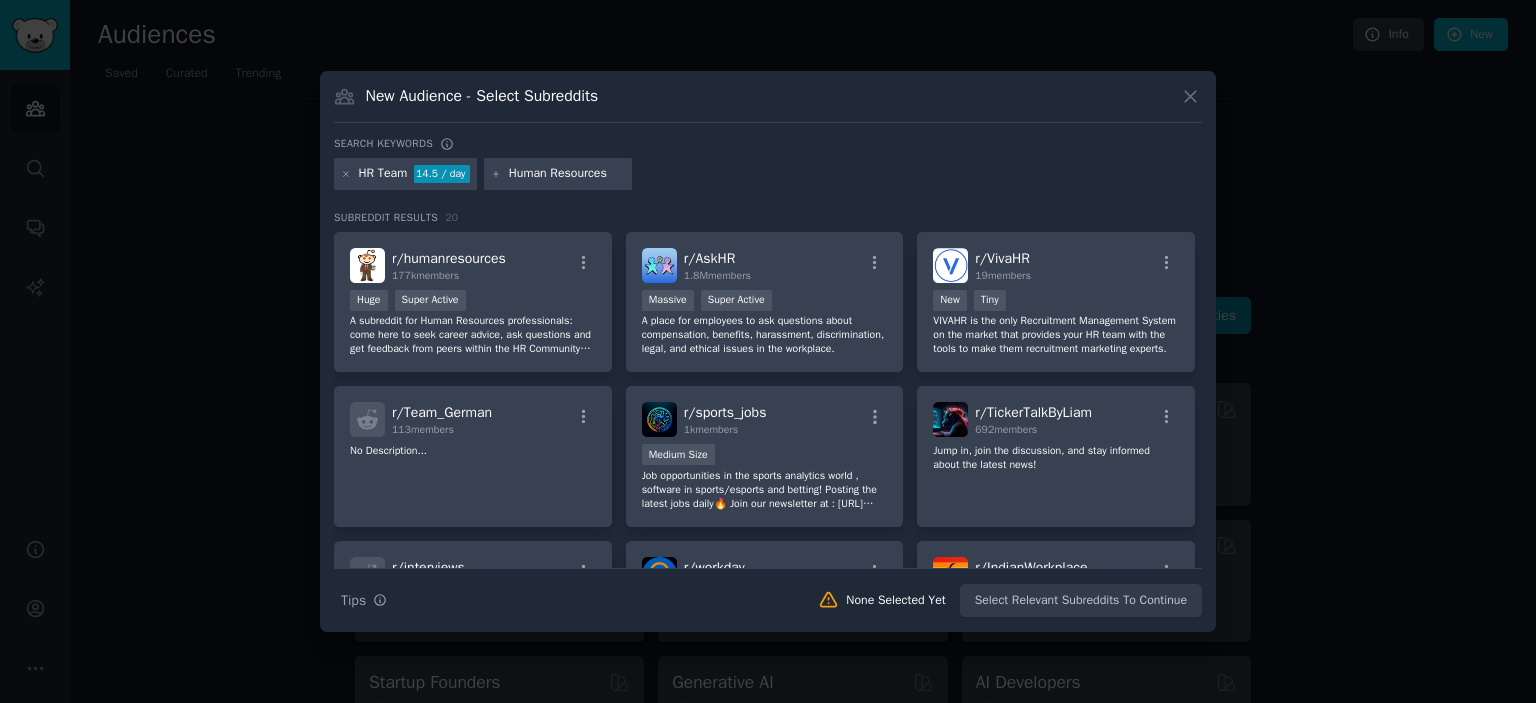 type on "Human Resources" 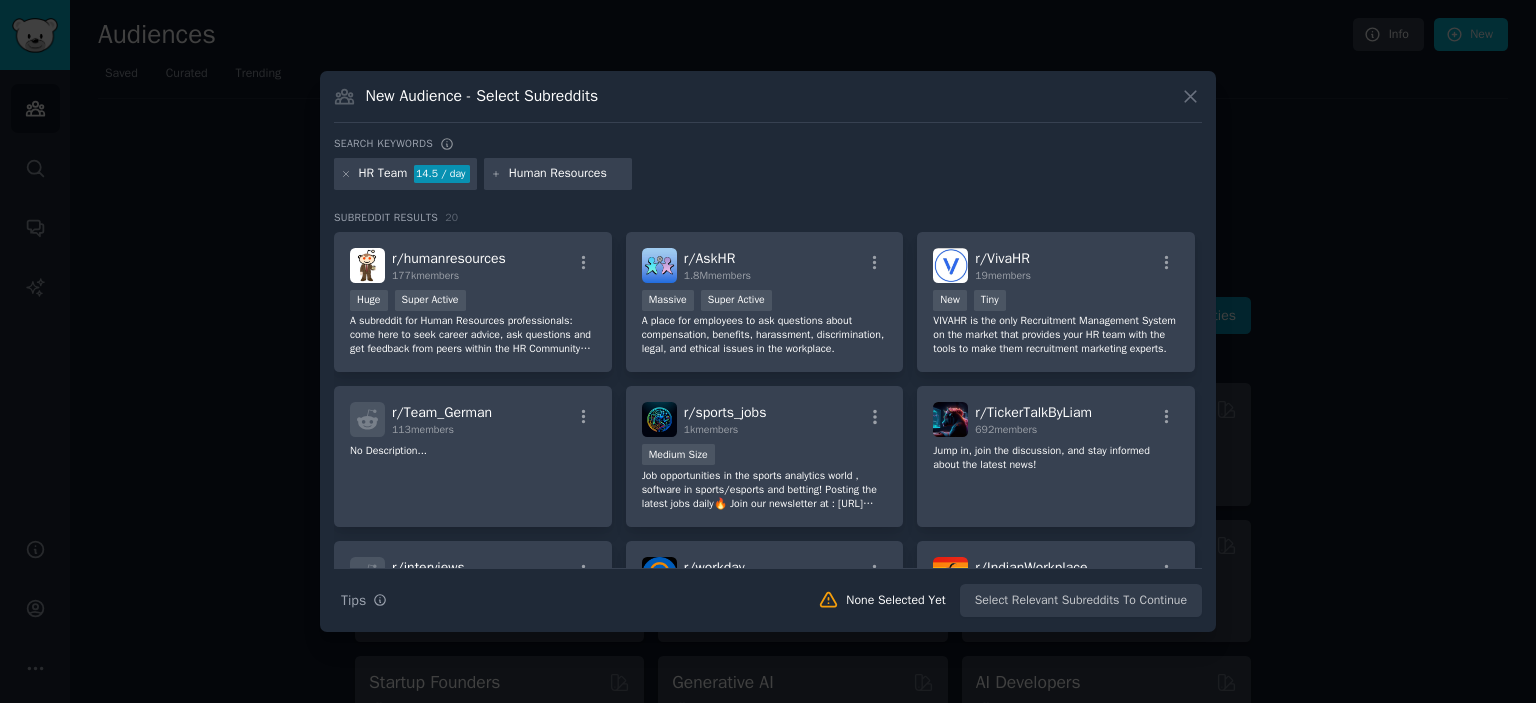 click on "HR Team 14.5 / day Human Resources" at bounding box center [768, 177] 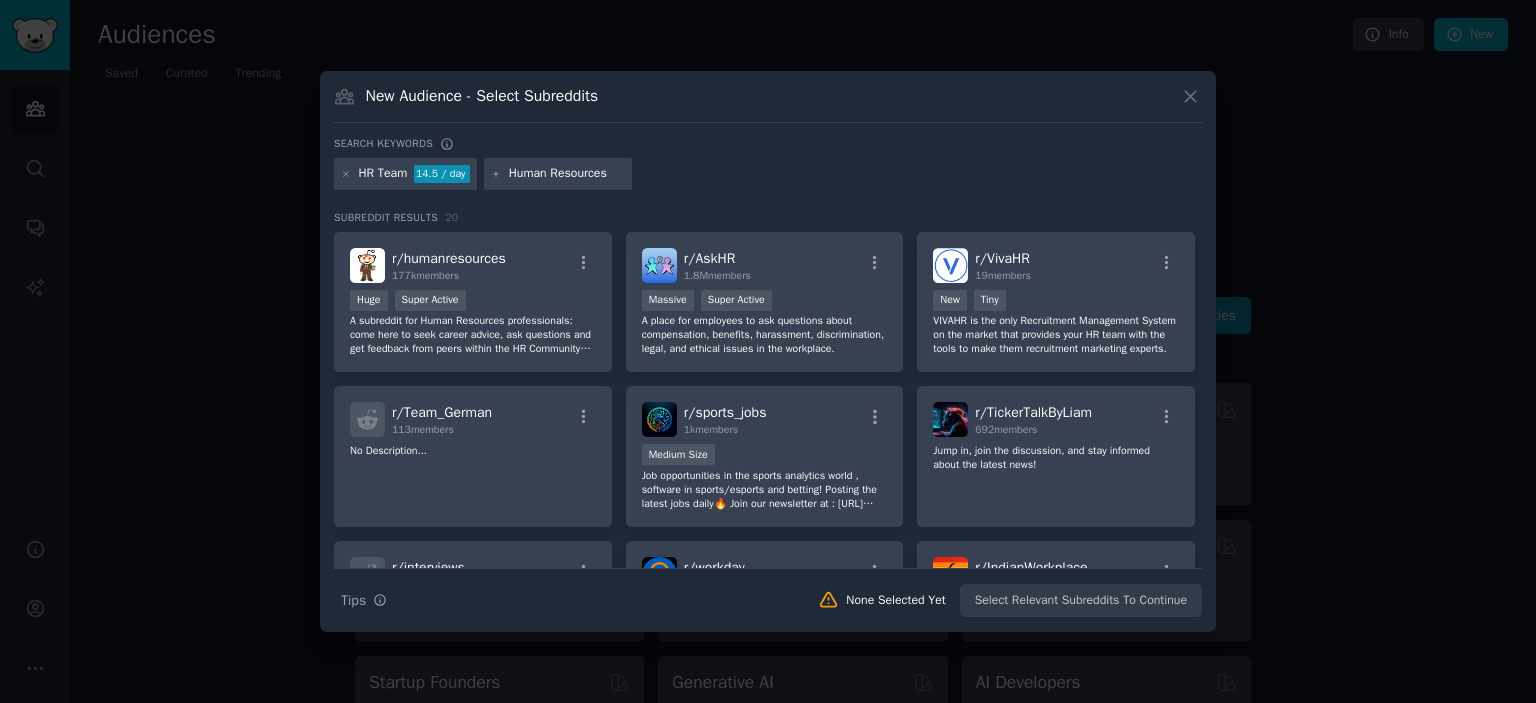click 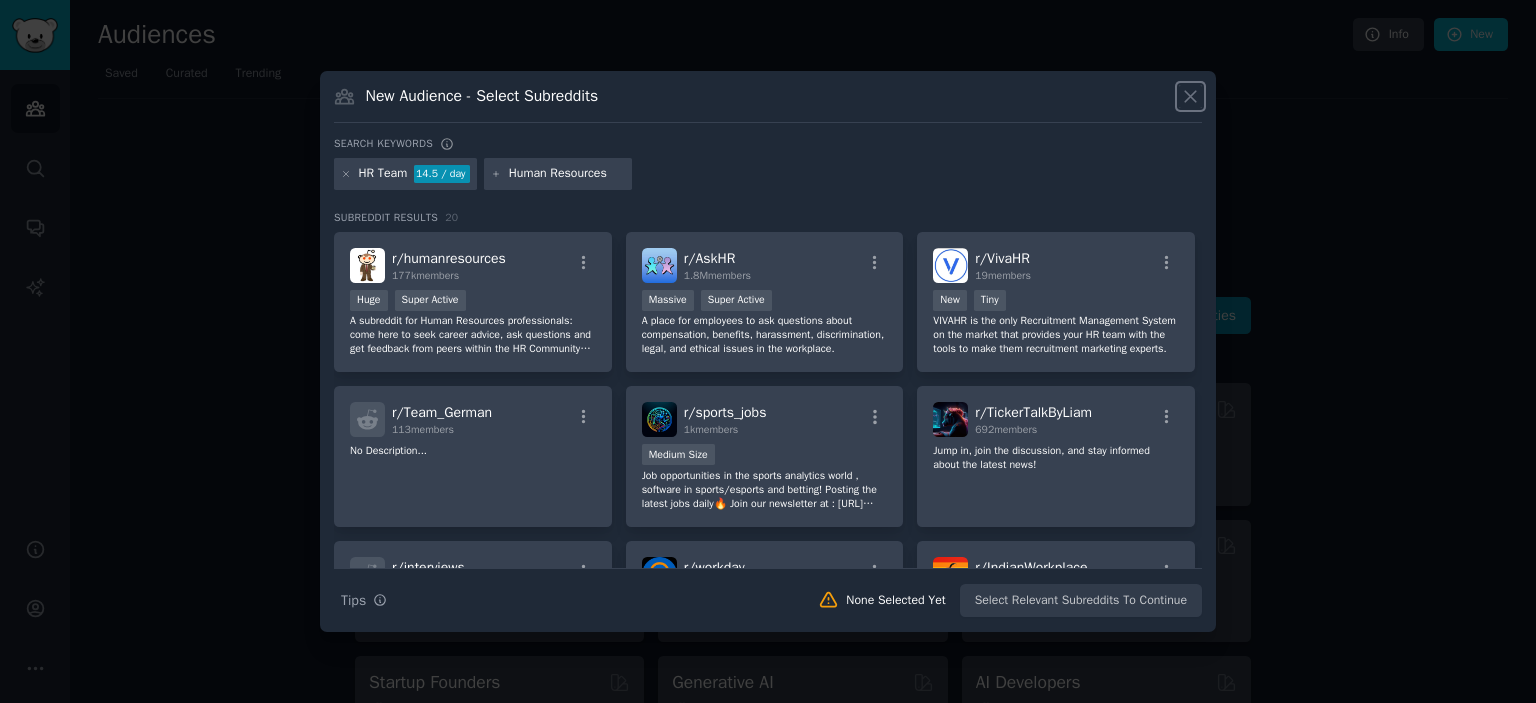 click 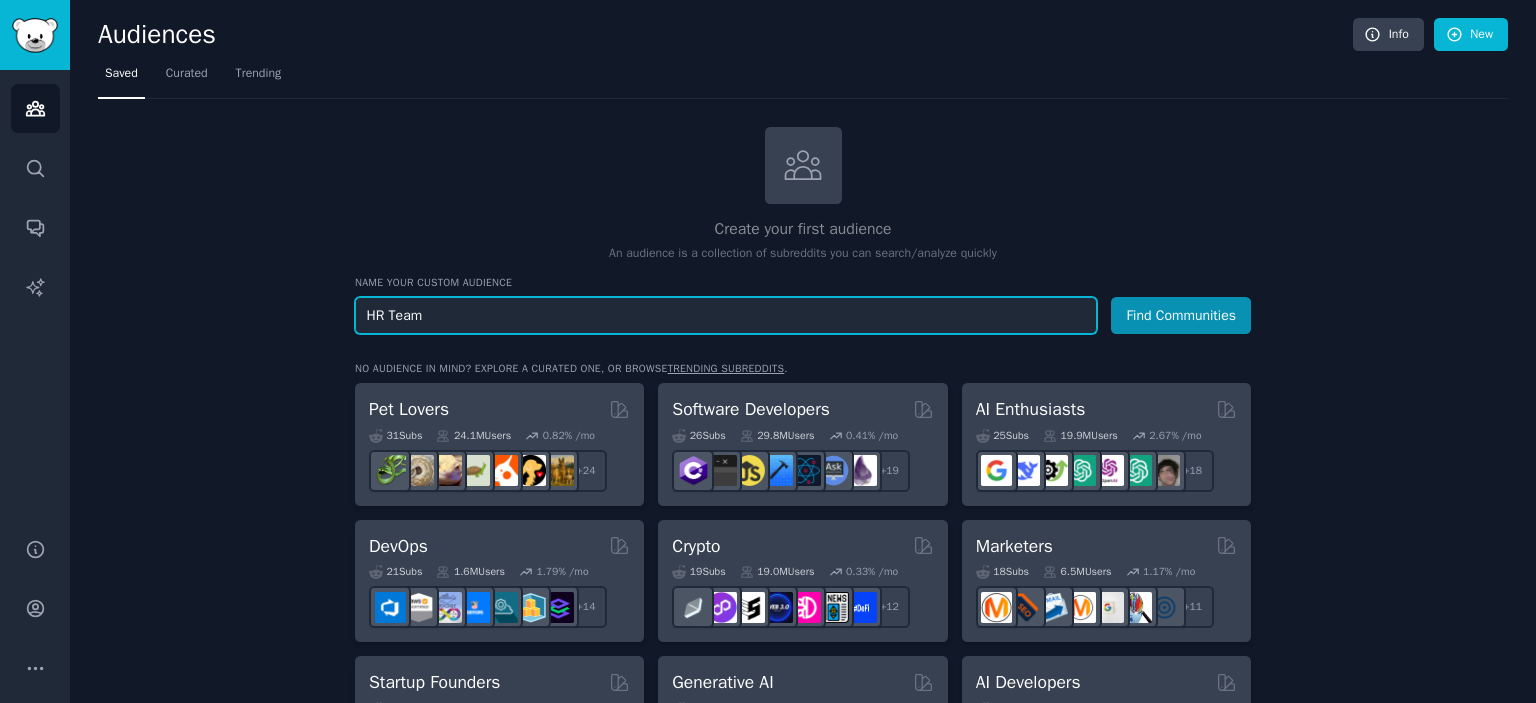 click on "HR Team" at bounding box center (726, 315) 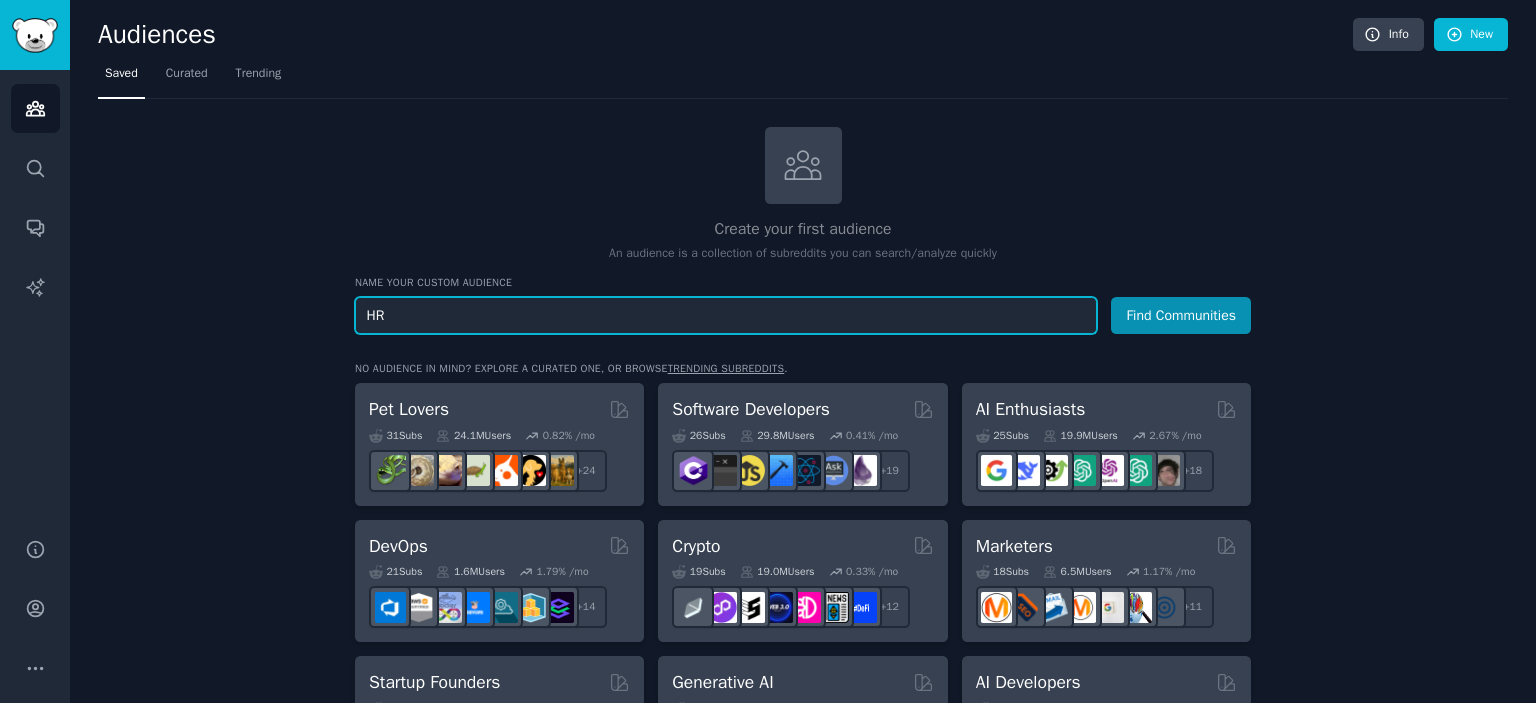 type on "H" 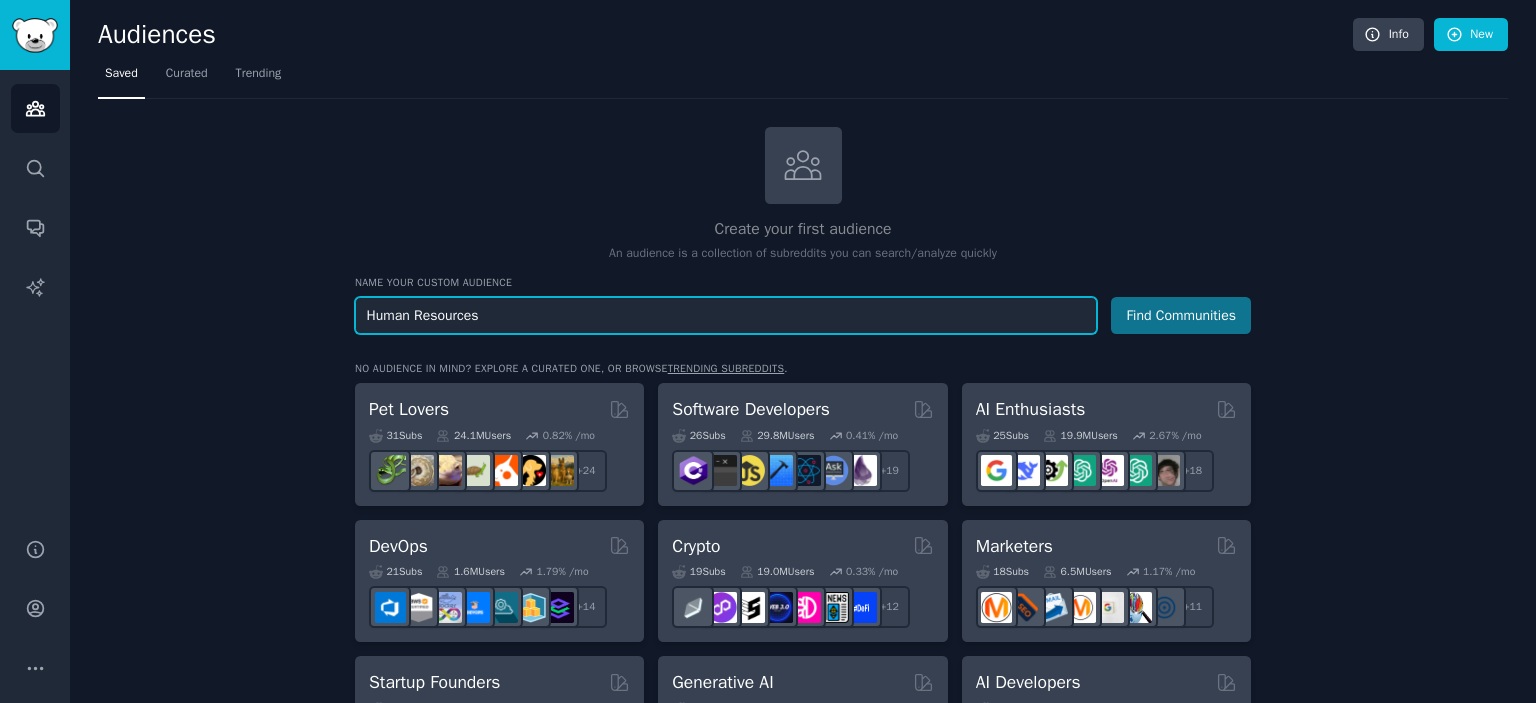 type on "Human Resources" 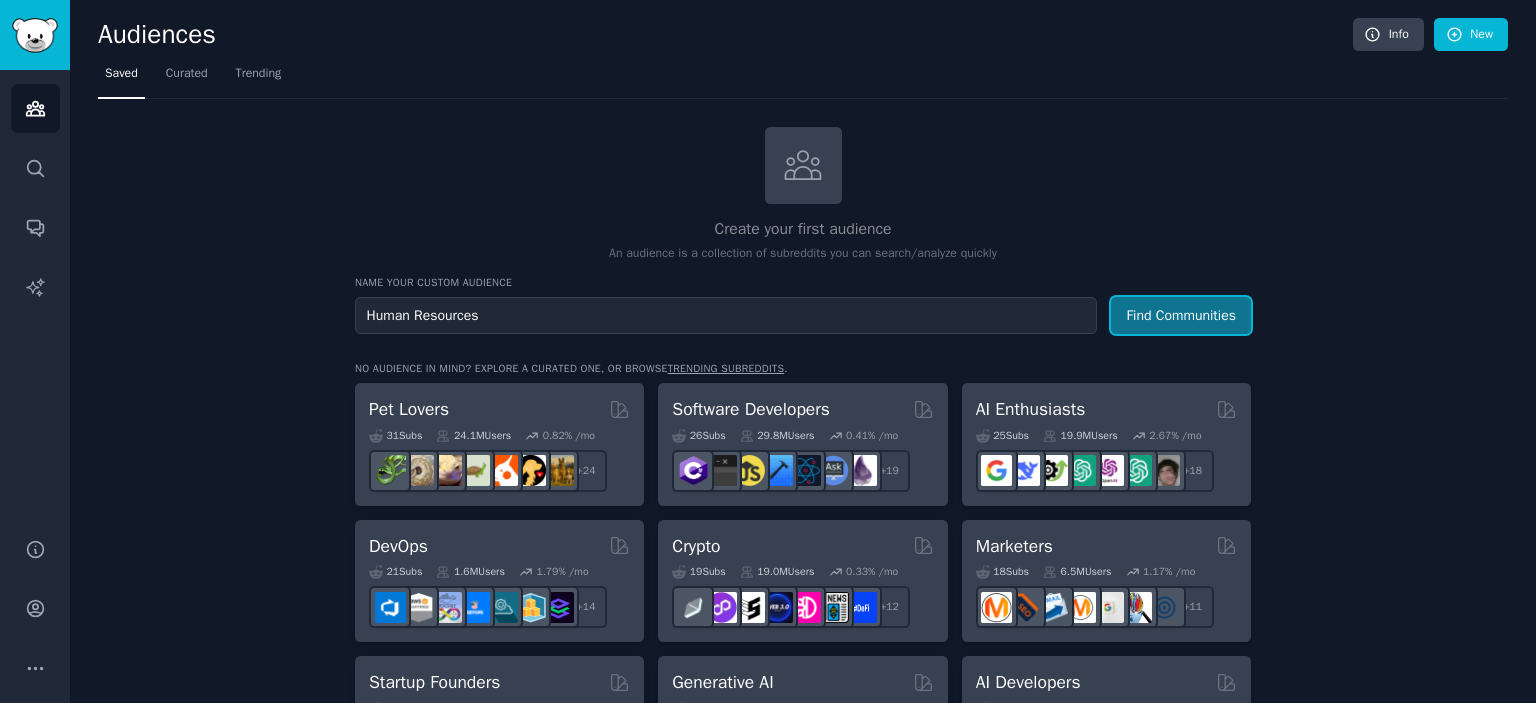 click on "Find Communities" at bounding box center (1181, 315) 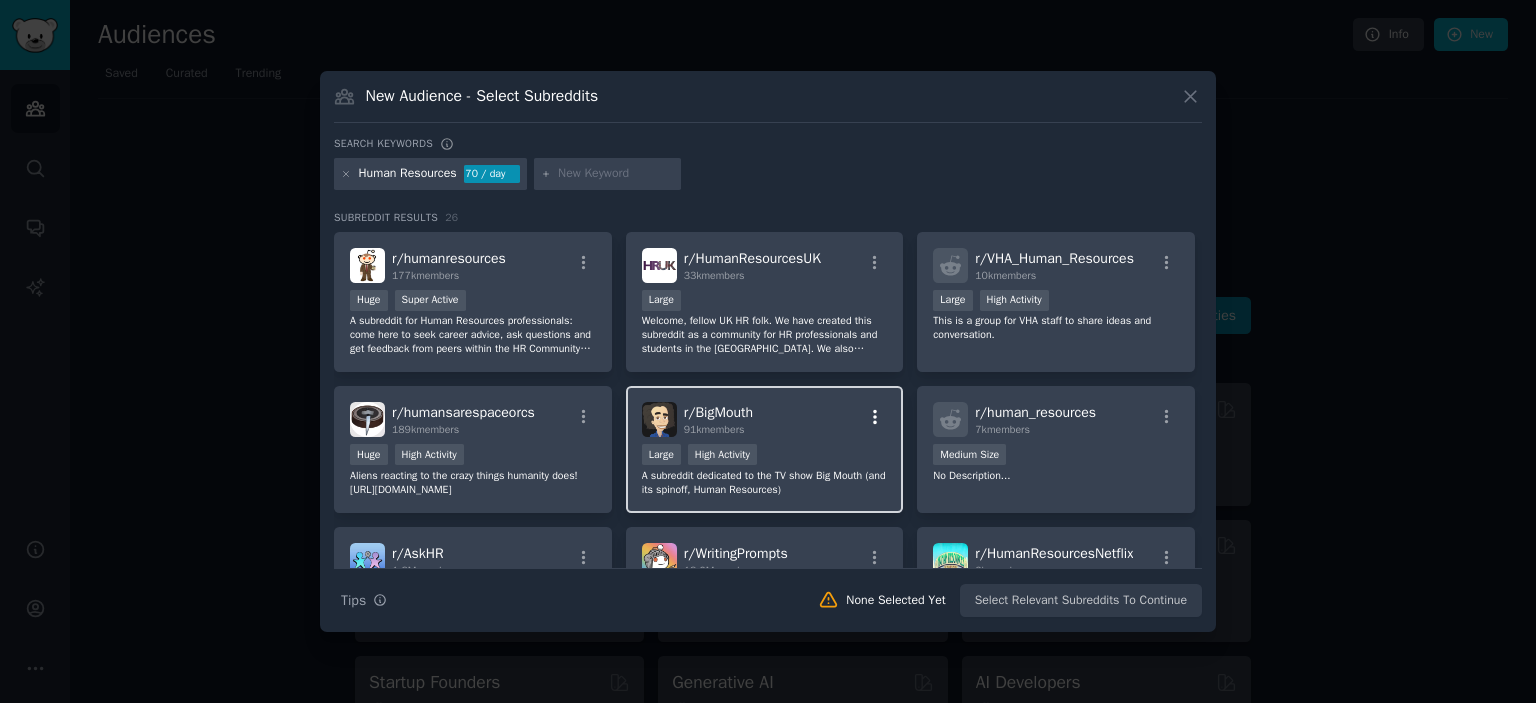 click 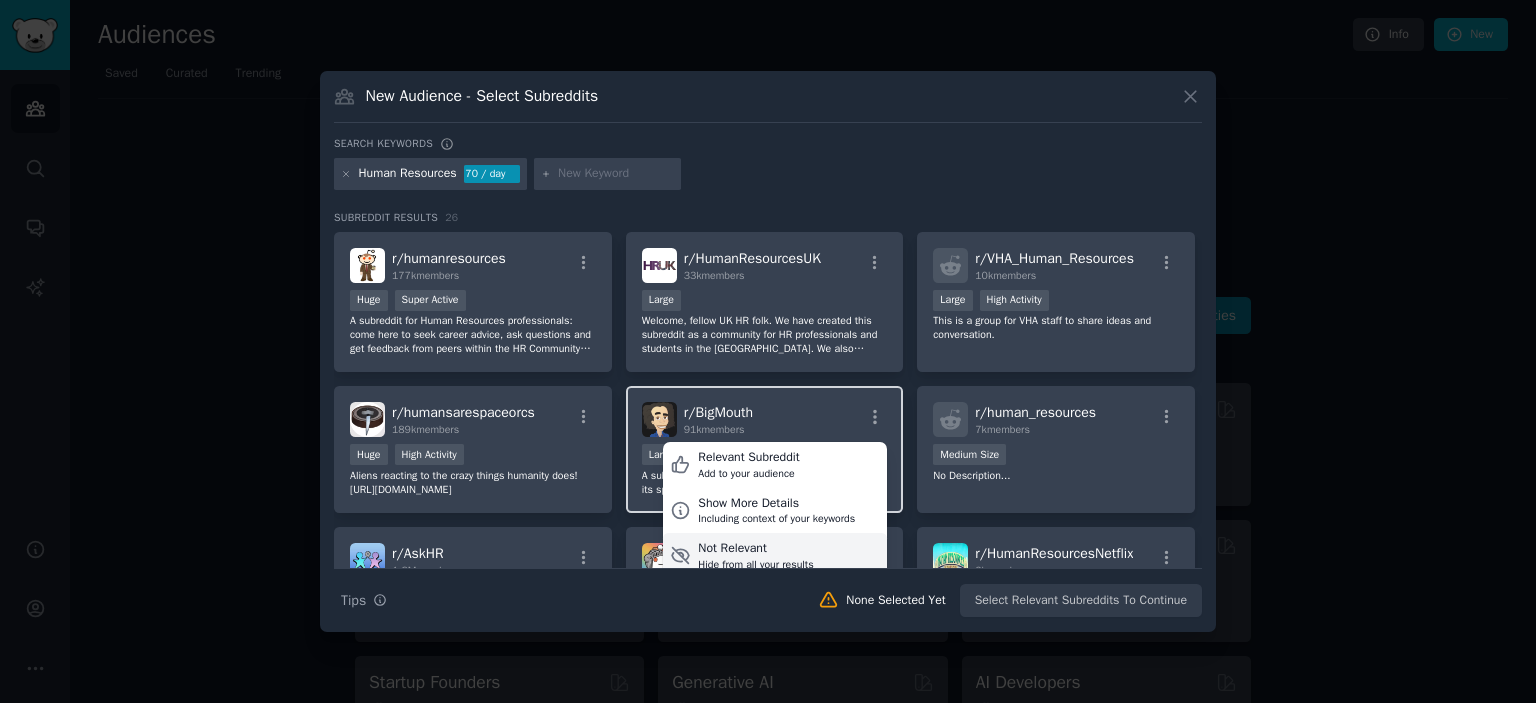 click on "Not Relevant" at bounding box center (755, 549) 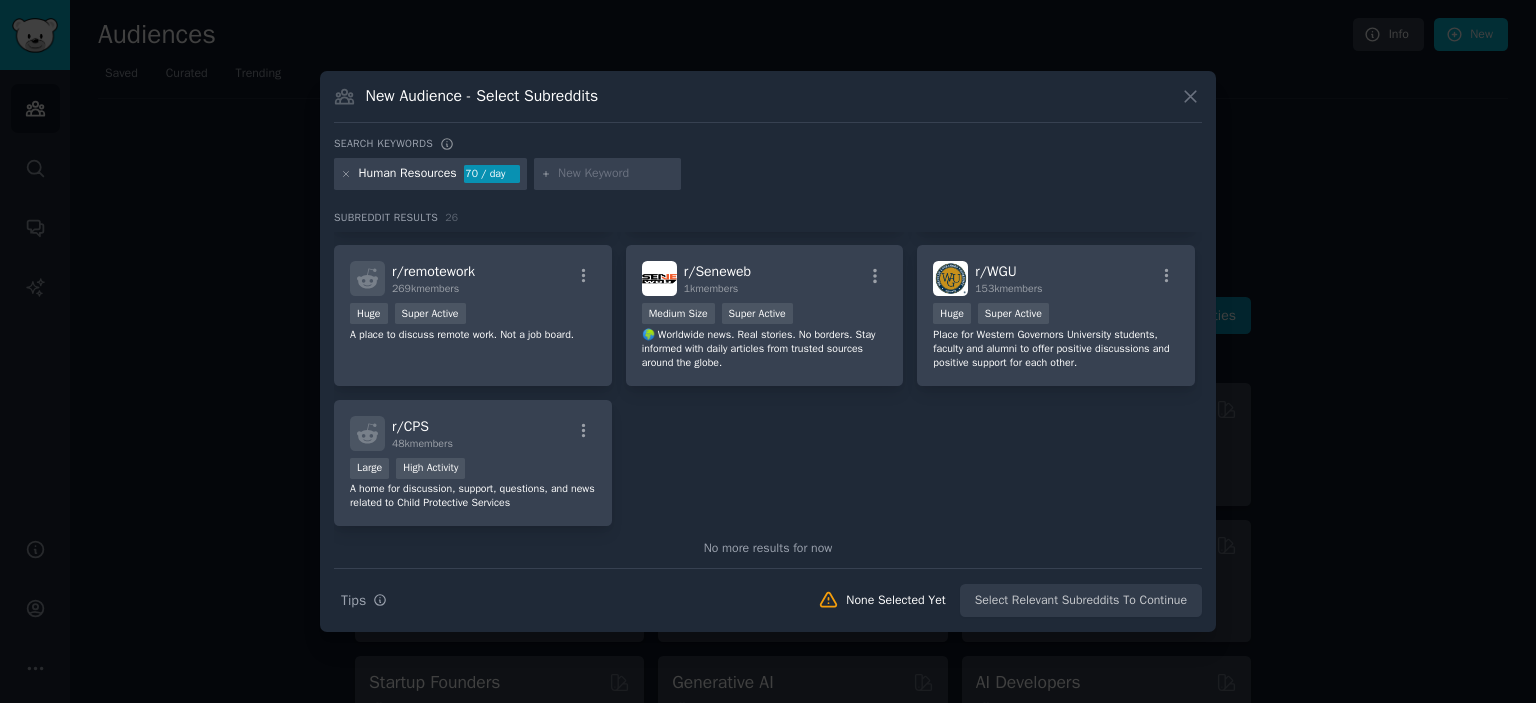 scroll, scrollTop: 1088, scrollLeft: 0, axis: vertical 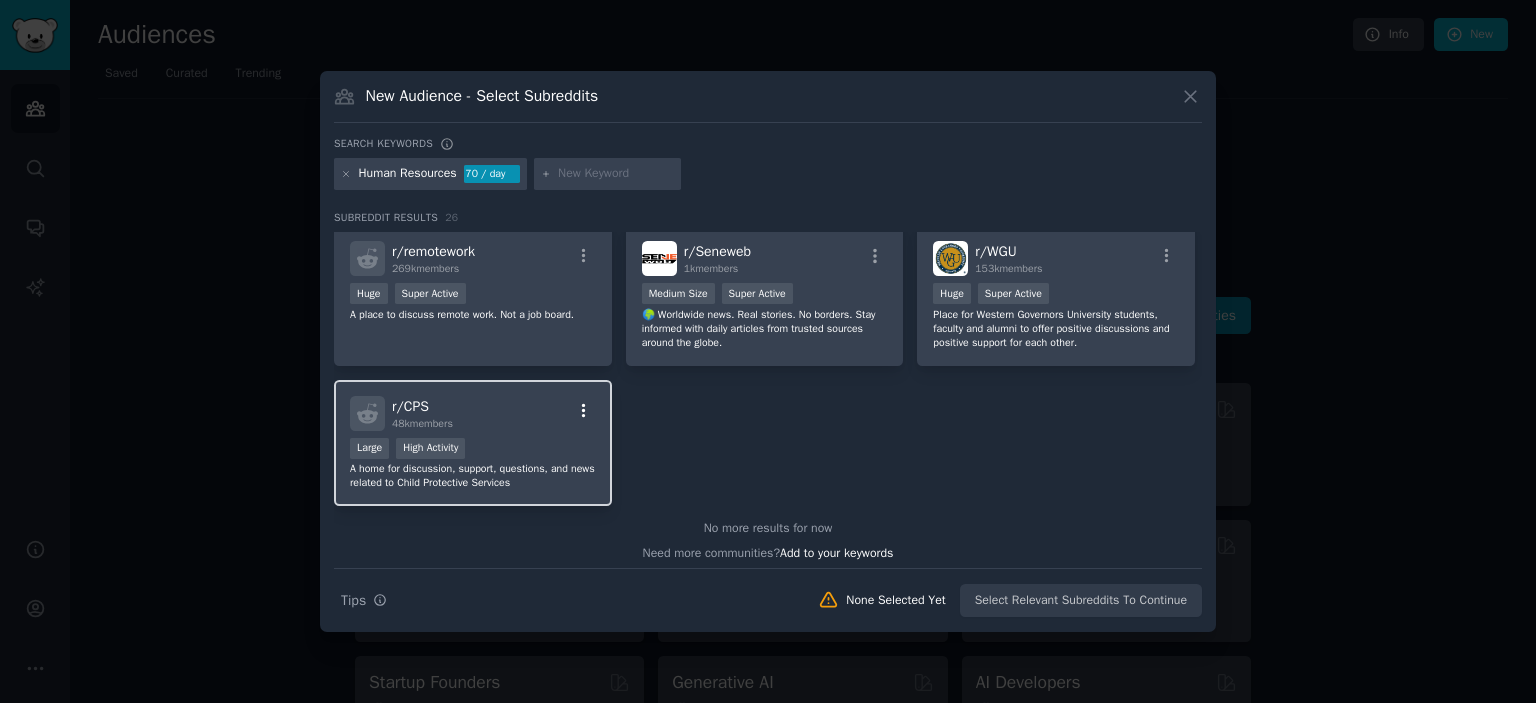 click 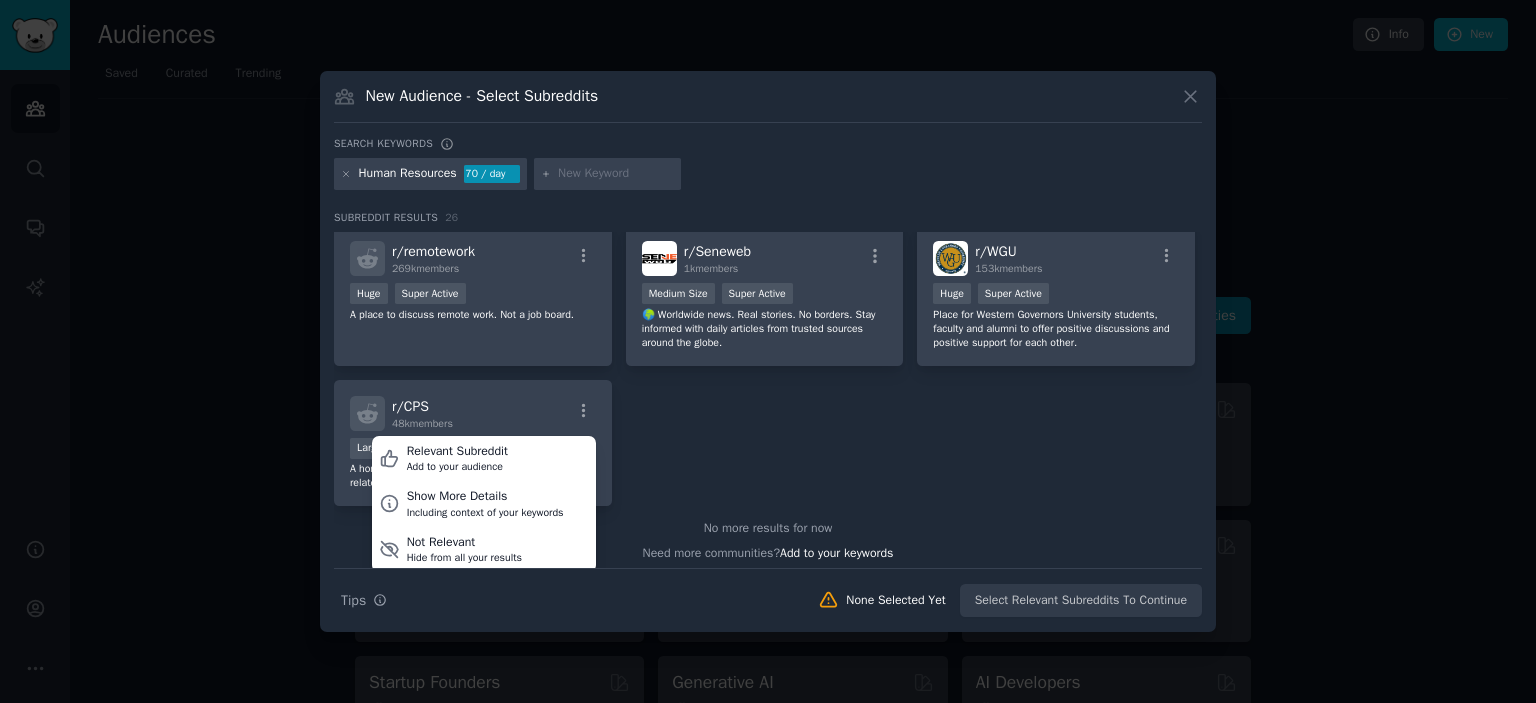click on "Not Relevant Hide from all your results" at bounding box center [484, 550] 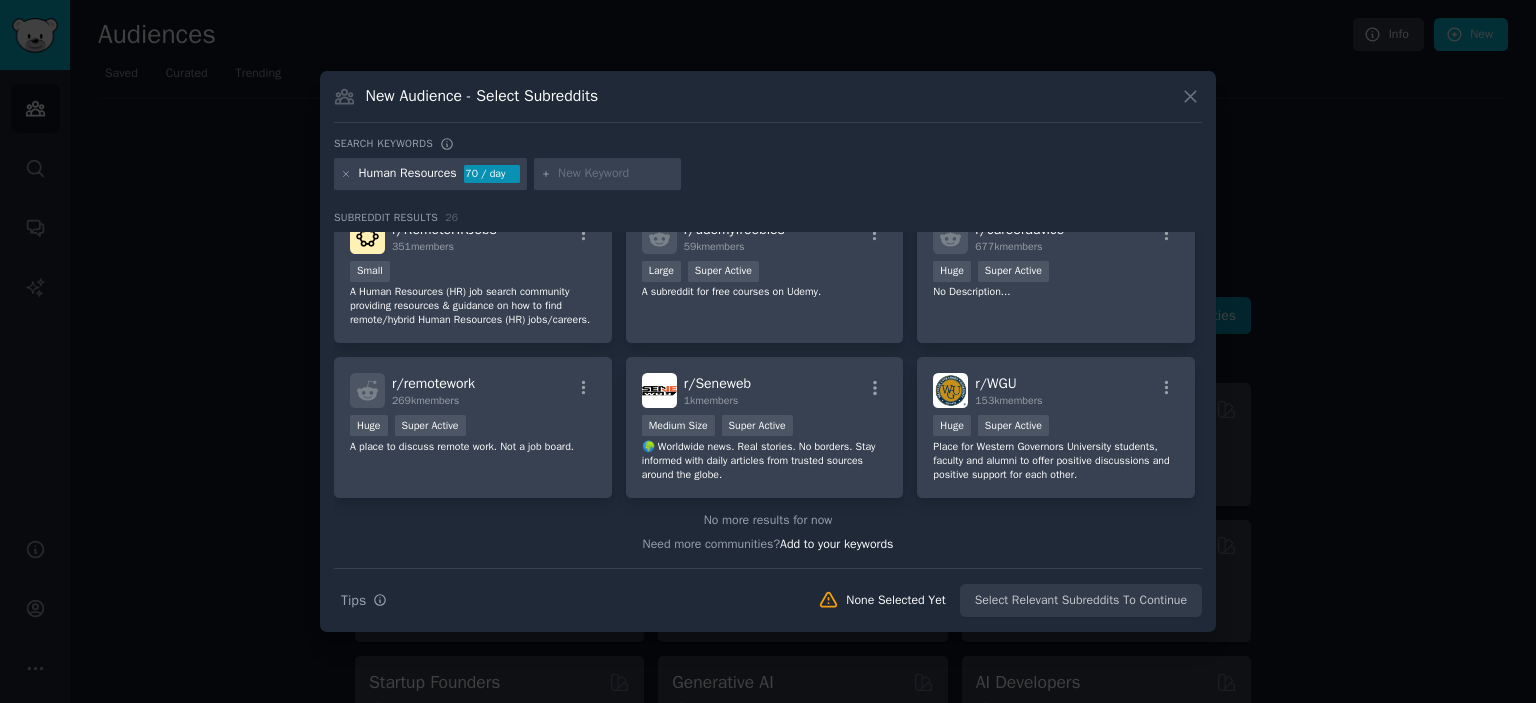scroll, scrollTop: 949, scrollLeft: 0, axis: vertical 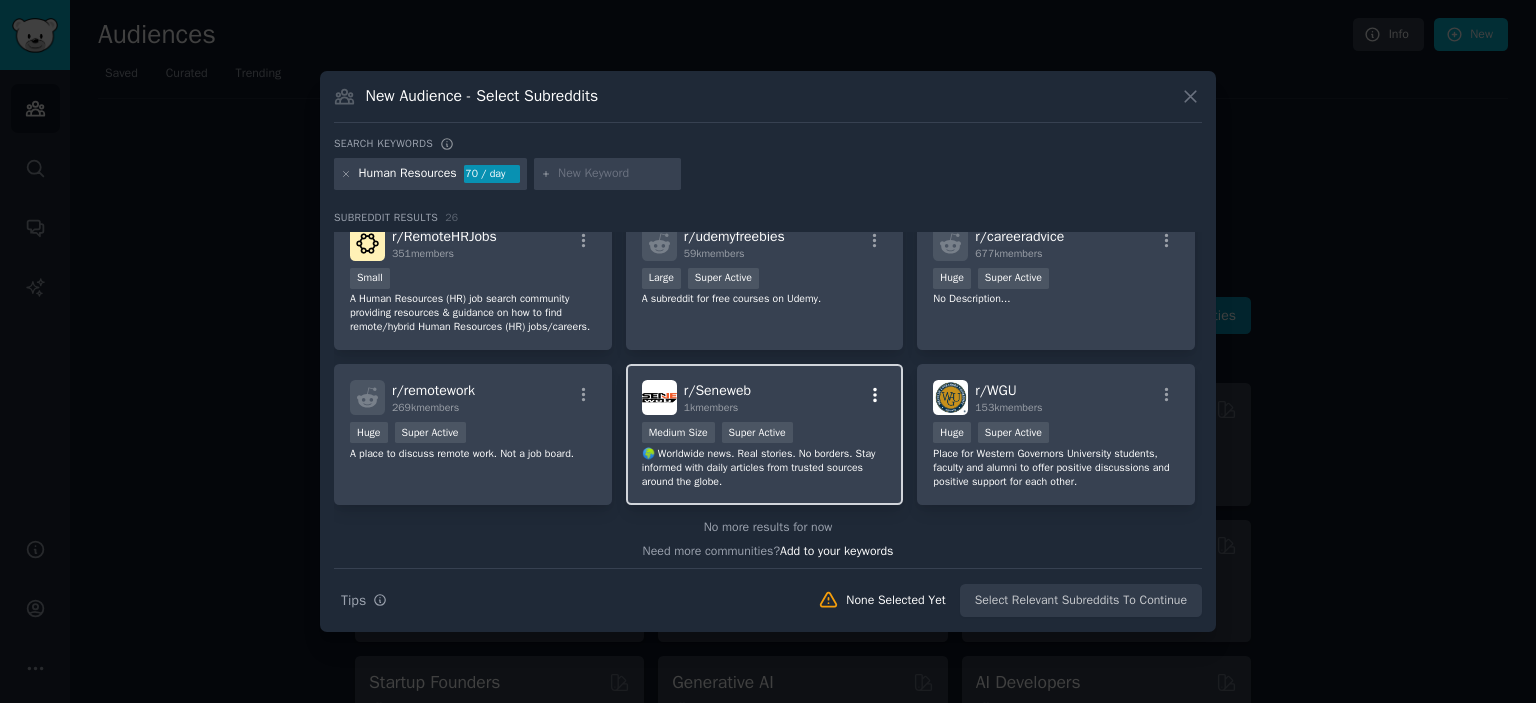 click 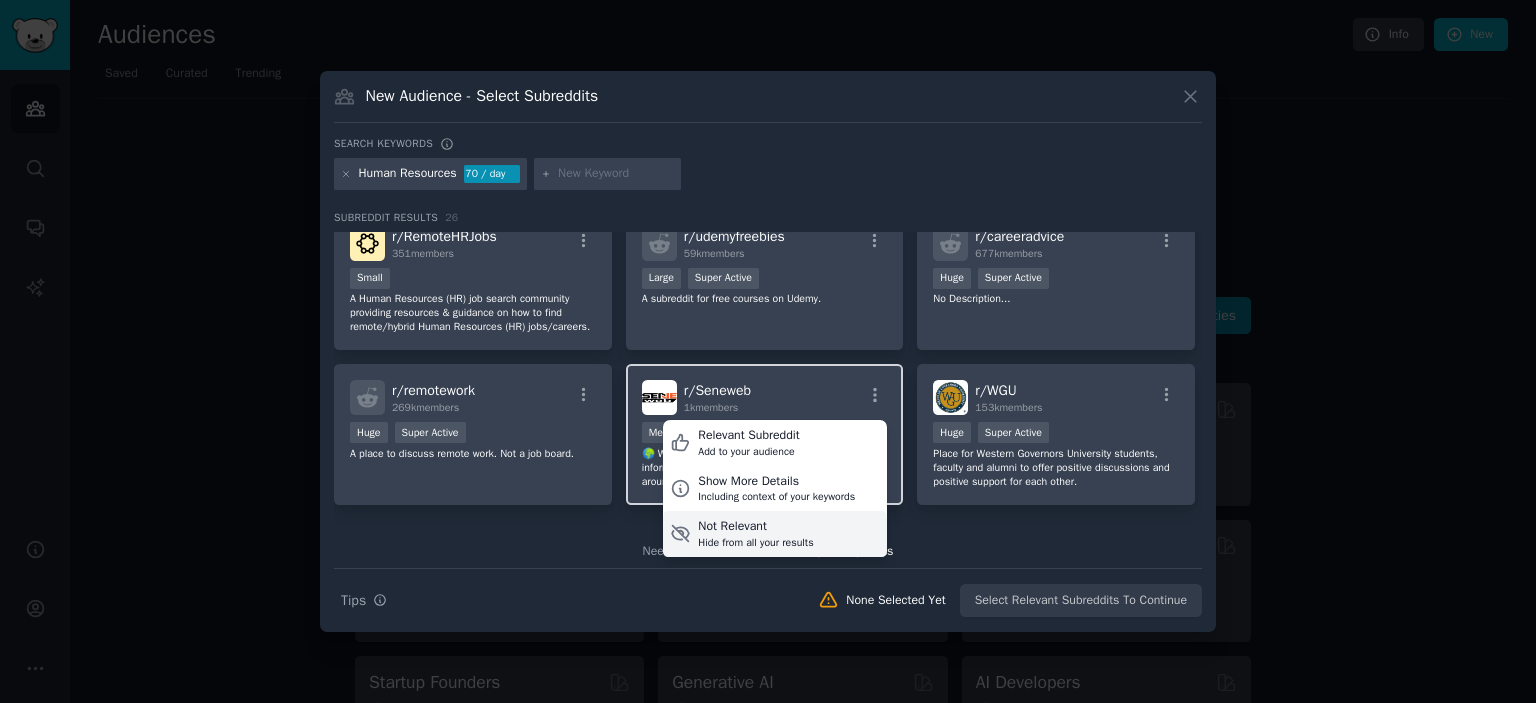 click on "Hide from all your results" at bounding box center (755, 543) 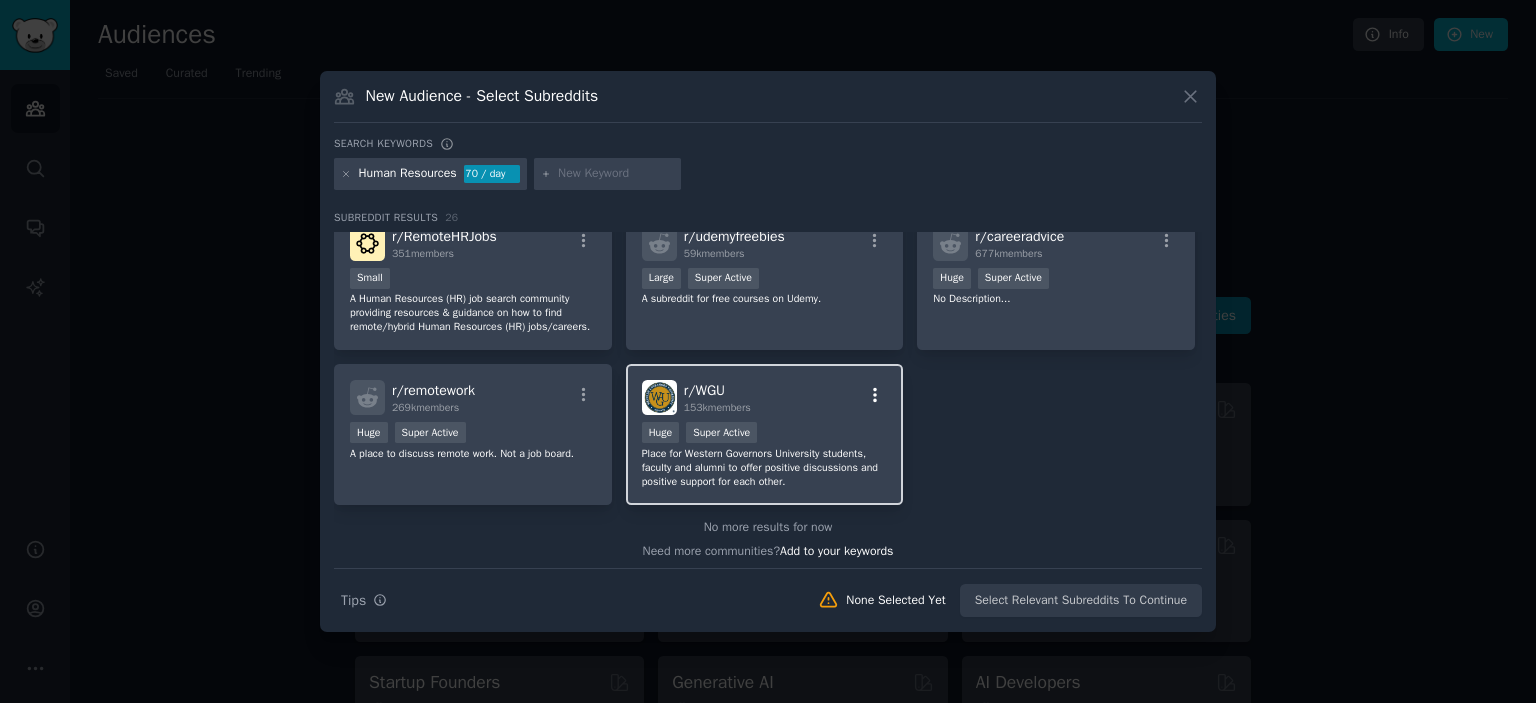 click 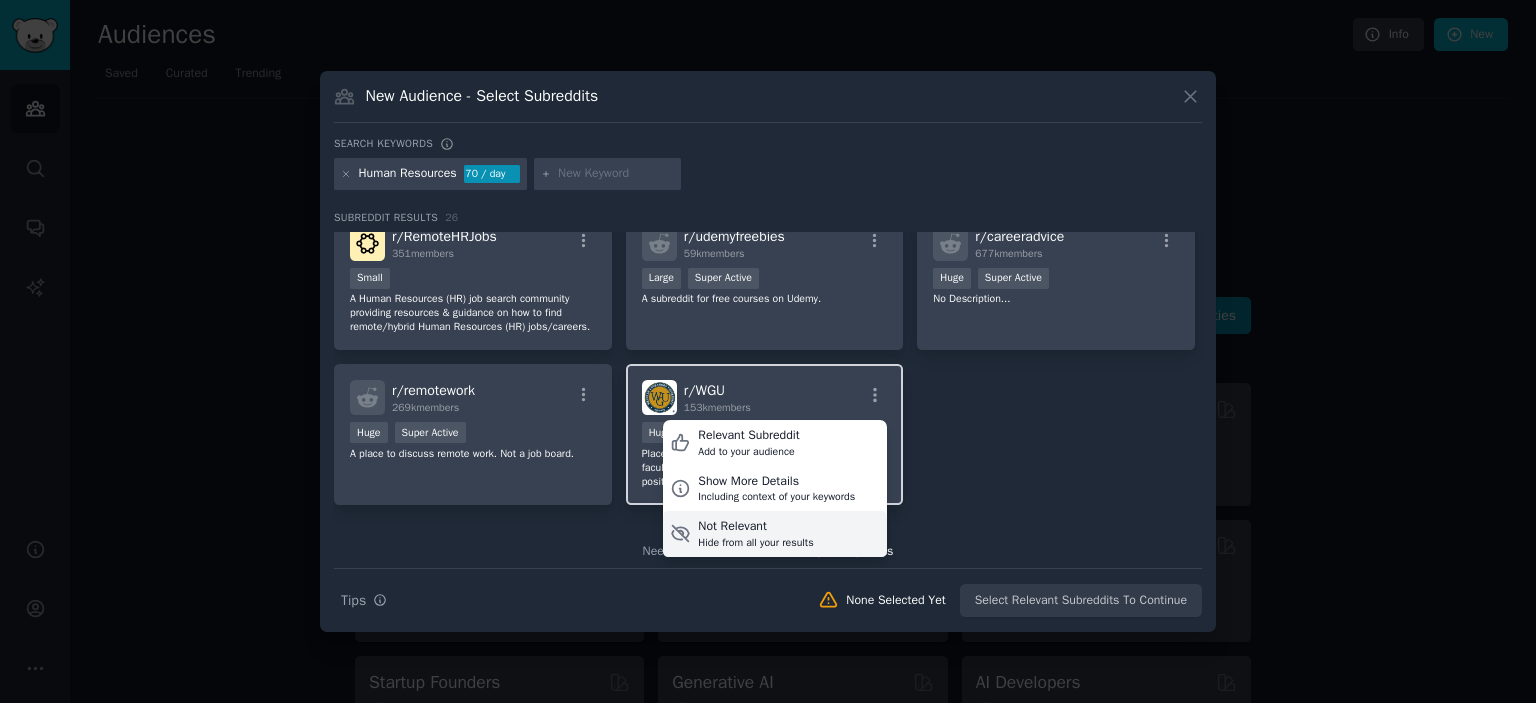 click on "Hide from all your results" at bounding box center (755, 543) 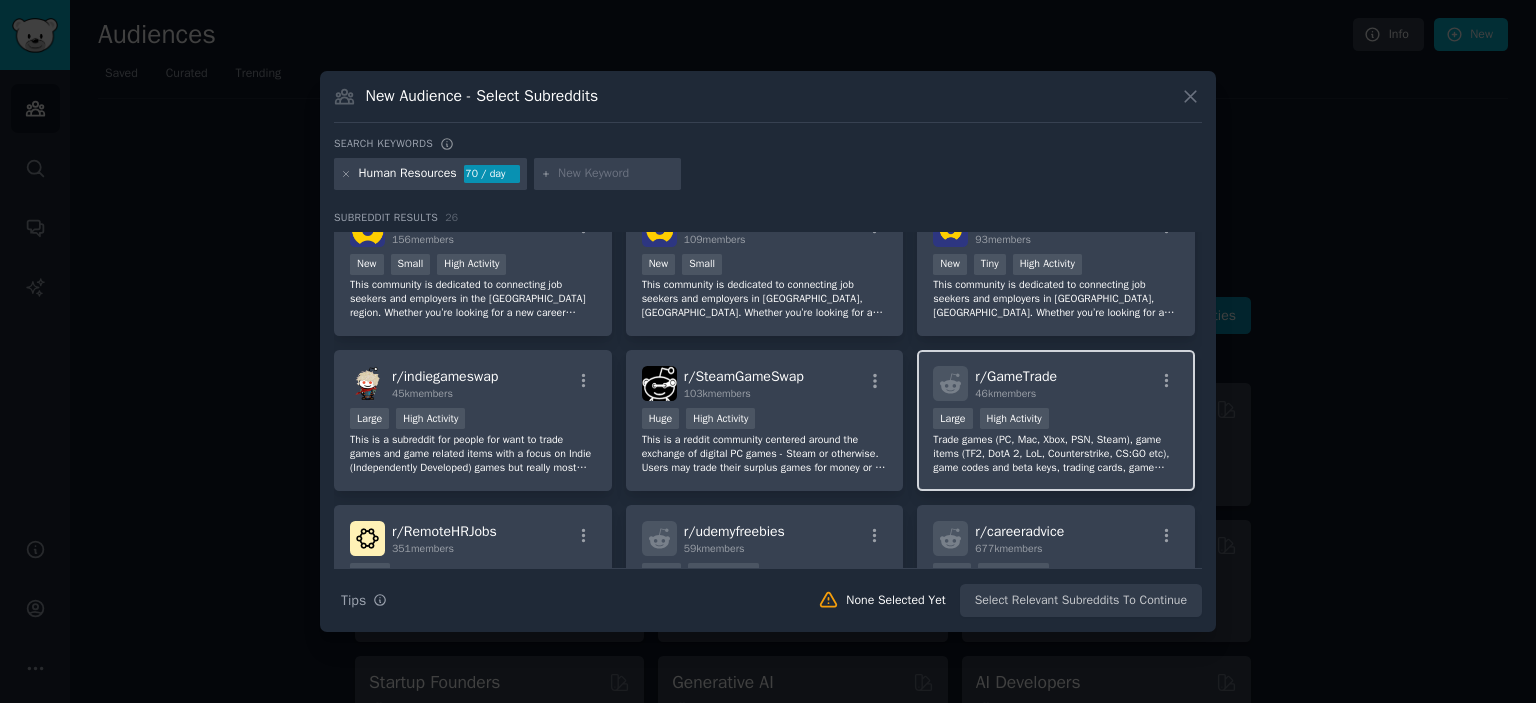 scroll, scrollTop: 621, scrollLeft: 0, axis: vertical 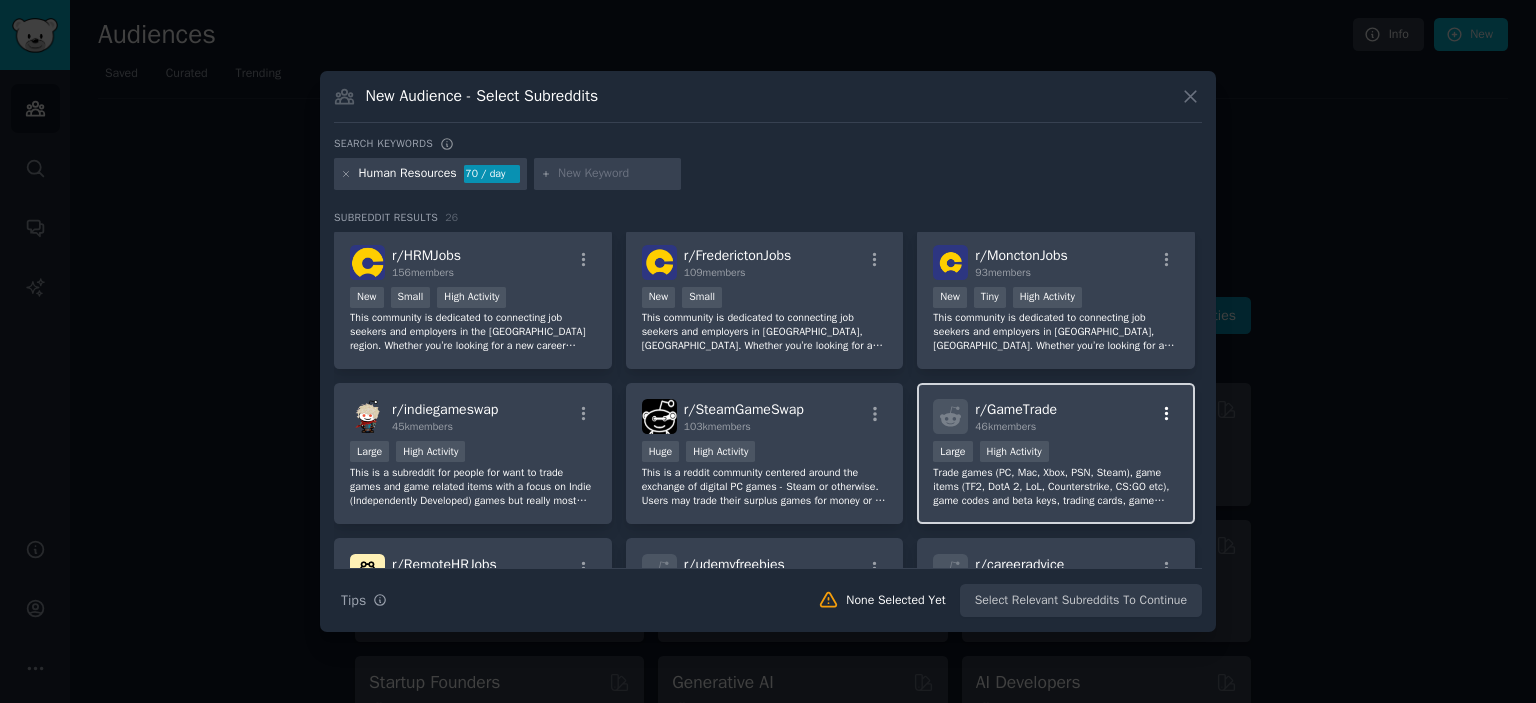 click 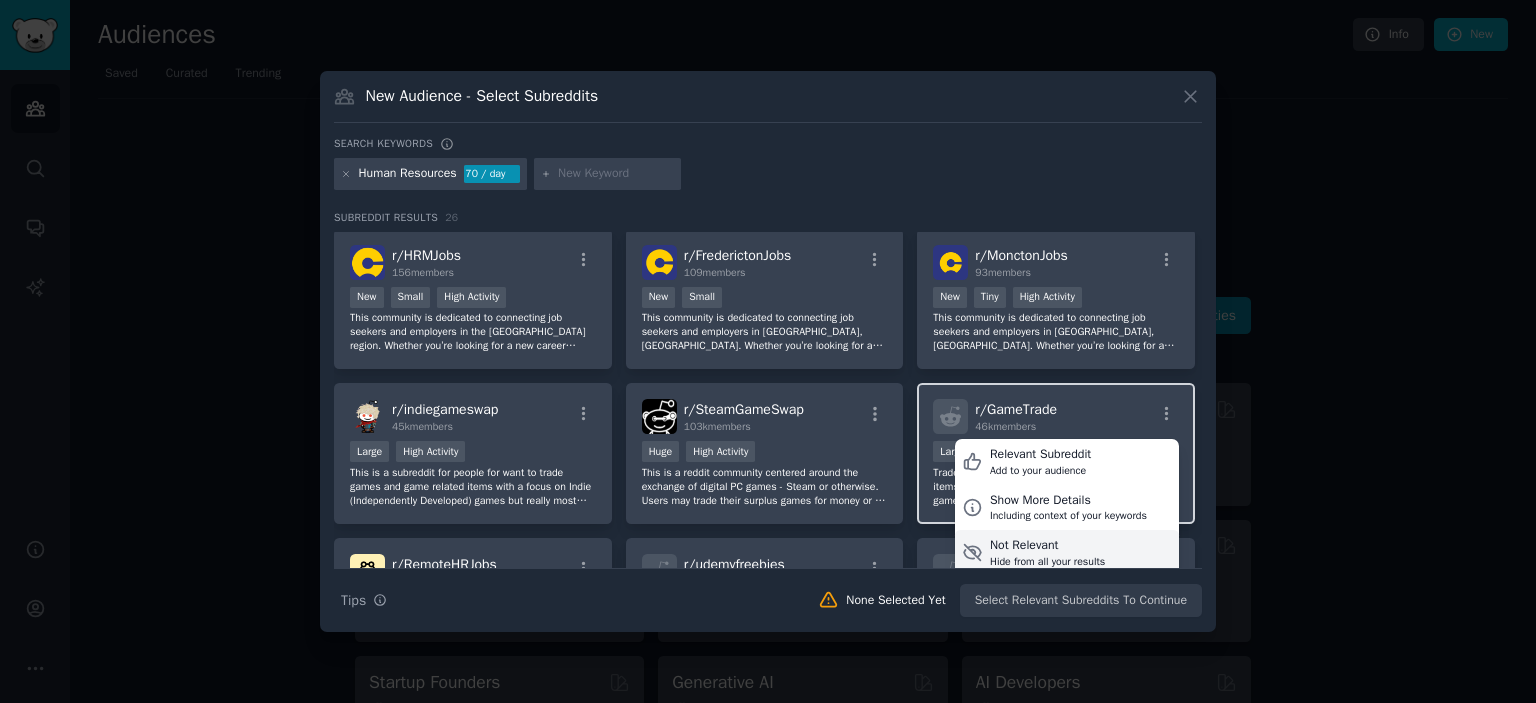 click on "Hide from all your results" at bounding box center [1047, 562] 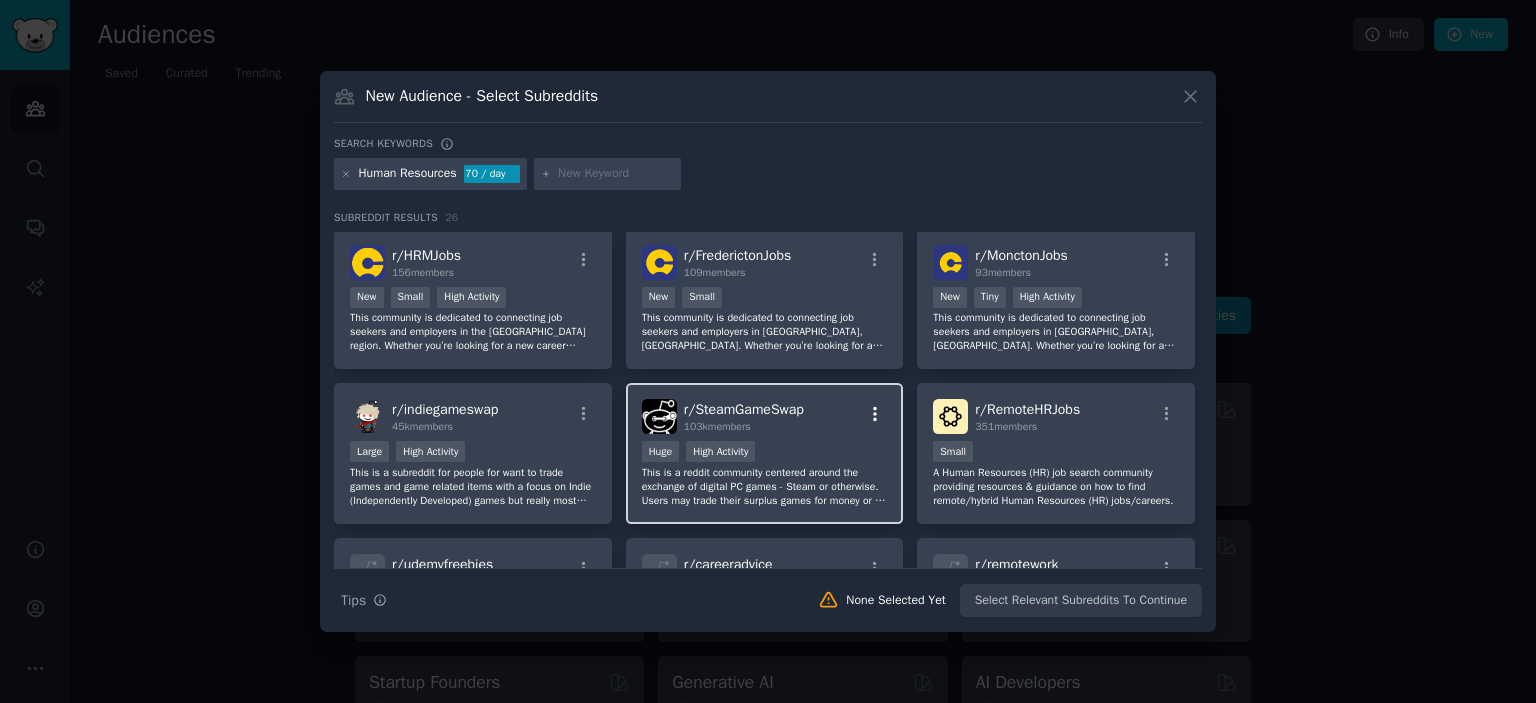 click 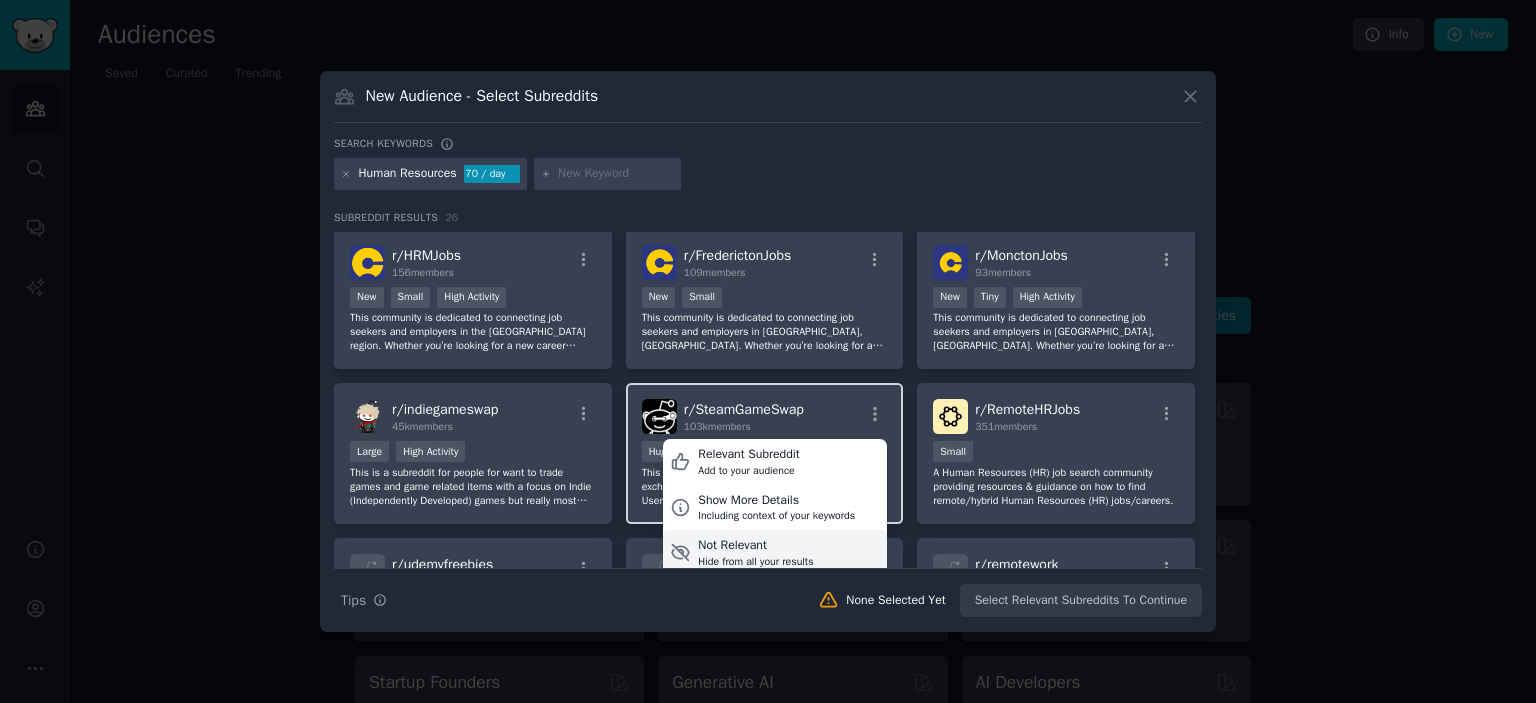 click on "Not Relevant" at bounding box center [755, 546] 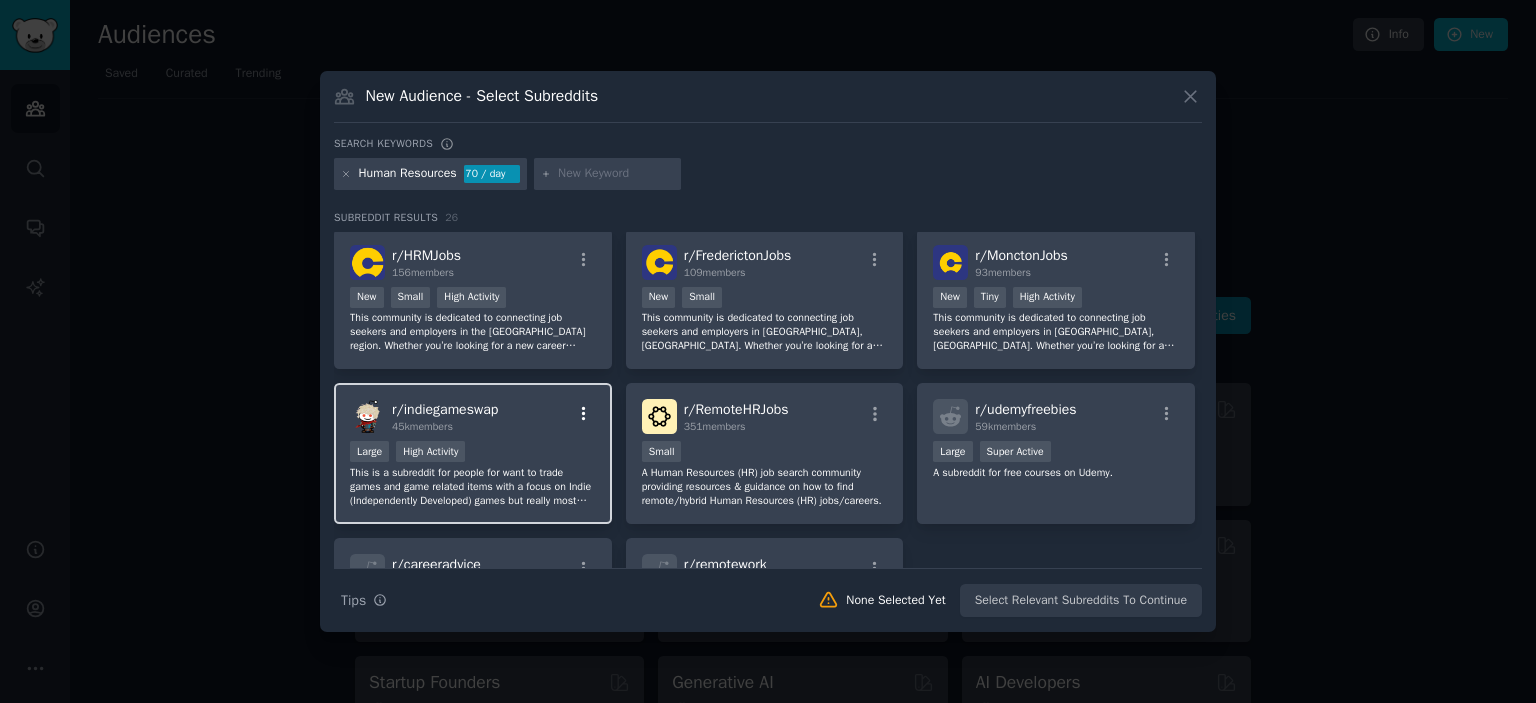click 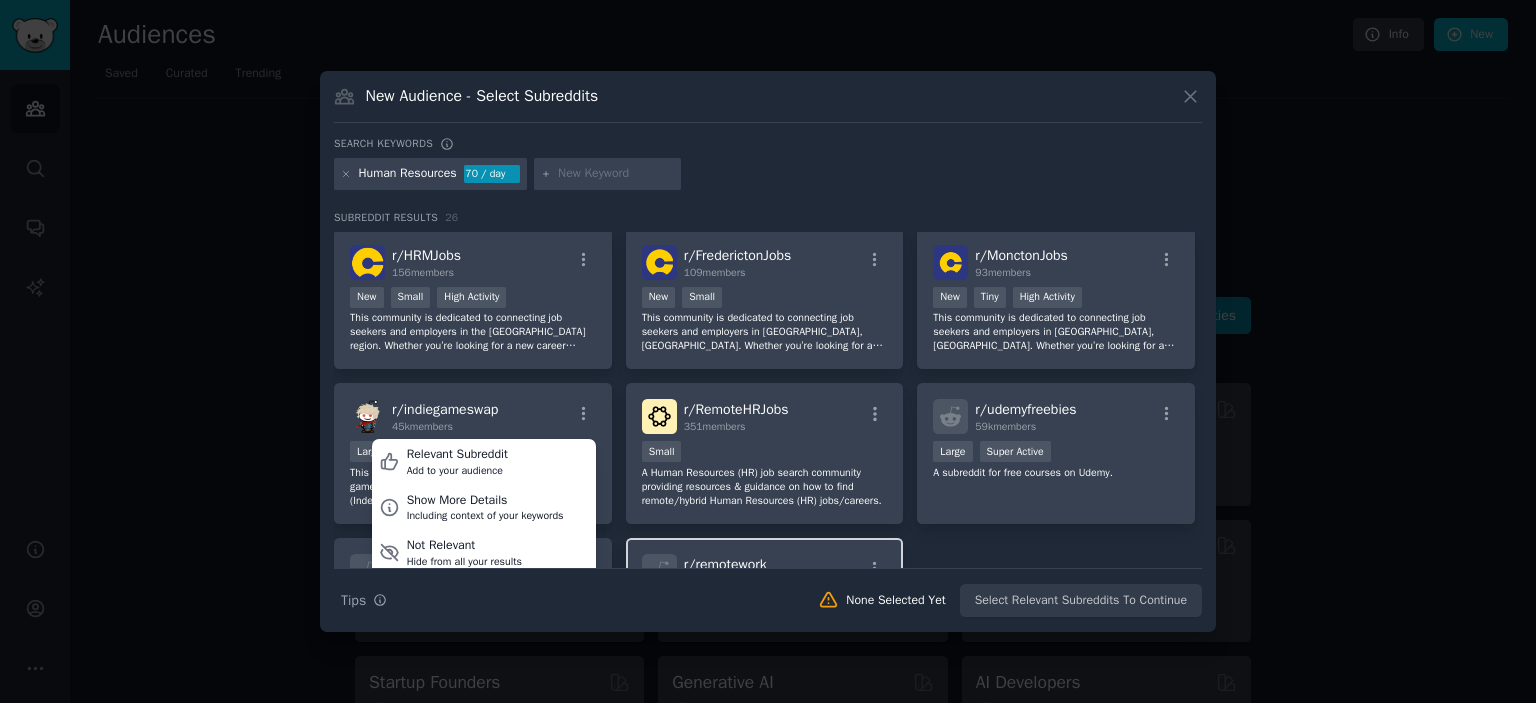 click on "Hide from all your results" at bounding box center (464, 562) 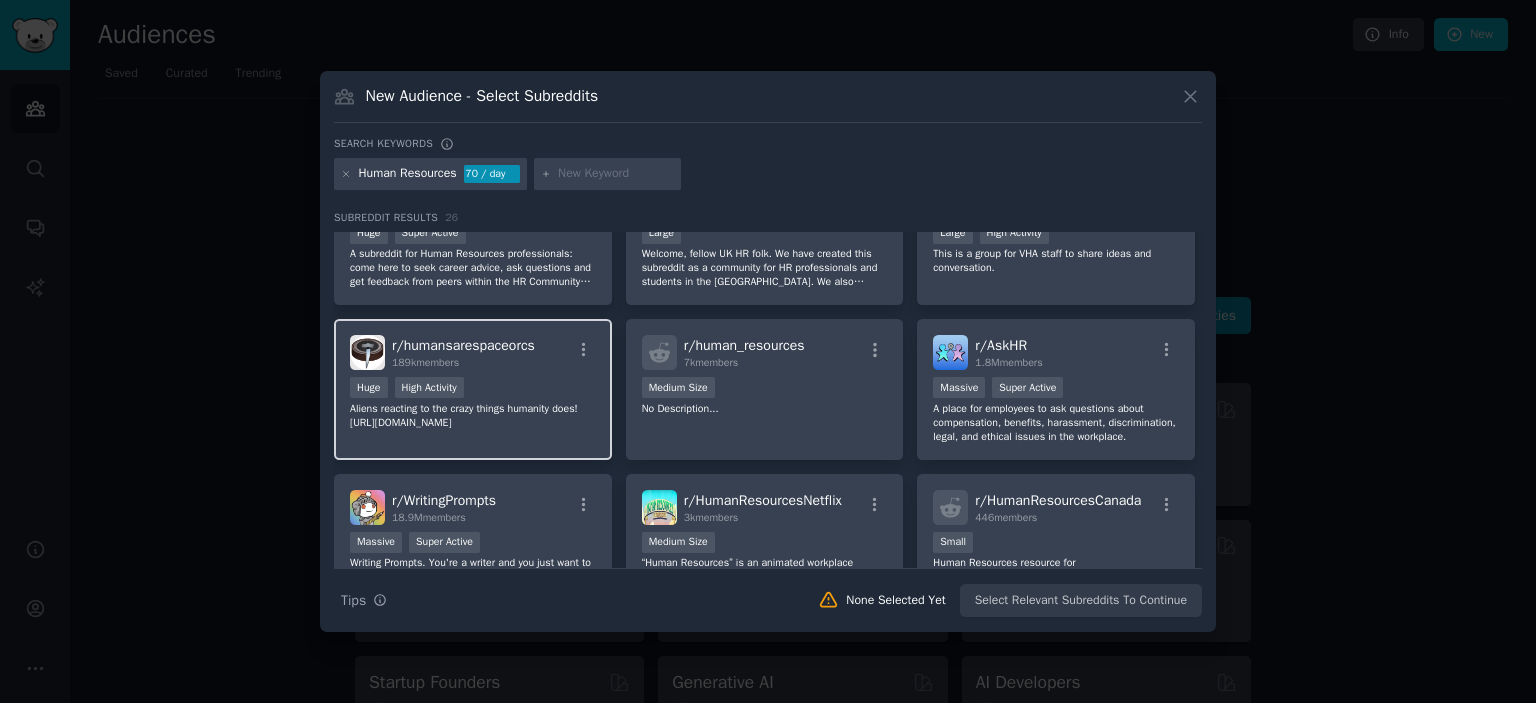 scroll, scrollTop: 0, scrollLeft: 0, axis: both 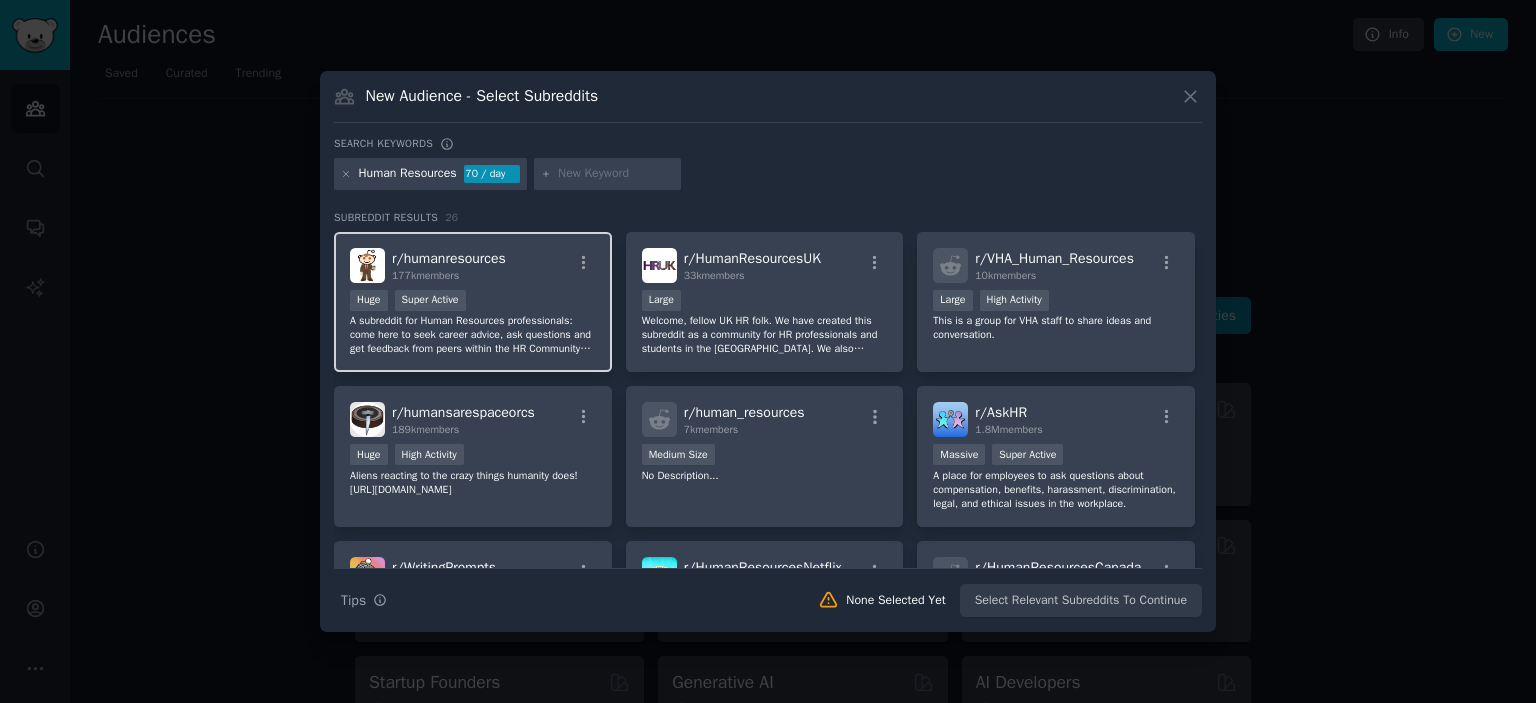 click on "Huge Super Active" at bounding box center [473, 302] 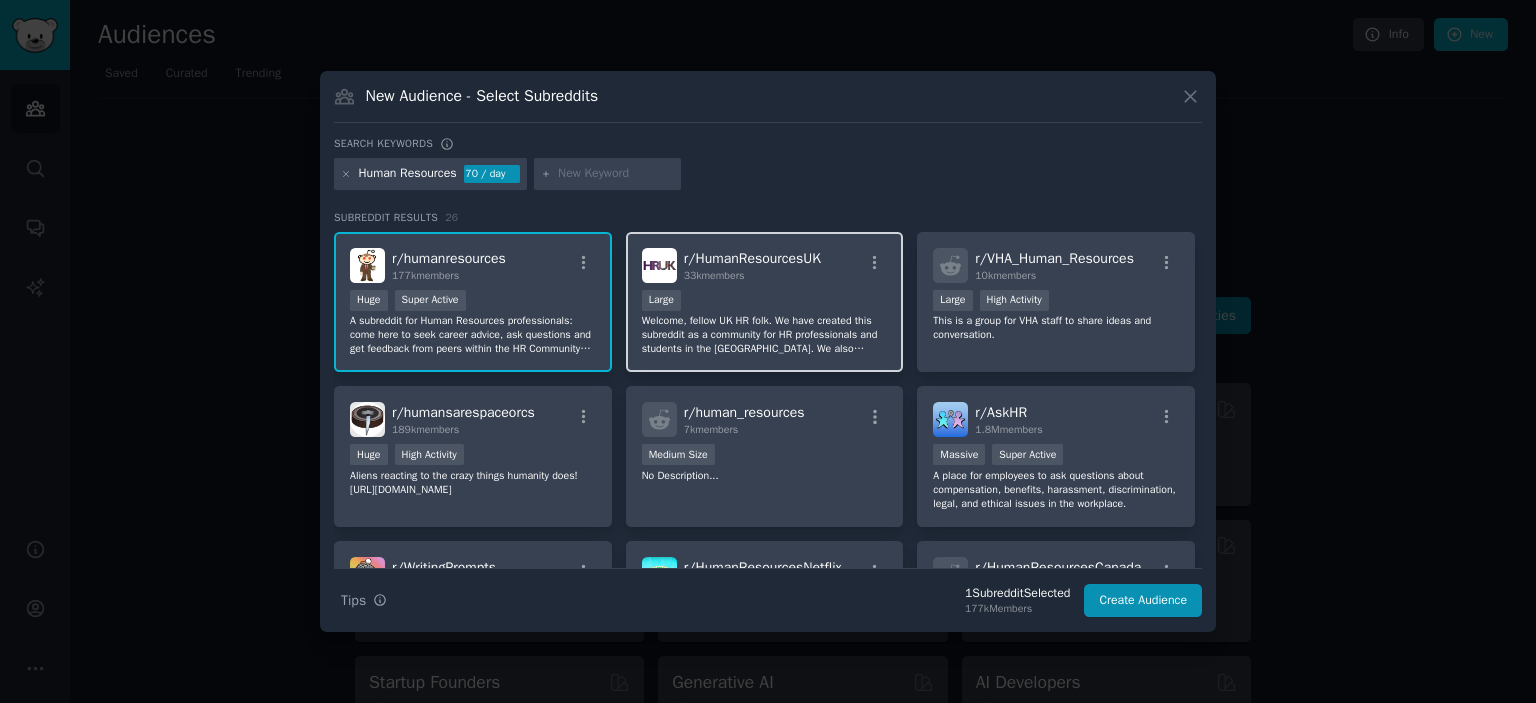 click on "10,000 - 100,000 members Large" at bounding box center [765, 302] 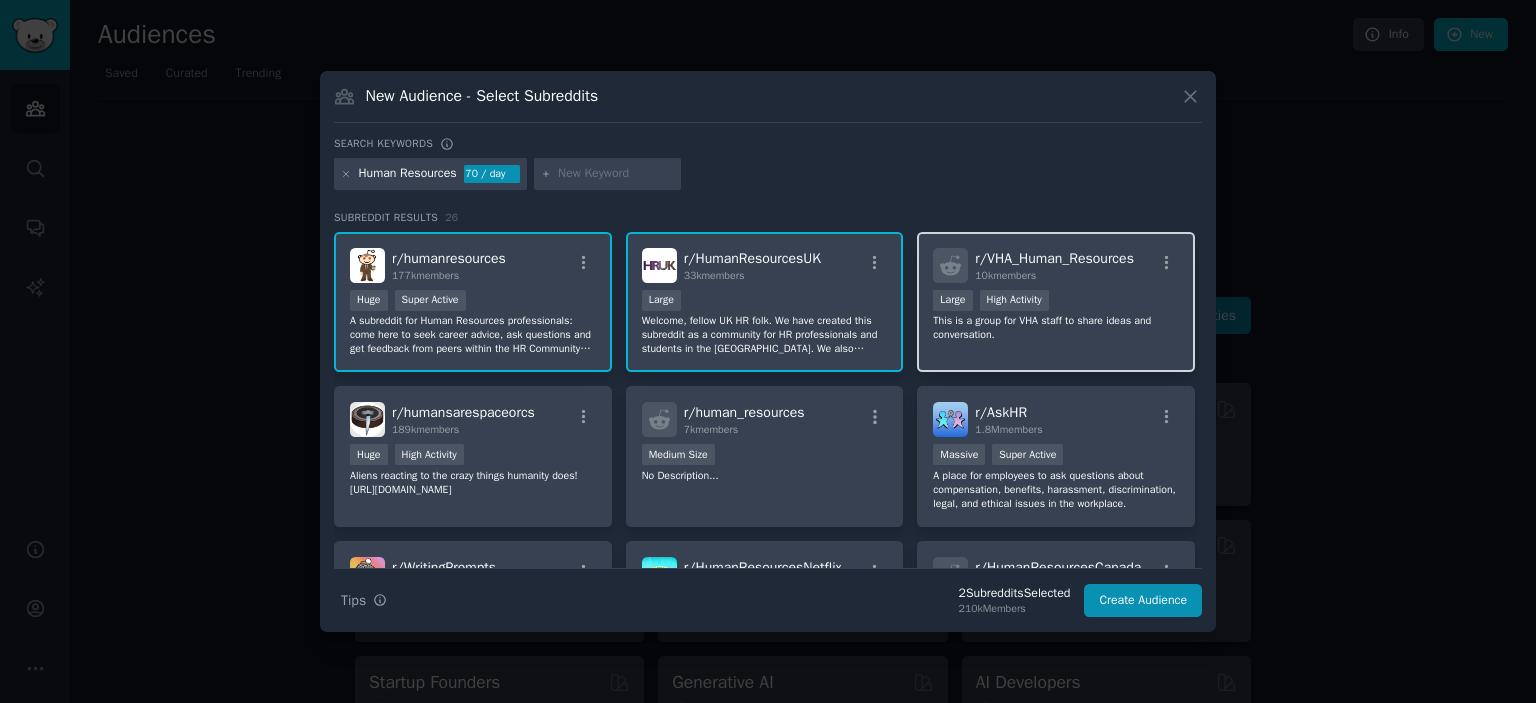 click on ">= 80th percentile for submissions / day Large High Activity" at bounding box center (1056, 302) 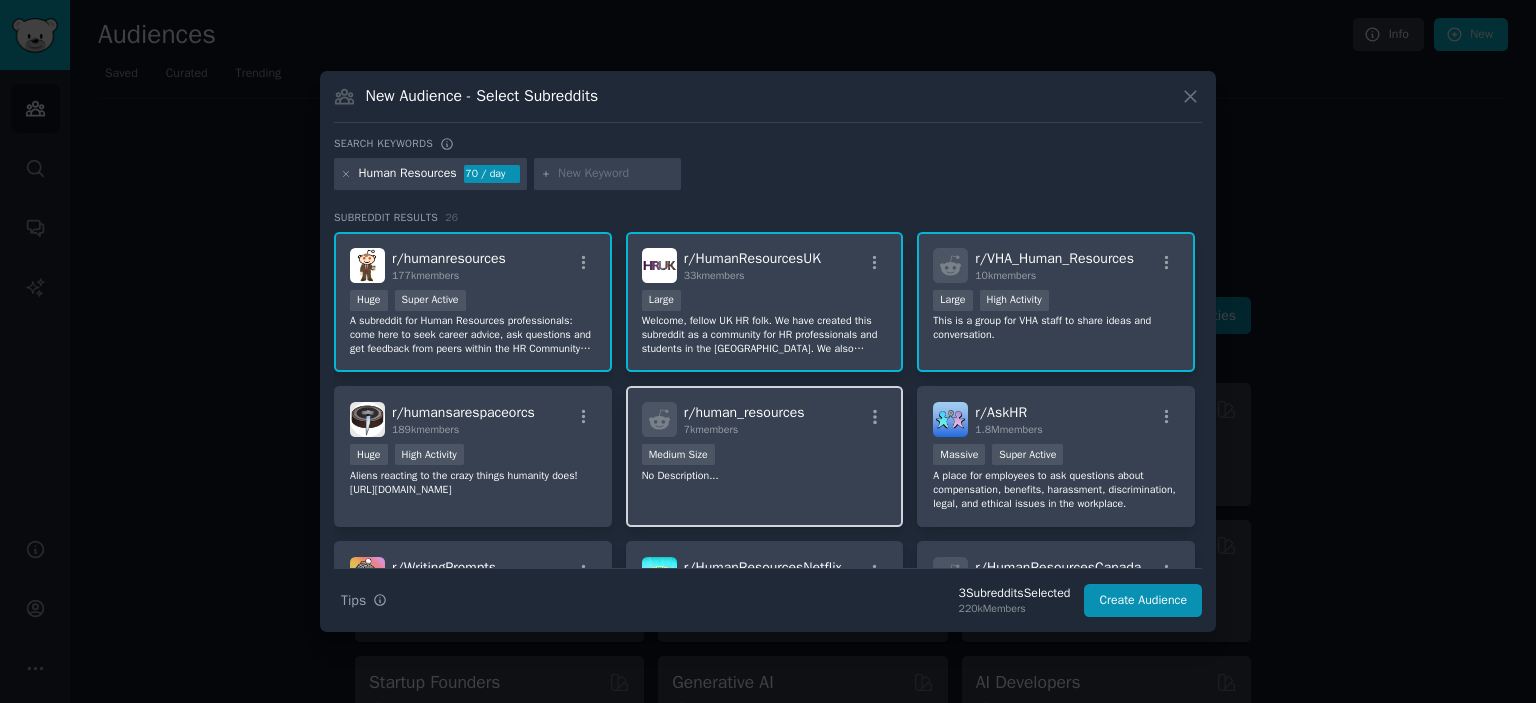 scroll, scrollTop: 100, scrollLeft: 0, axis: vertical 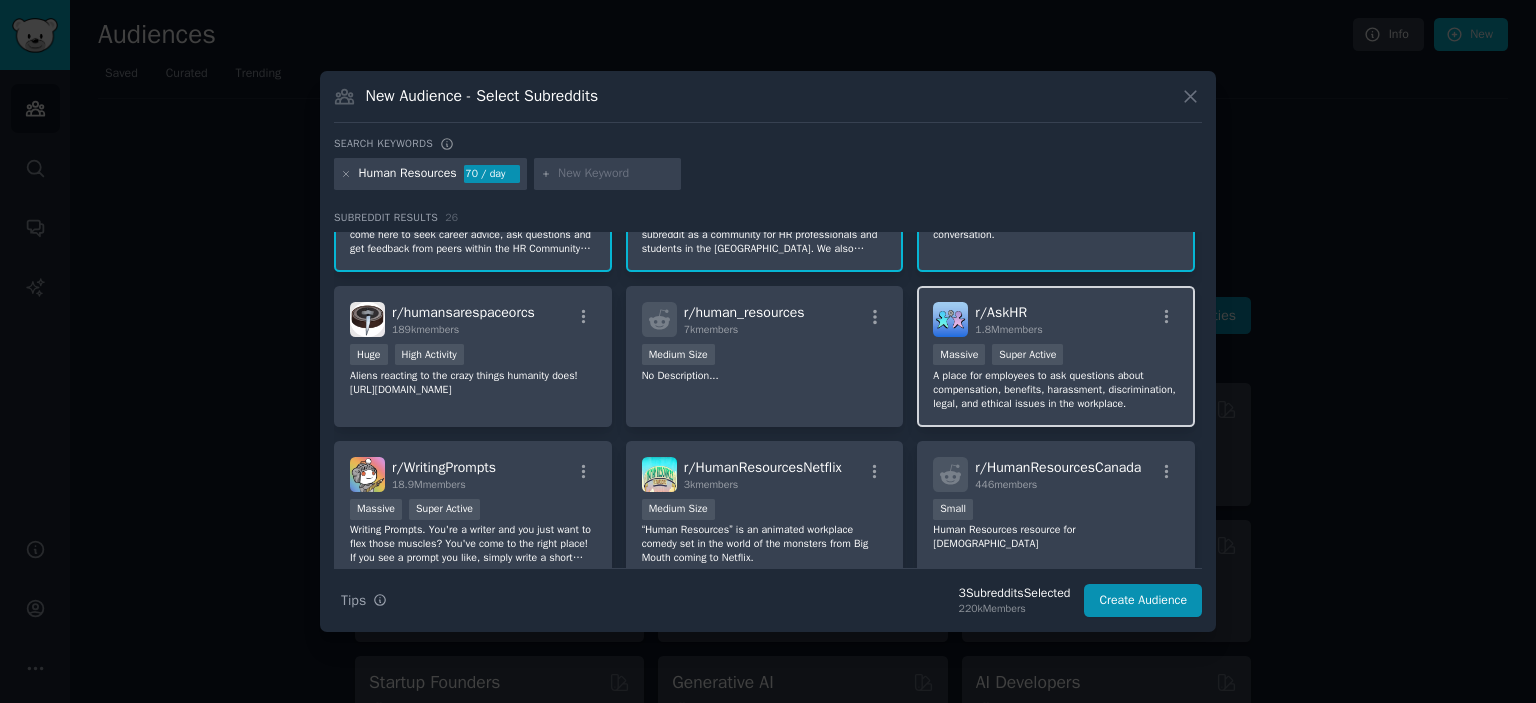 click on ">= 95th percentile for submissions / day Massive Super Active" at bounding box center (1056, 356) 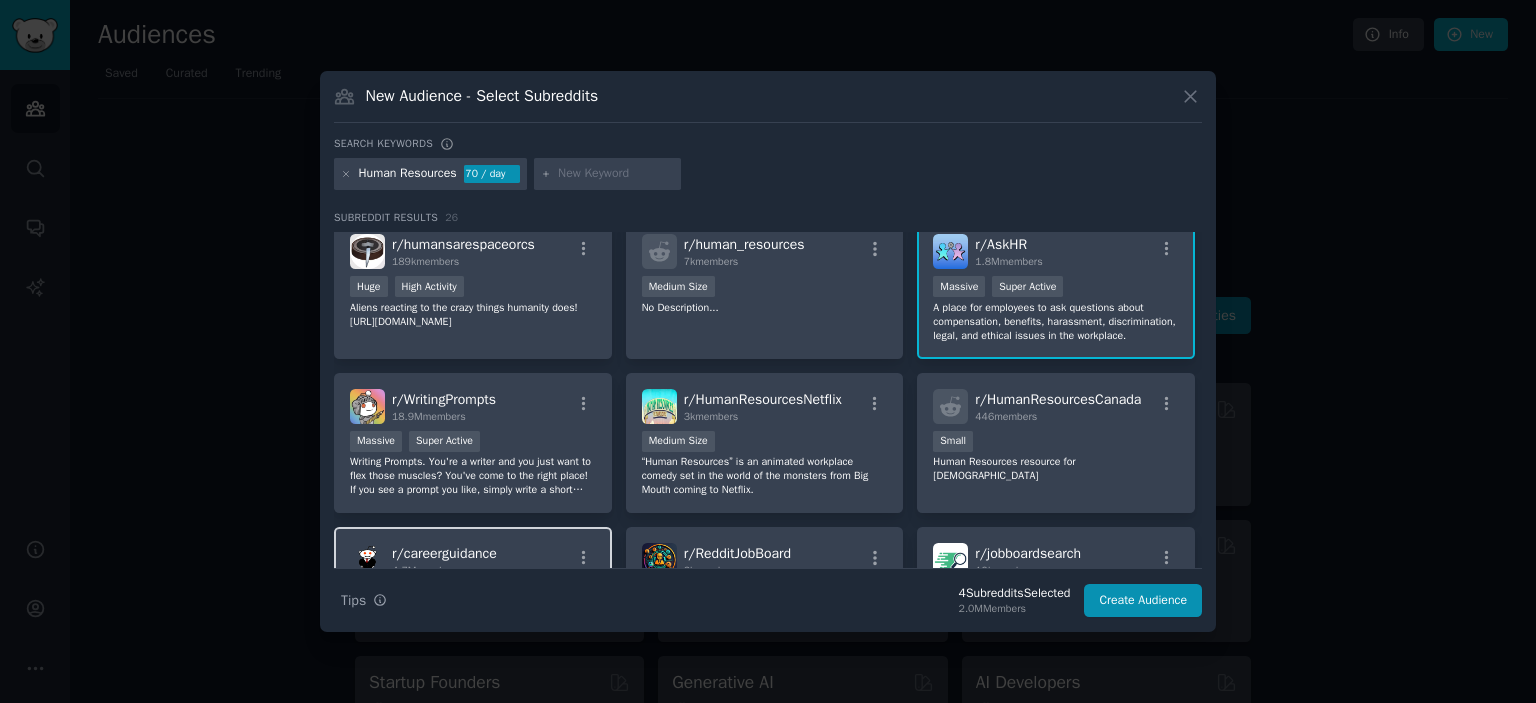 scroll, scrollTop: 200, scrollLeft: 0, axis: vertical 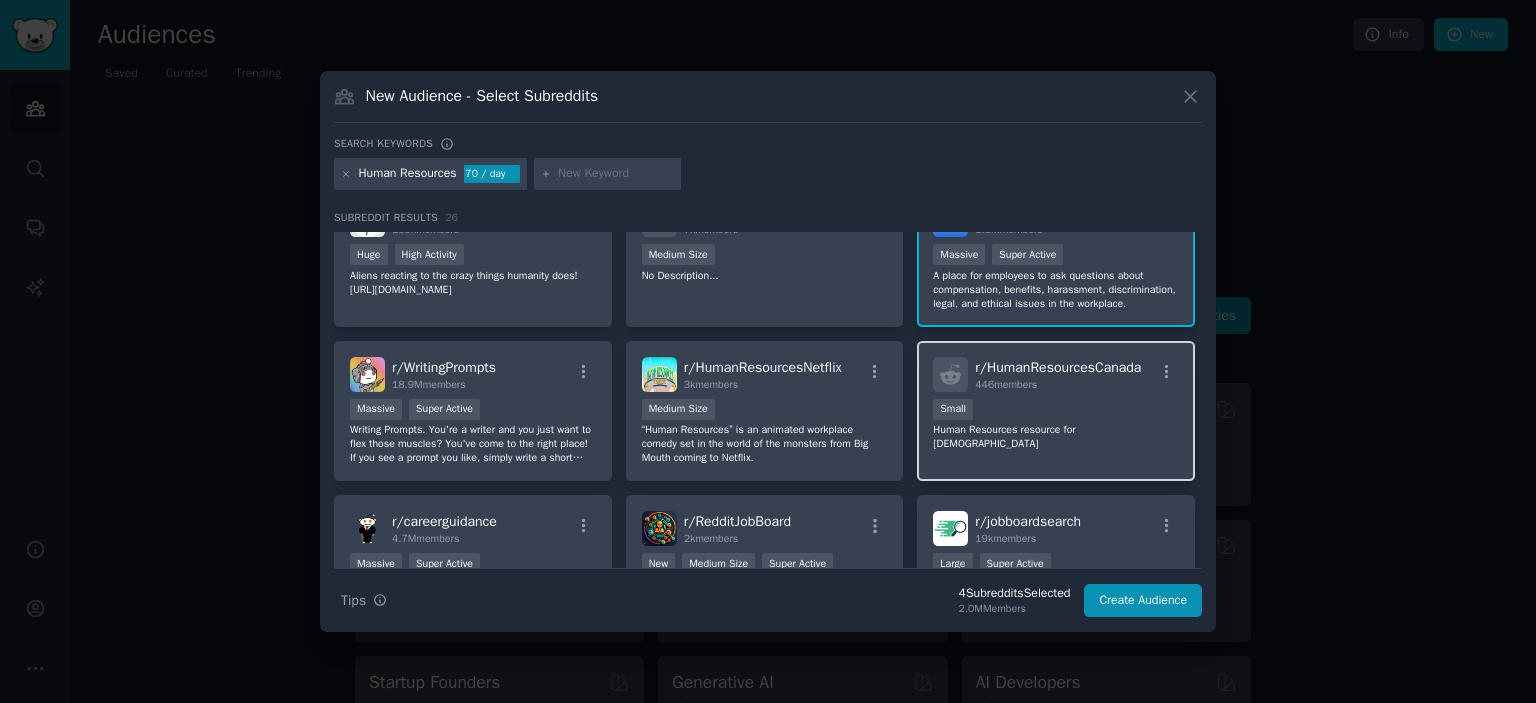 click on "100 - 1000 members Small" at bounding box center [1056, 411] 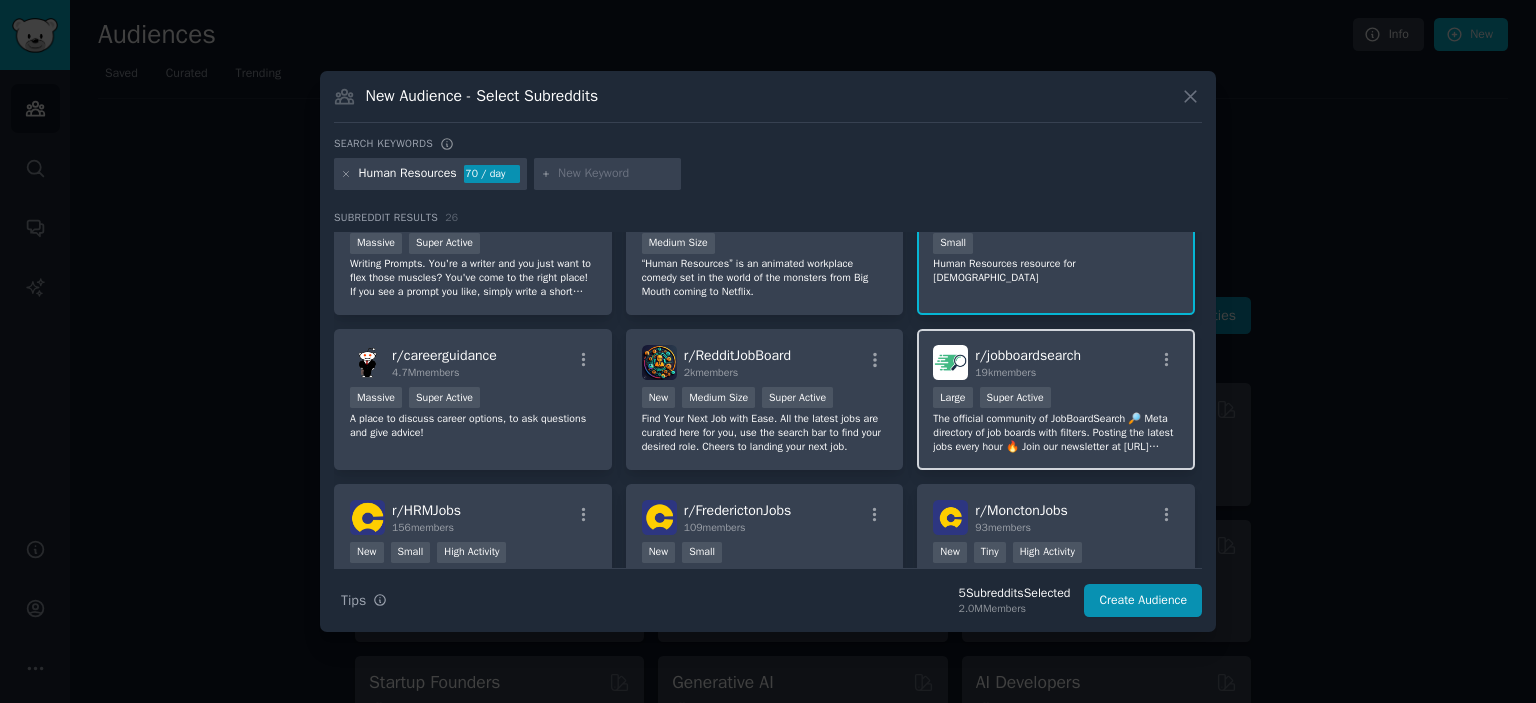 scroll, scrollTop: 400, scrollLeft: 0, axis: vertical 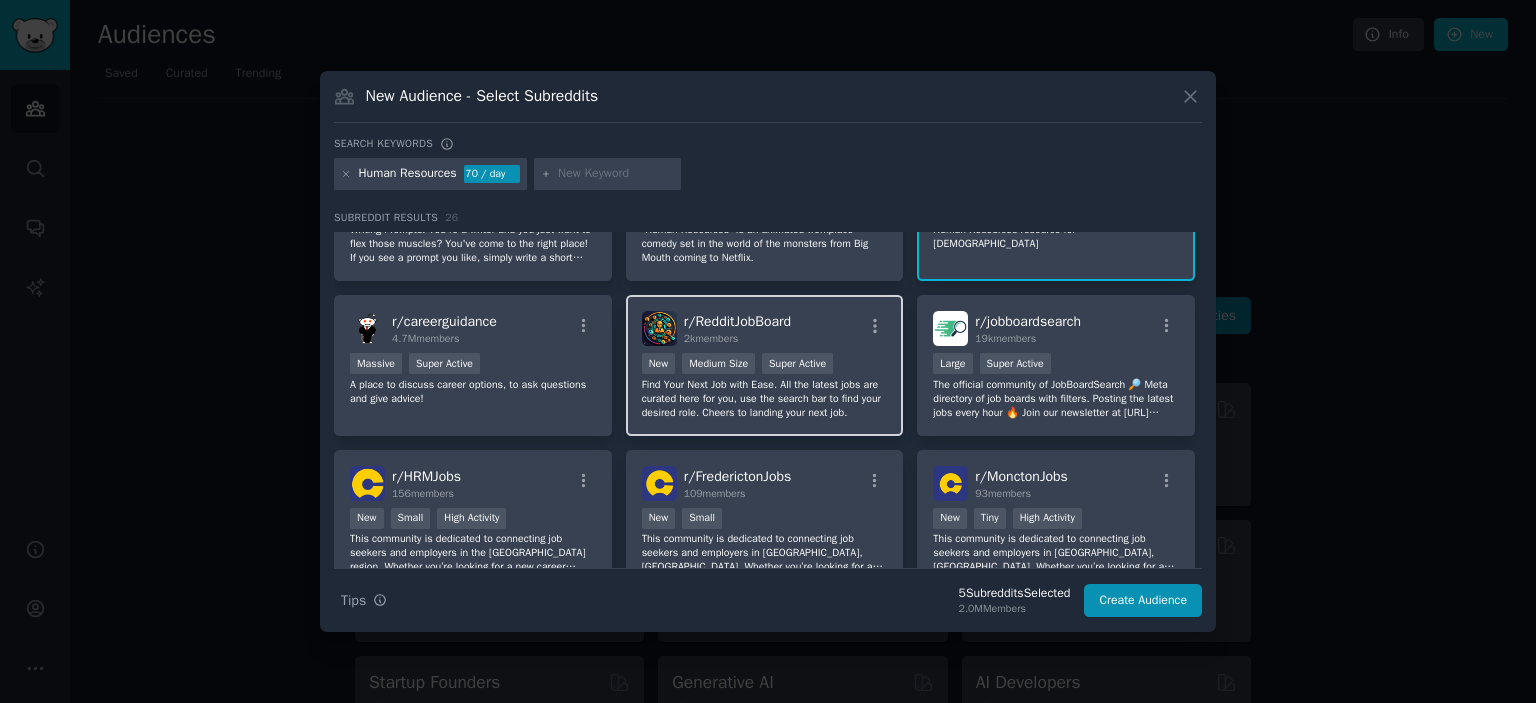 click on "New Medium Size Super Active" at bounding box center [765, 365] 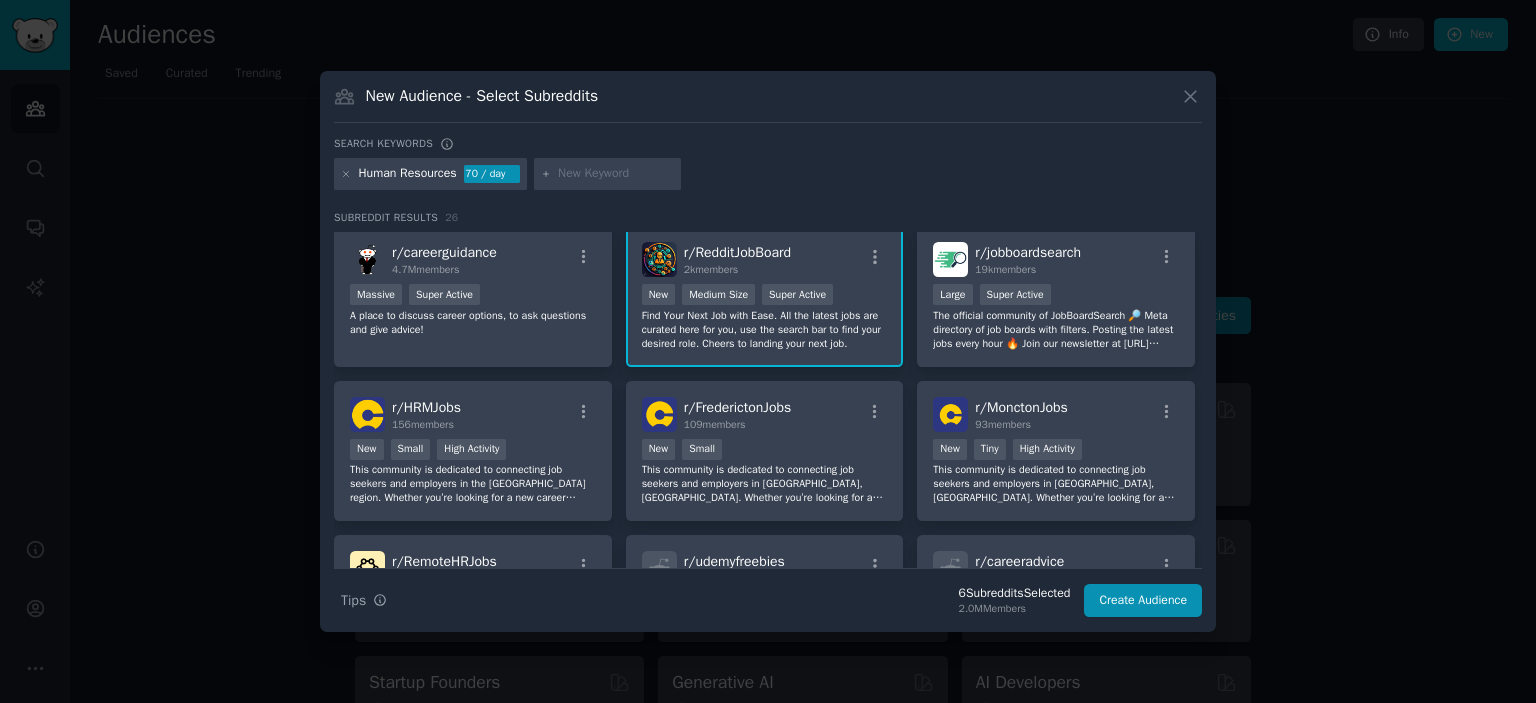 scroll, scrollTop: 500, scrollLeft: 0, axis: vertical 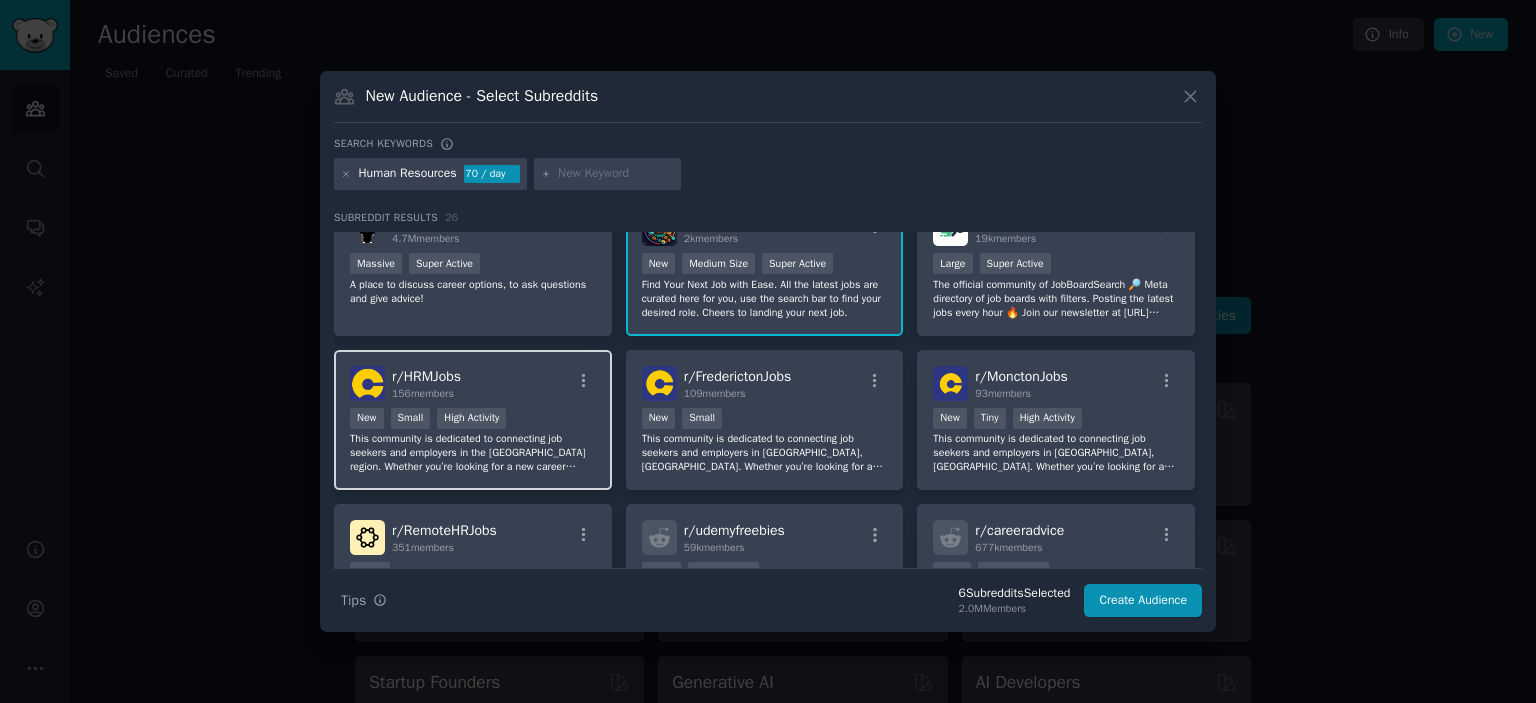 click on "New Small High Activity" at bounding box center (473, 420) 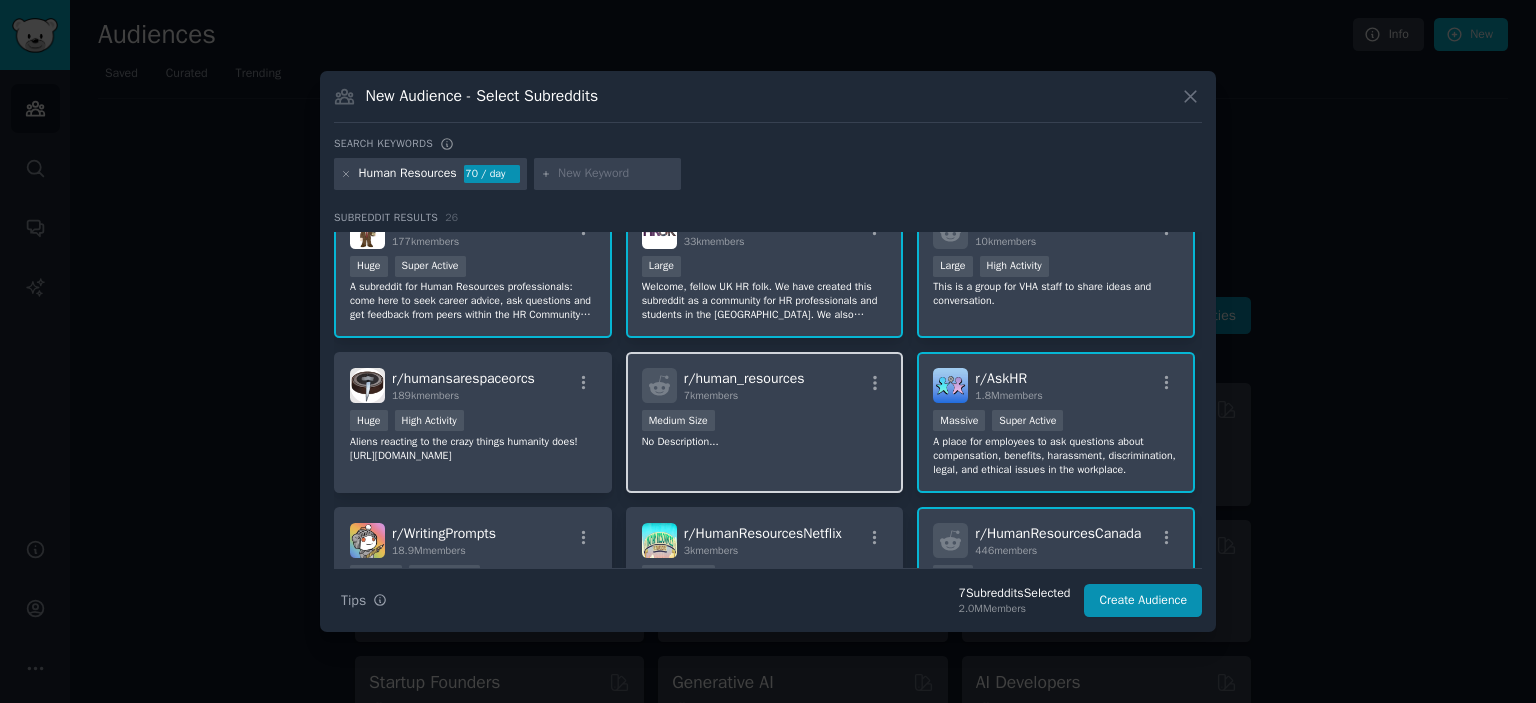 scroll, scrollTop: 0, scrollLeft: 0, axis: both 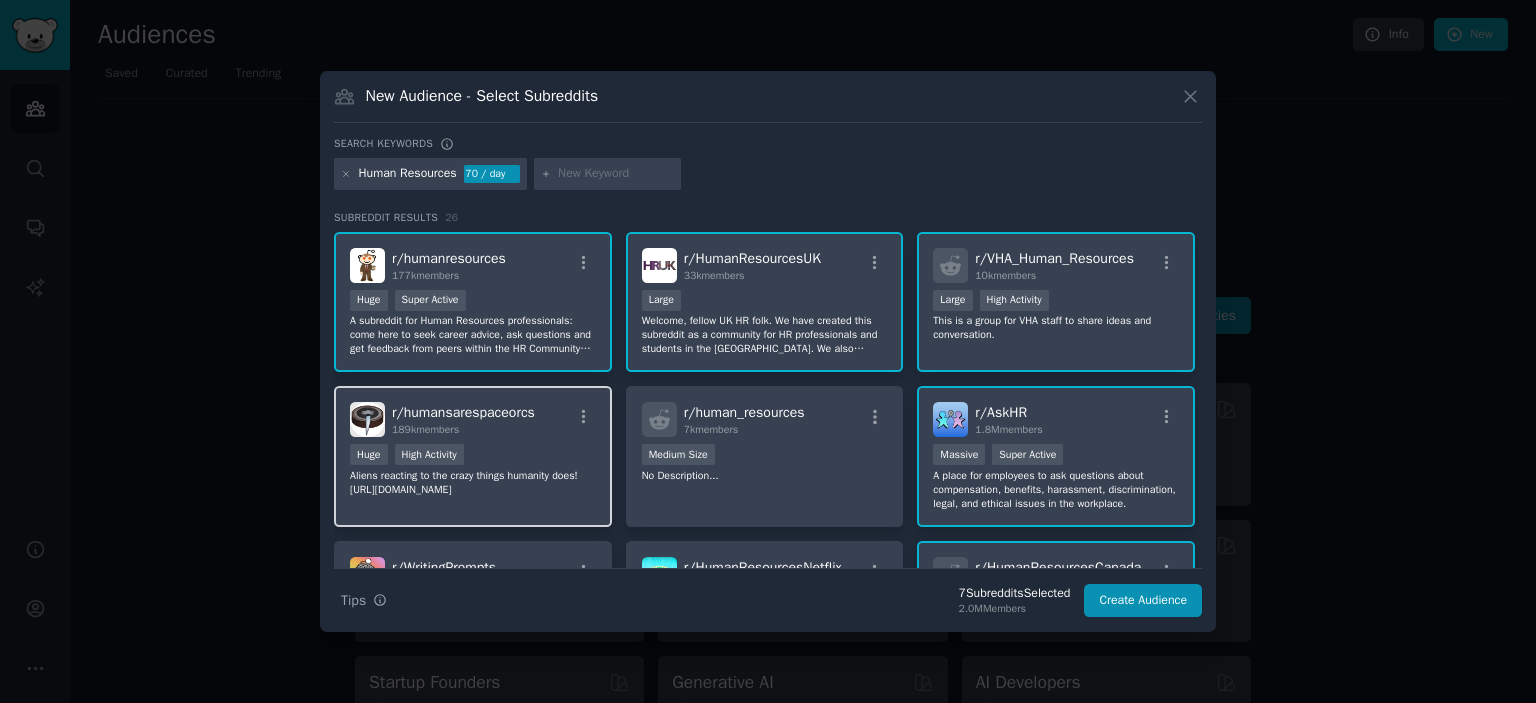 click on "r/ humansarespaceorcs 189k  members Huge High Activity Aliens reacting to the crazy things humanity does!
[URL][DOMAIN_NAME]" at bounding box center [473, 456] 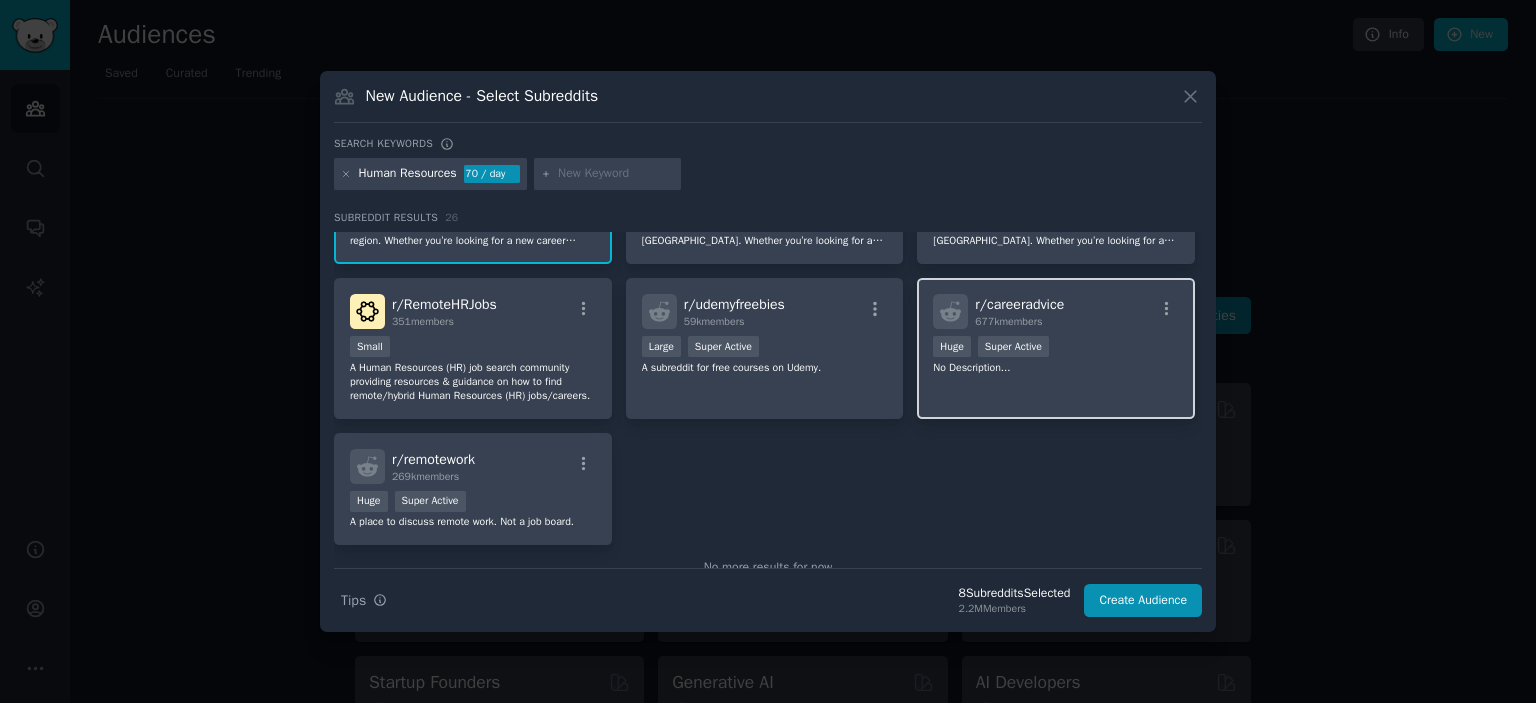 scroll, scrollTop: 767, scrollLeft: 0, axis: vertical 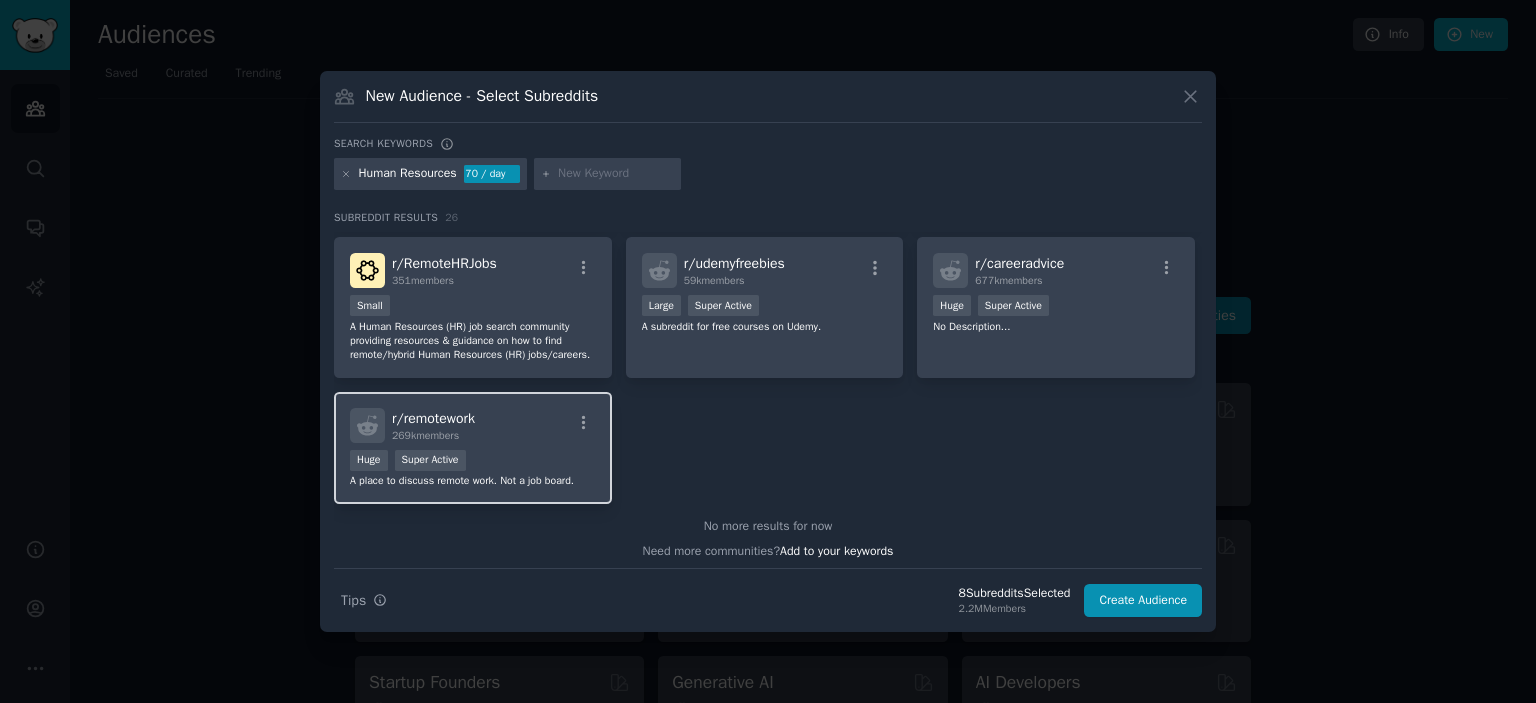 click on "Huge Super Active" at bounding box center (473, 462) 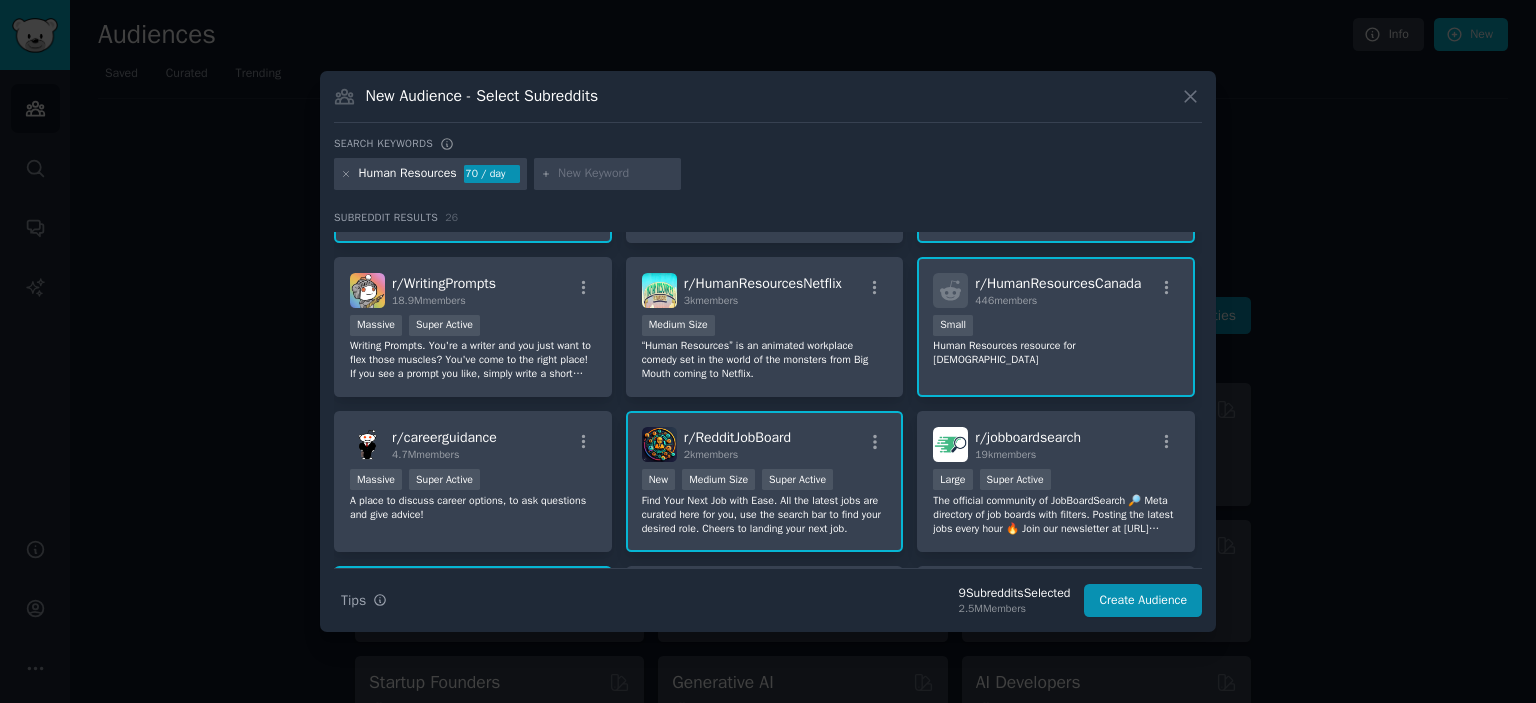 scroll, scrollTop: 267, scrollLeft: 0, axis: vertical 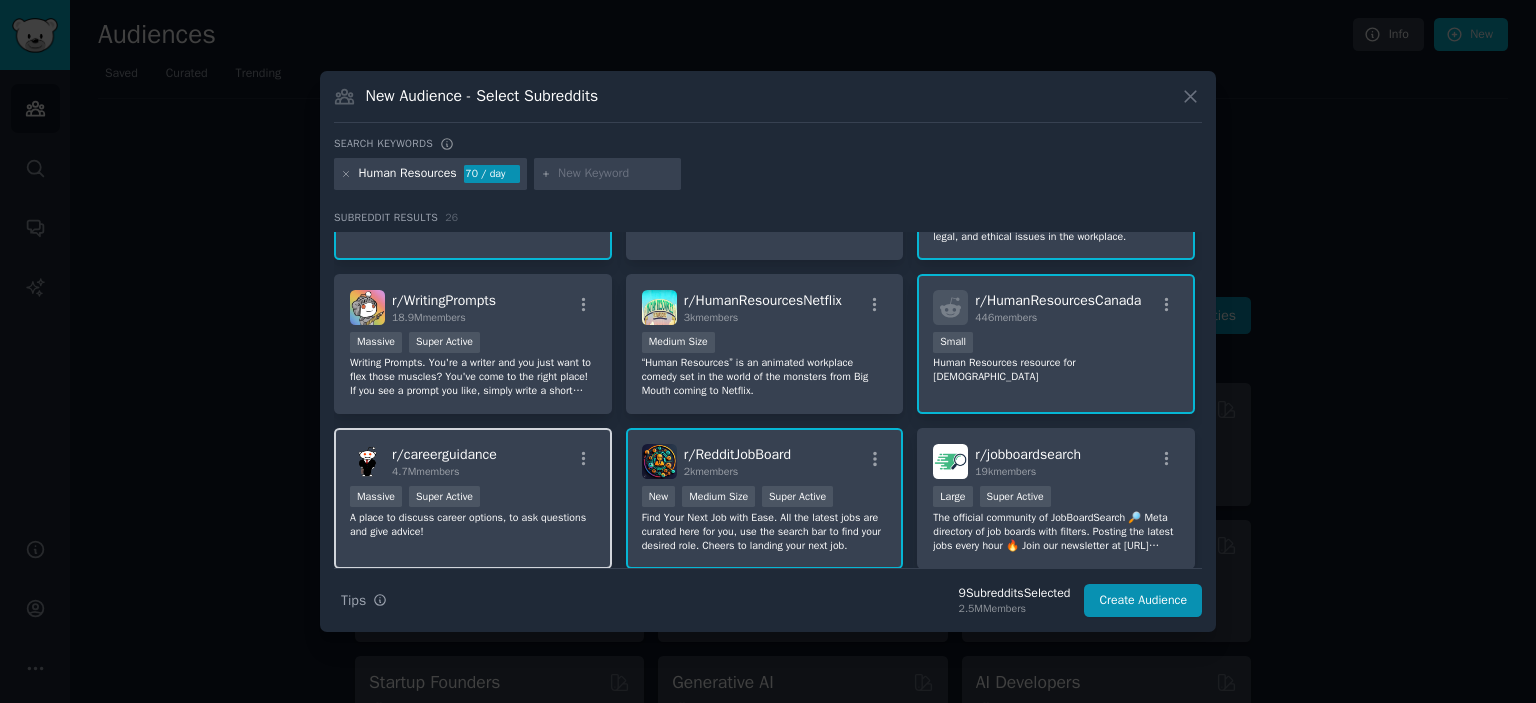 click on "A place to discuss career options, to ask questions and give advice!" at bounding box center [473, 525] 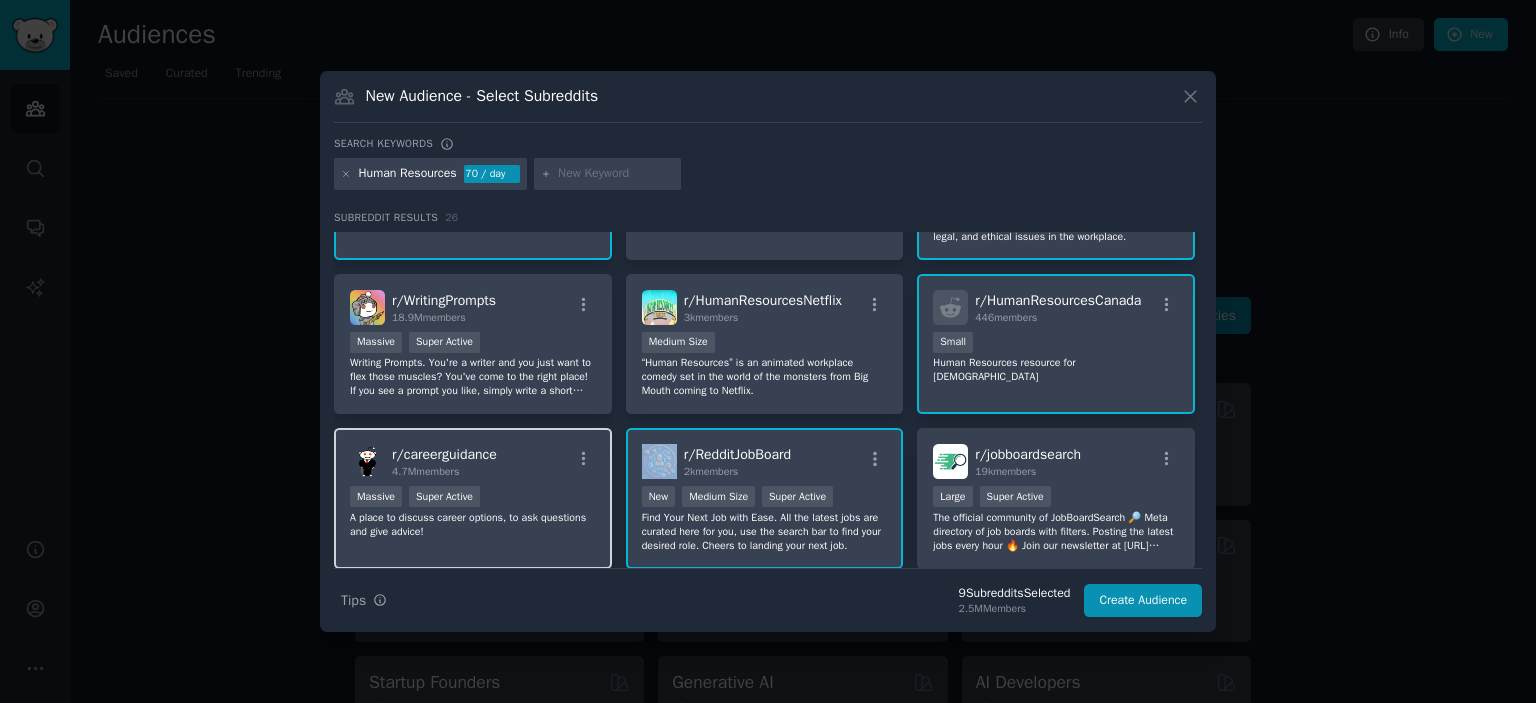 click on "A place to discuss career options, to ask questions and give advice!" at bounding box center [473, 525] 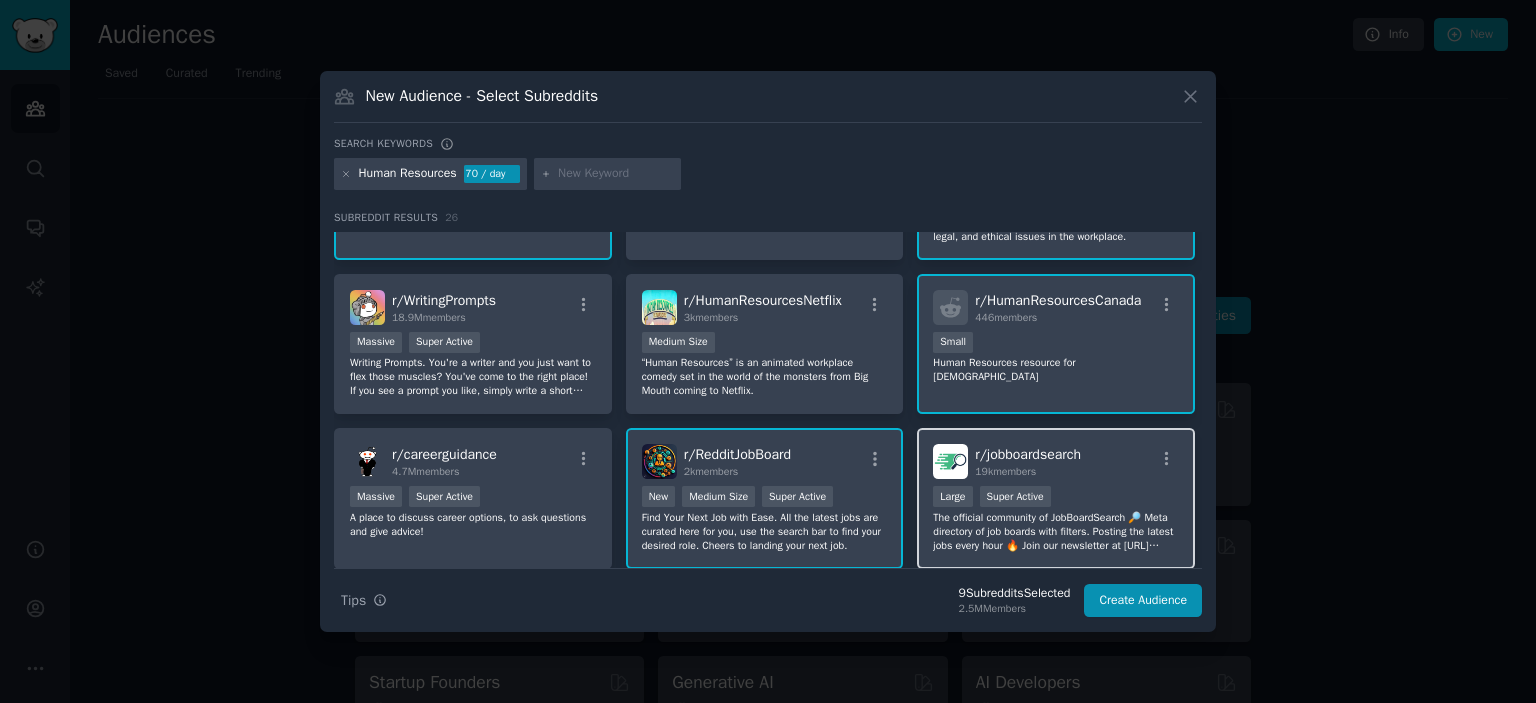 click on "r/ jobboardsearch 19k  members" at bounding box center (1056, 461) 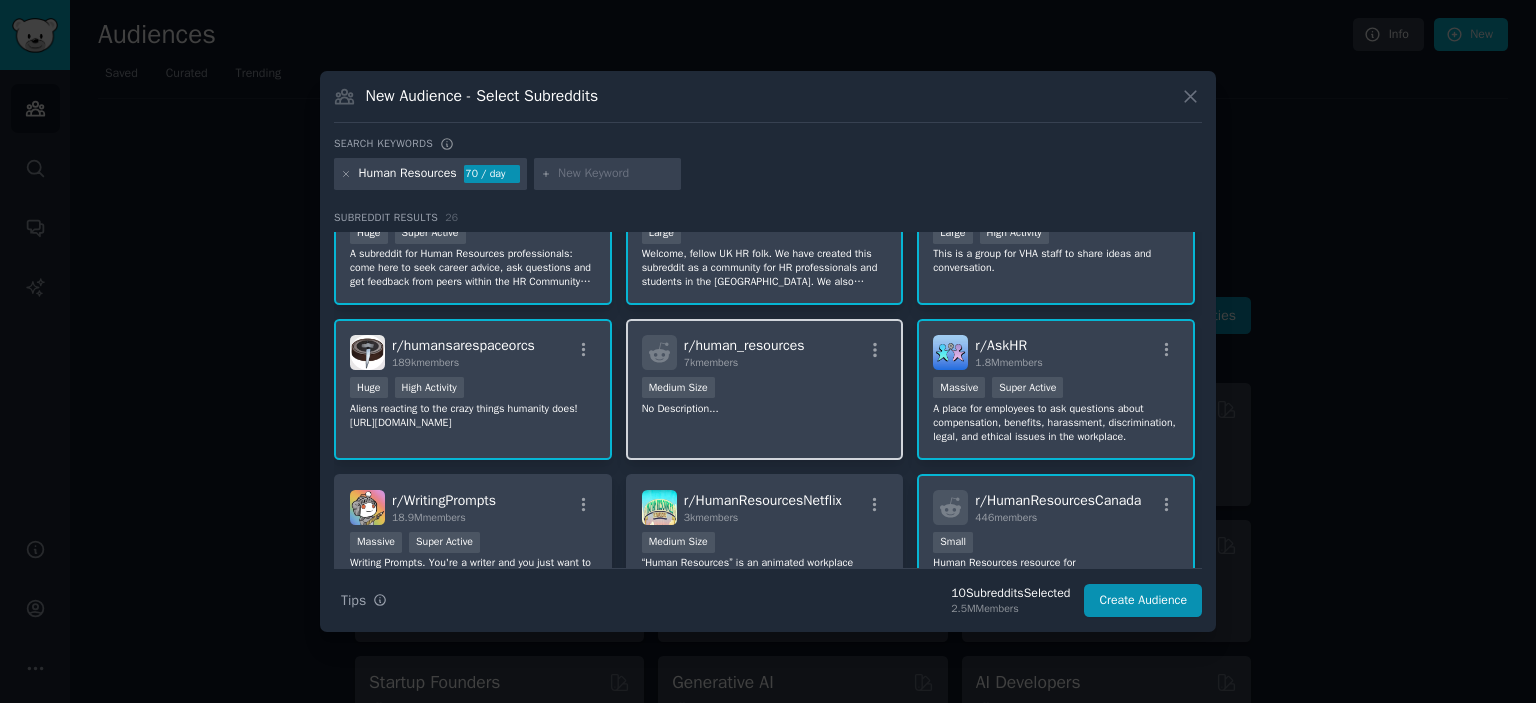 scroll, scrollTop: 0, scrollLeft: 0, axis: both 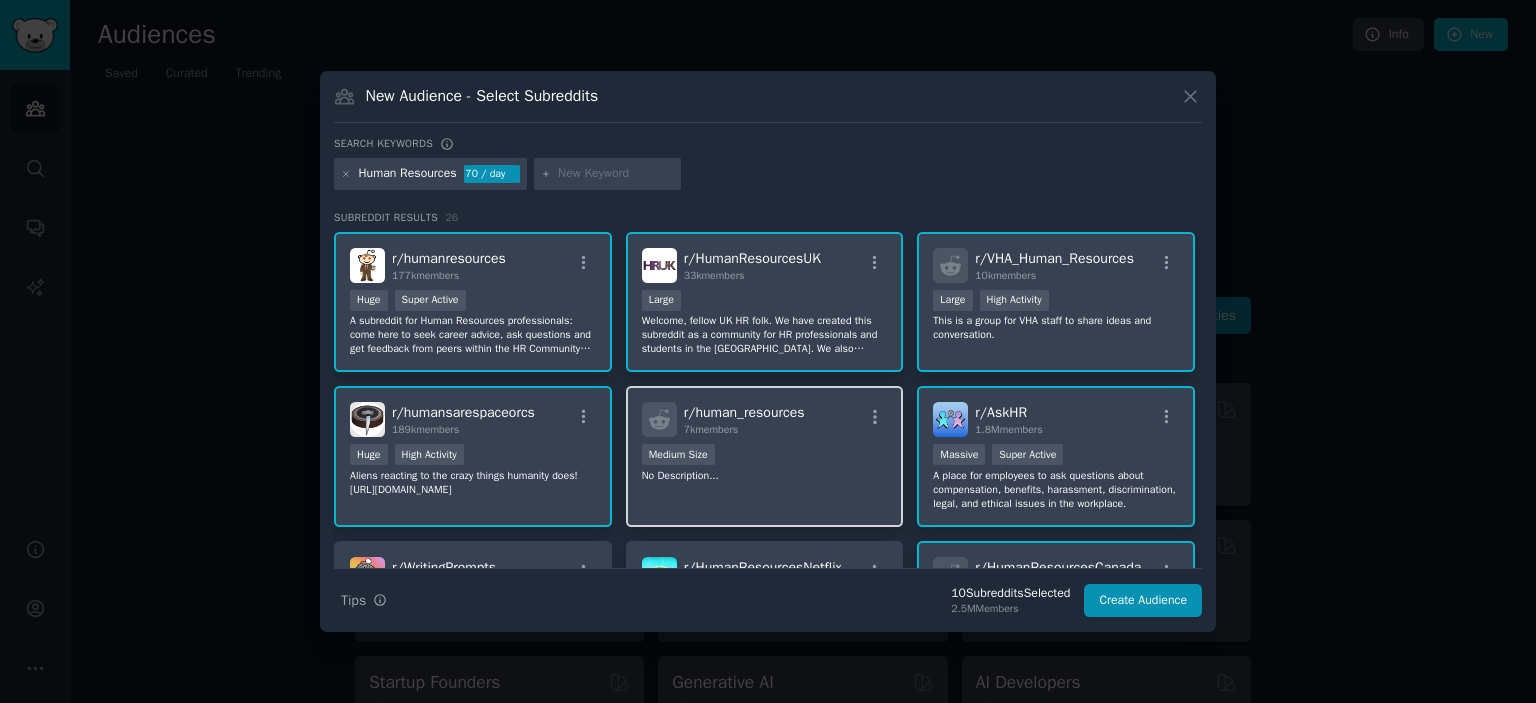 click on "No Description..." at bounding box center (765, 476) 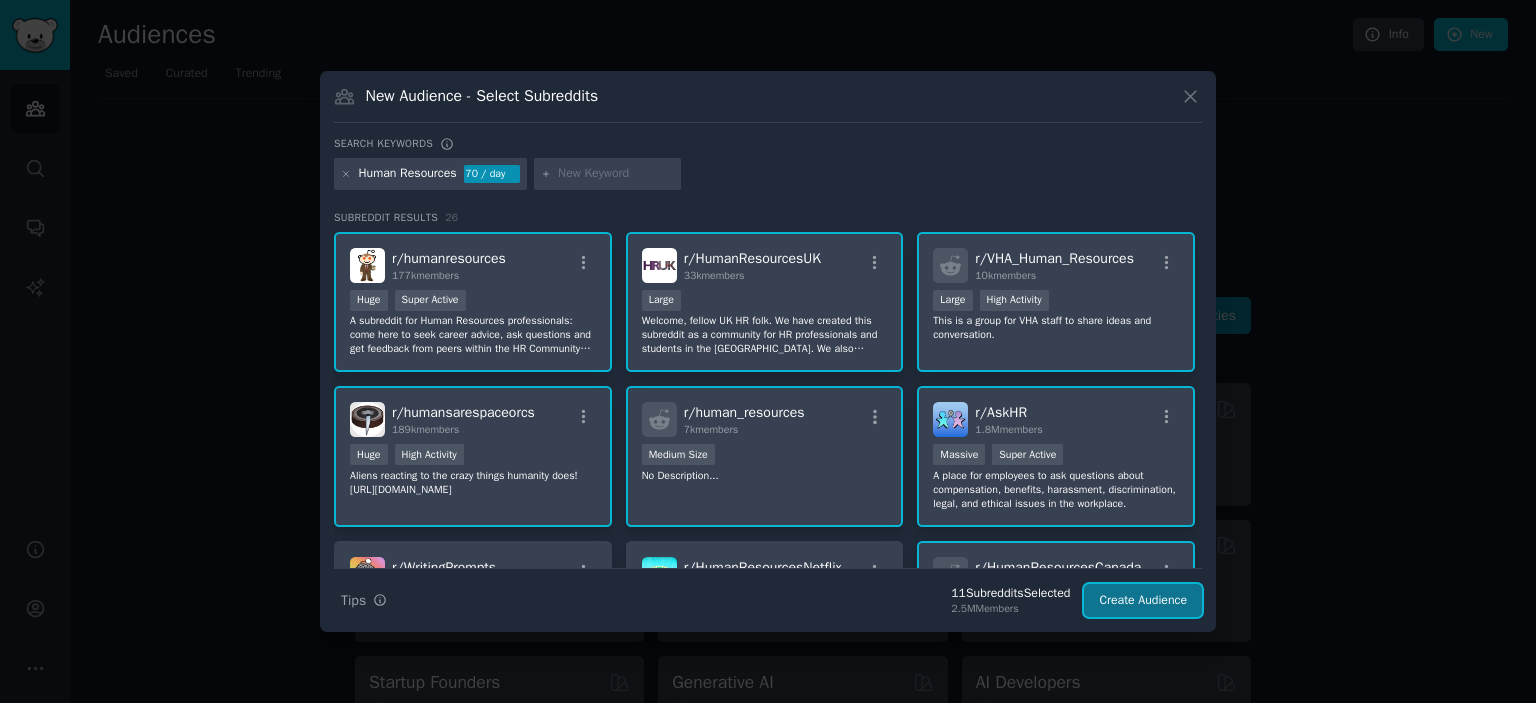 click on "Create Audience" at bounding box center (1143, 601) 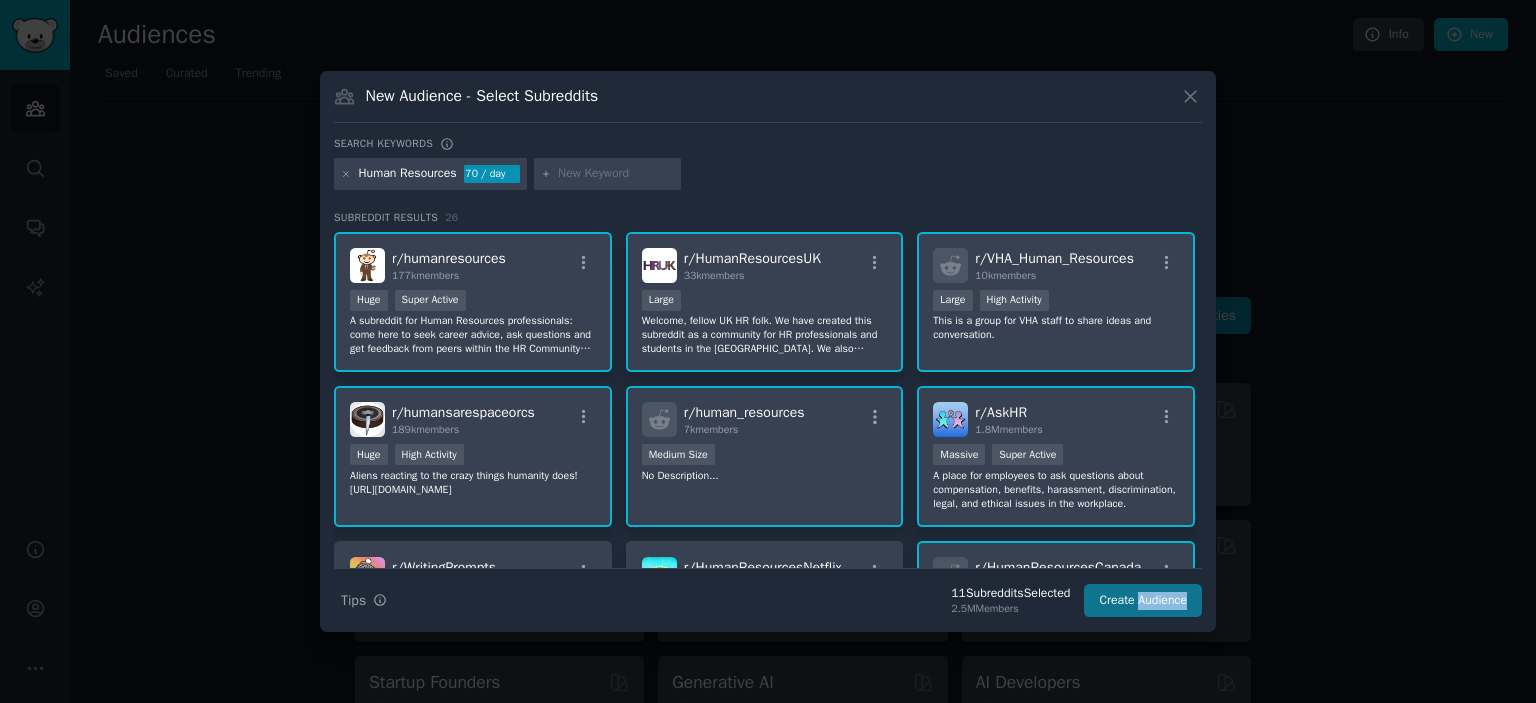 click on "Search Tips Tips 11  Subreddit s  Selected 2.5M  Members Create Audience" at bounding box center (768, 593) 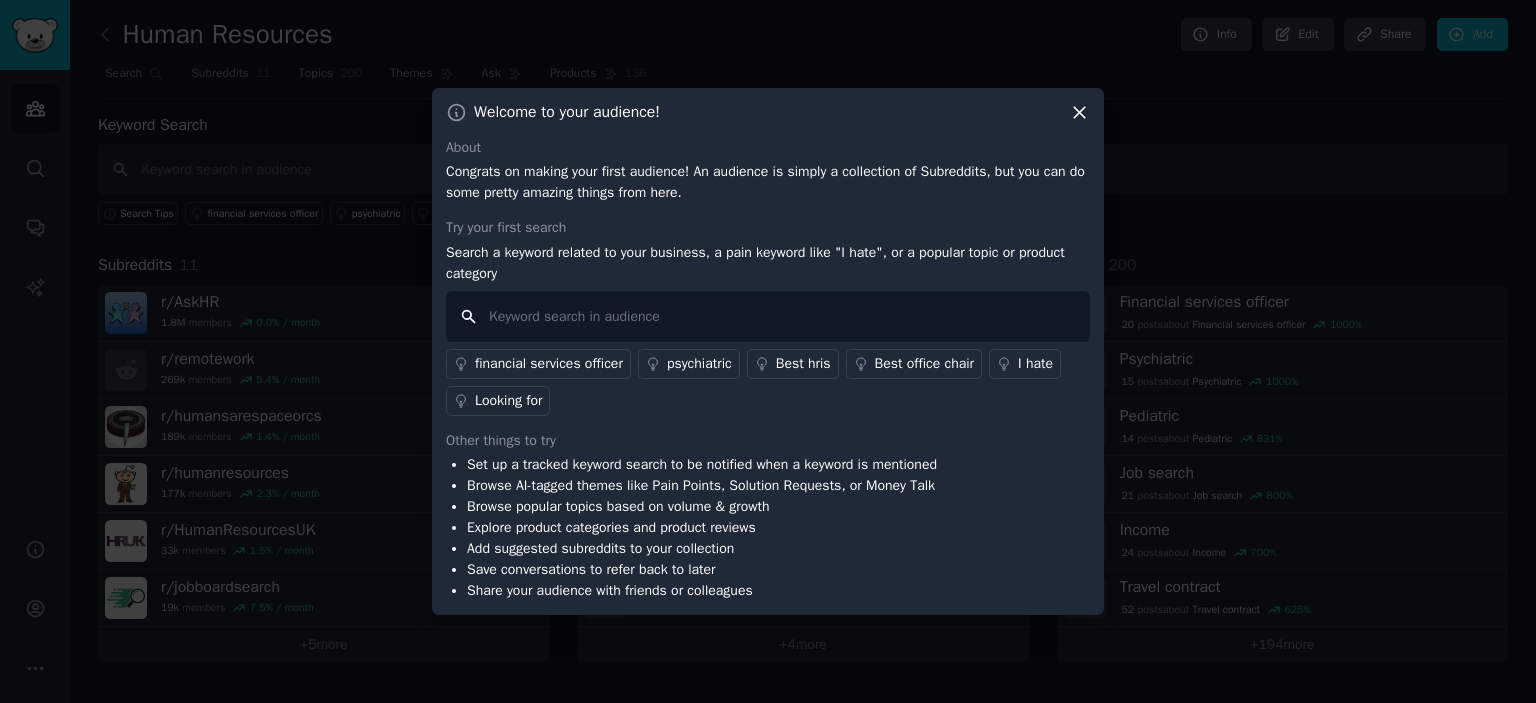 click at bounding box center [768, 316] 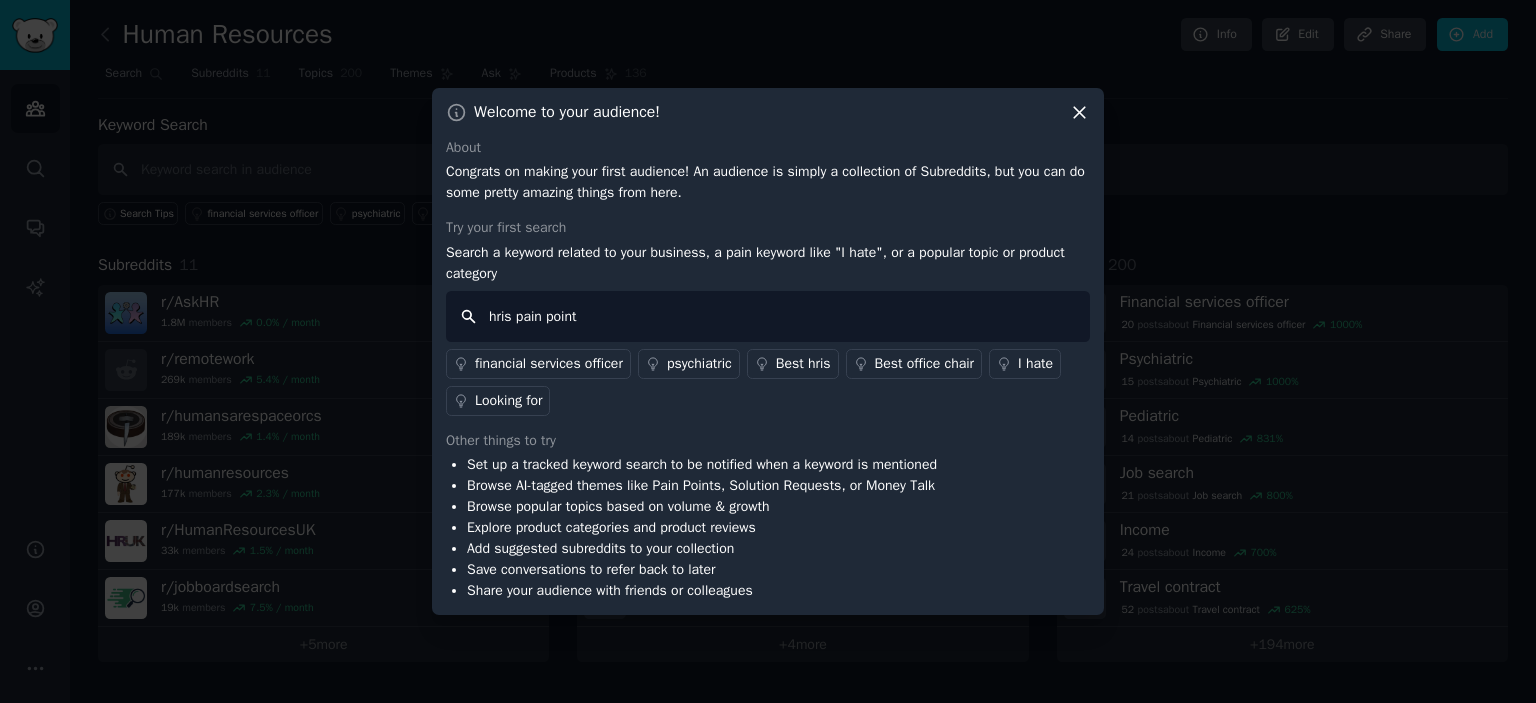 type on "hris pain points" 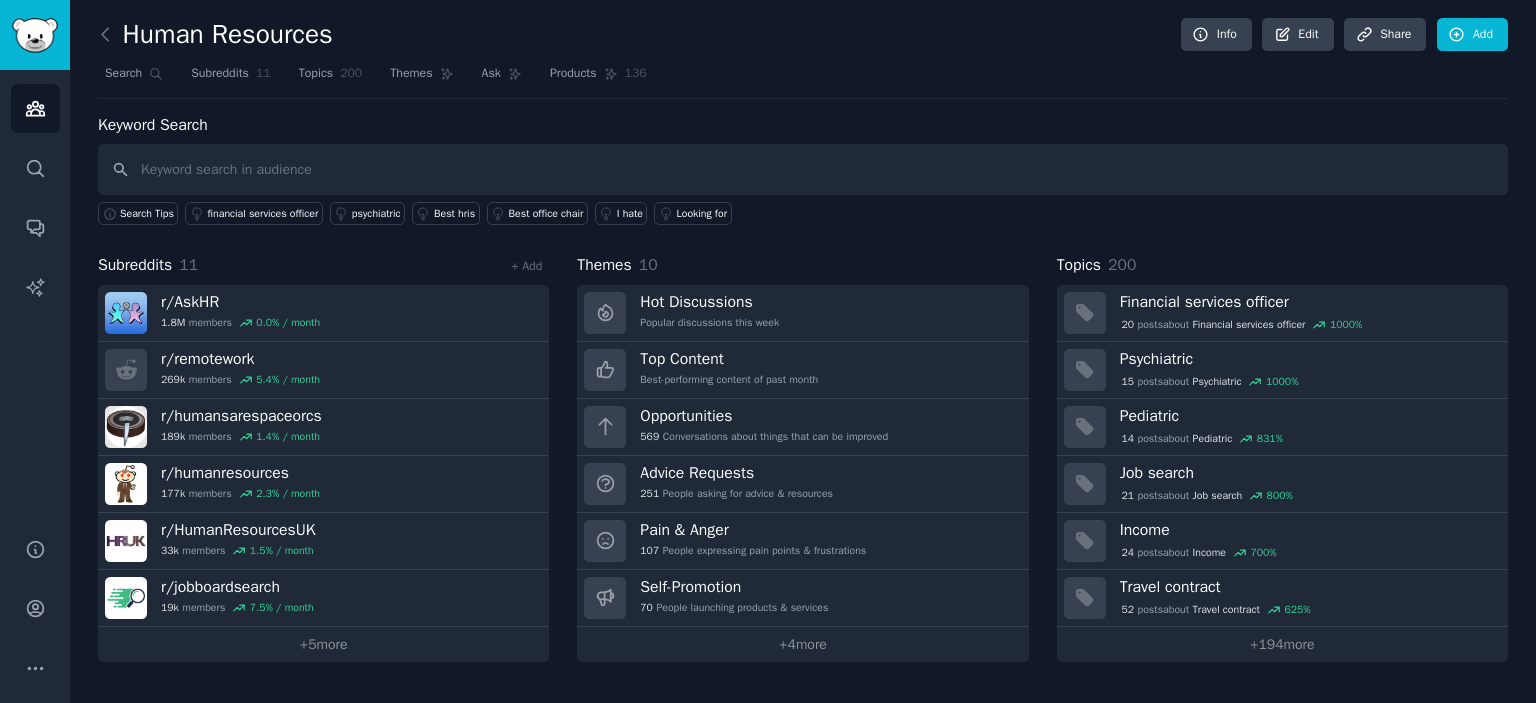 type 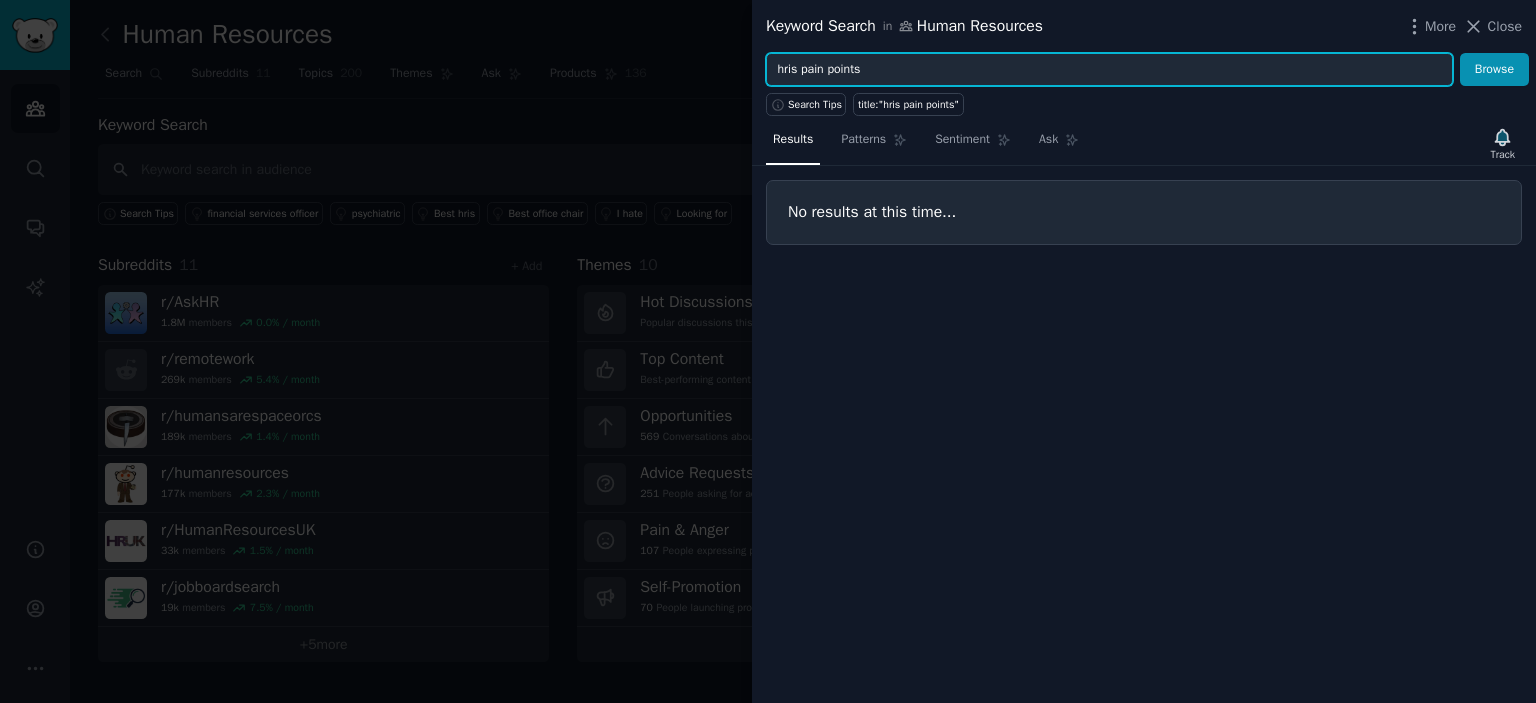 click on "hris pain points" at bounding box center [1109, 70] 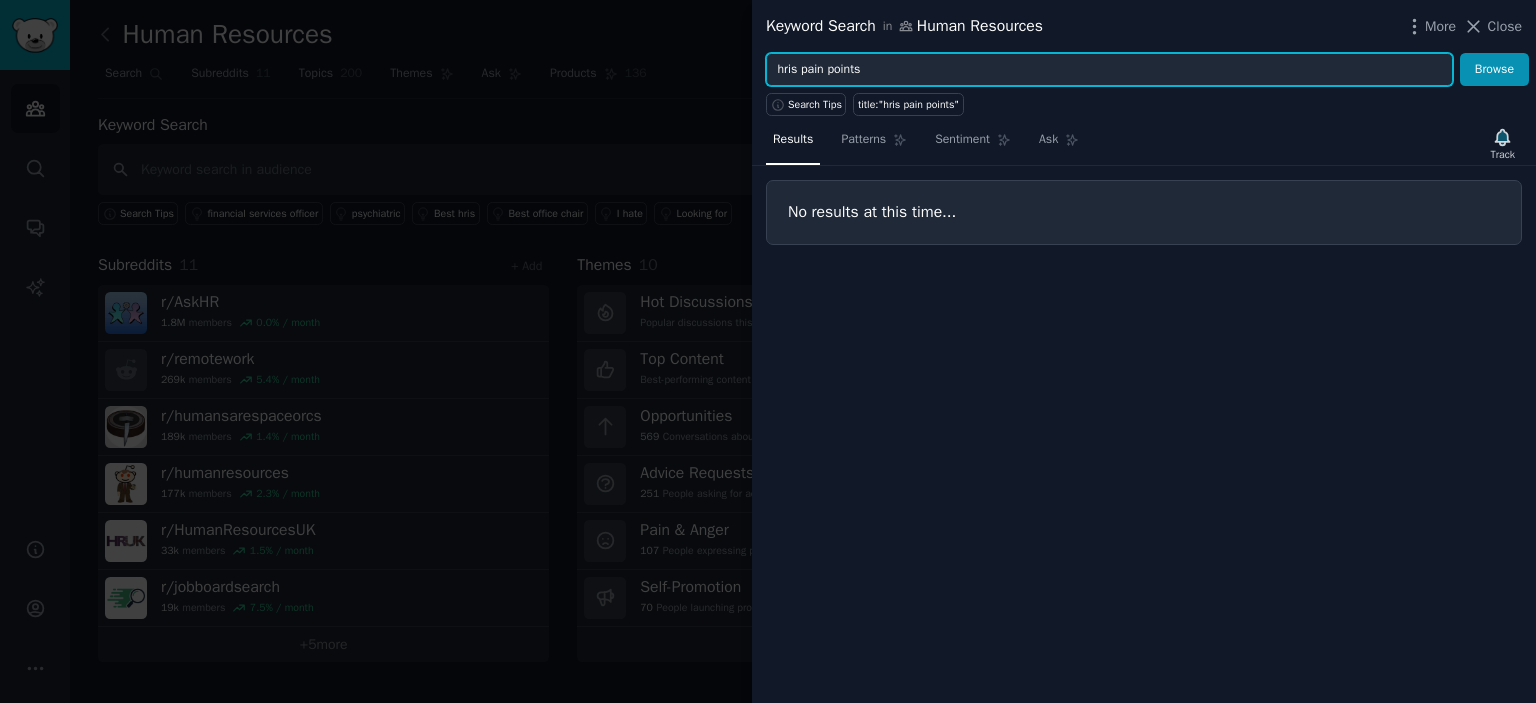 drag, startPoint x: 869, startPoint y: 69, endPoint x: 770, endPoint y: 72, distance: 99.04544 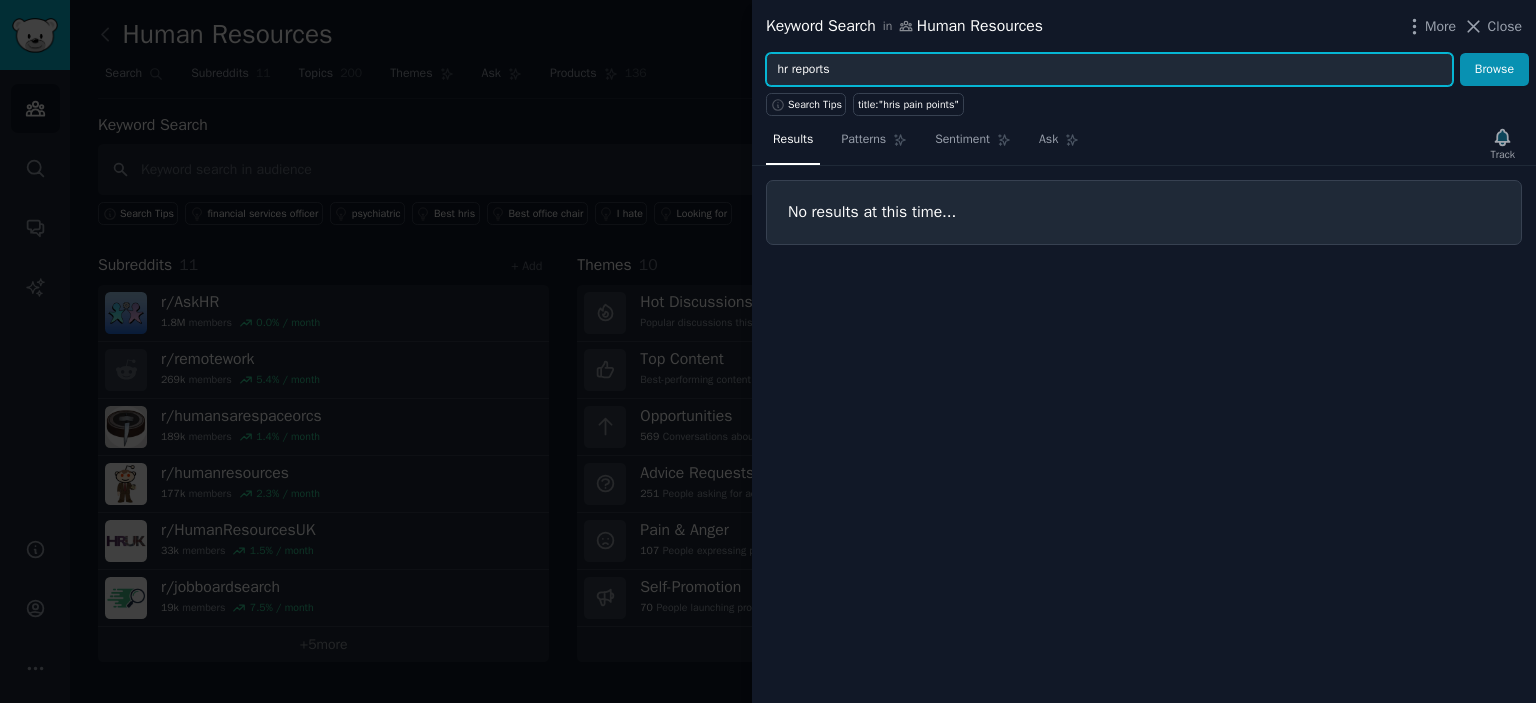 type on "hr reports" 